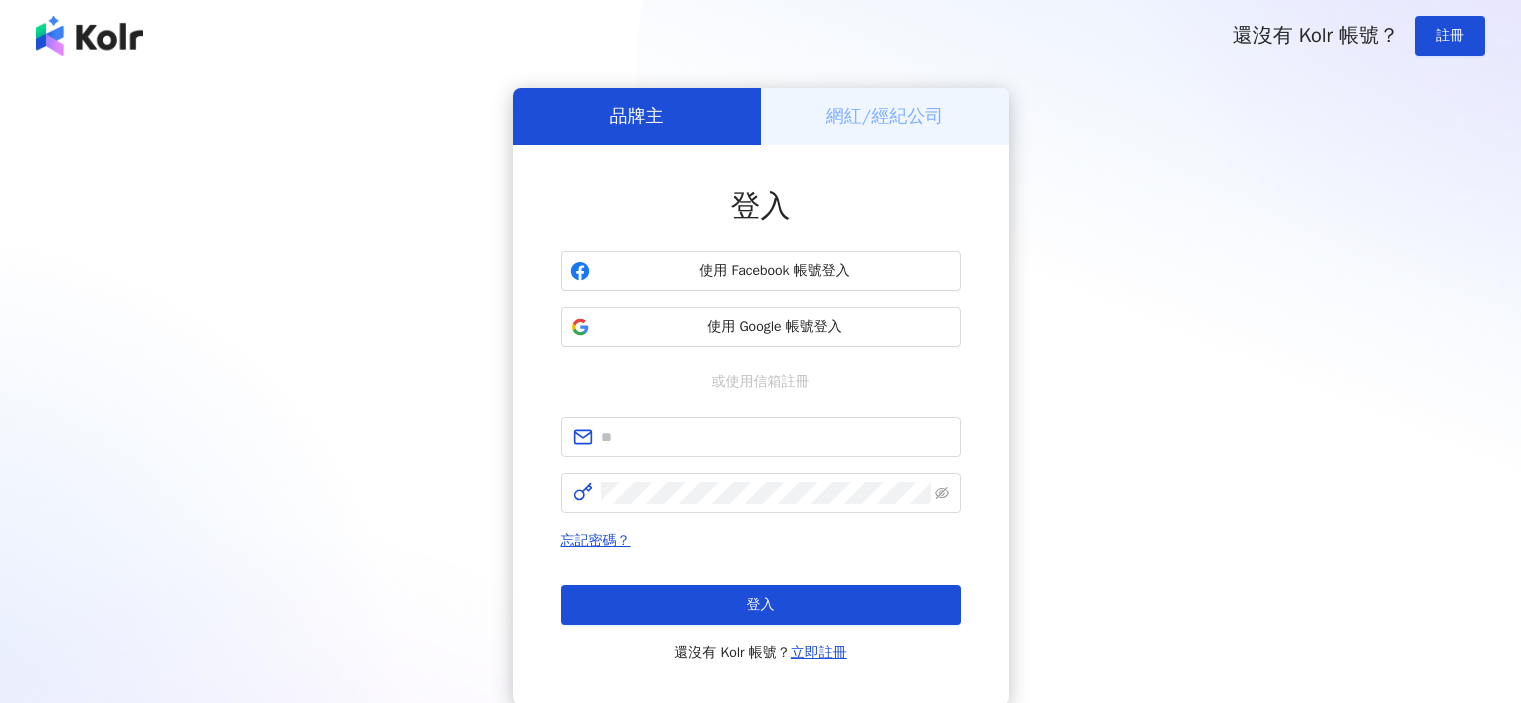 scroll, scrollTop: 0, scrollLeft: 0, axis: both 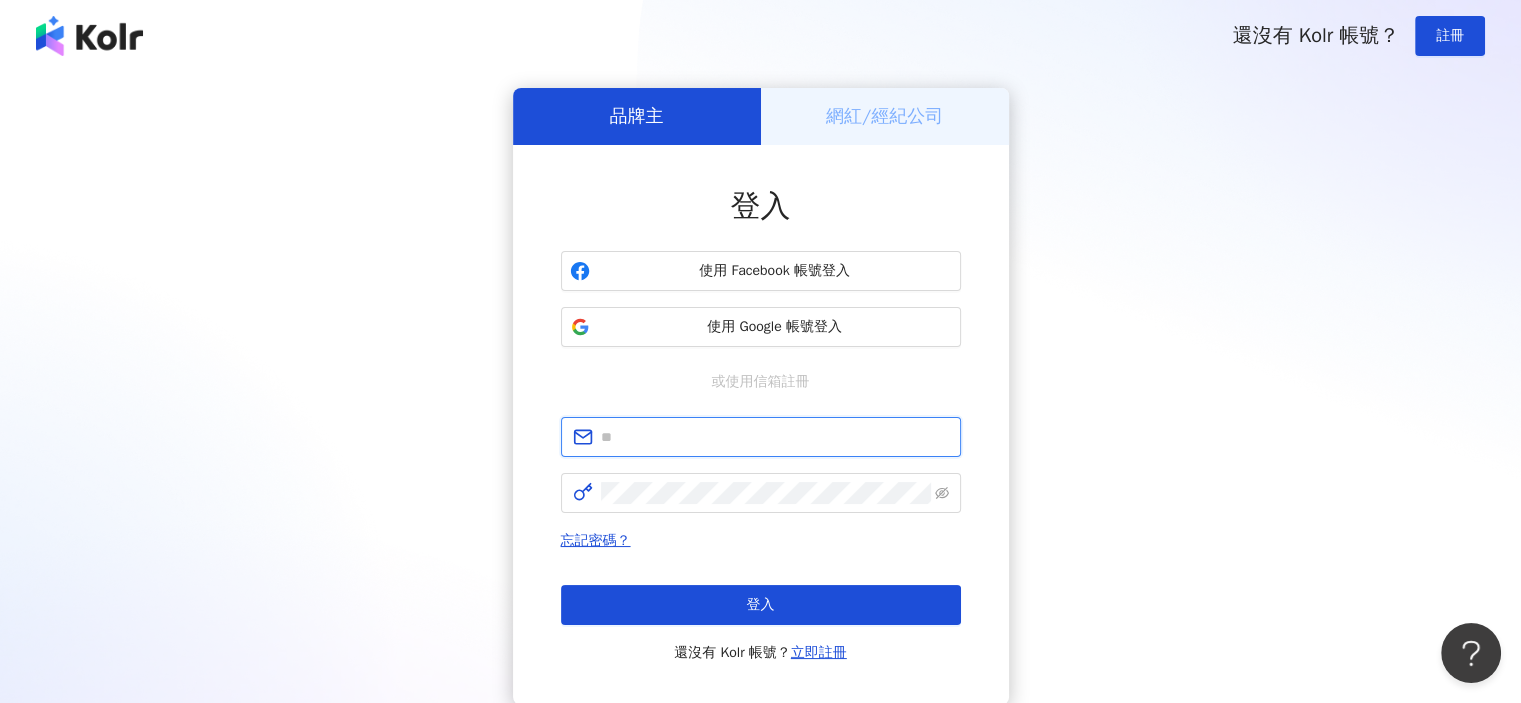 click at bounding box center (775, 437) 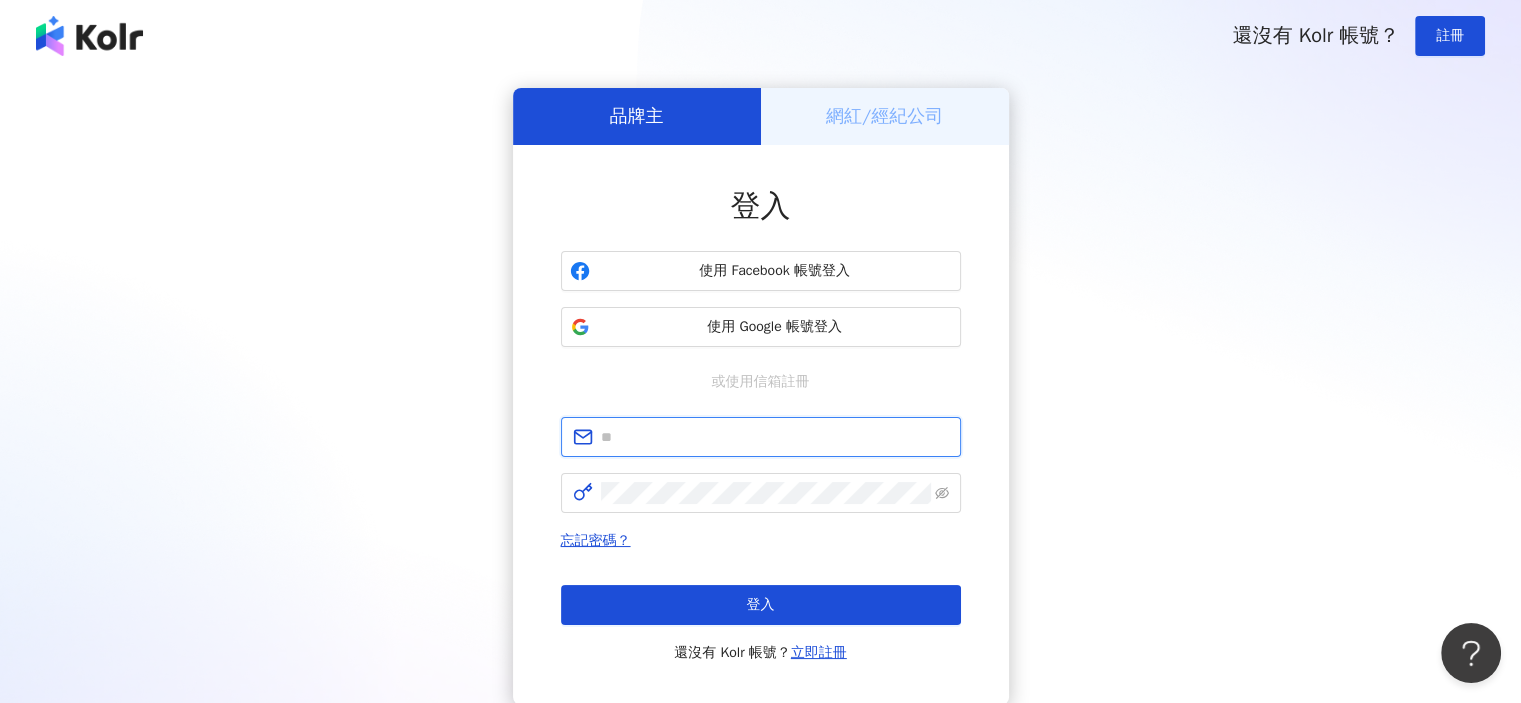 type on "**********" 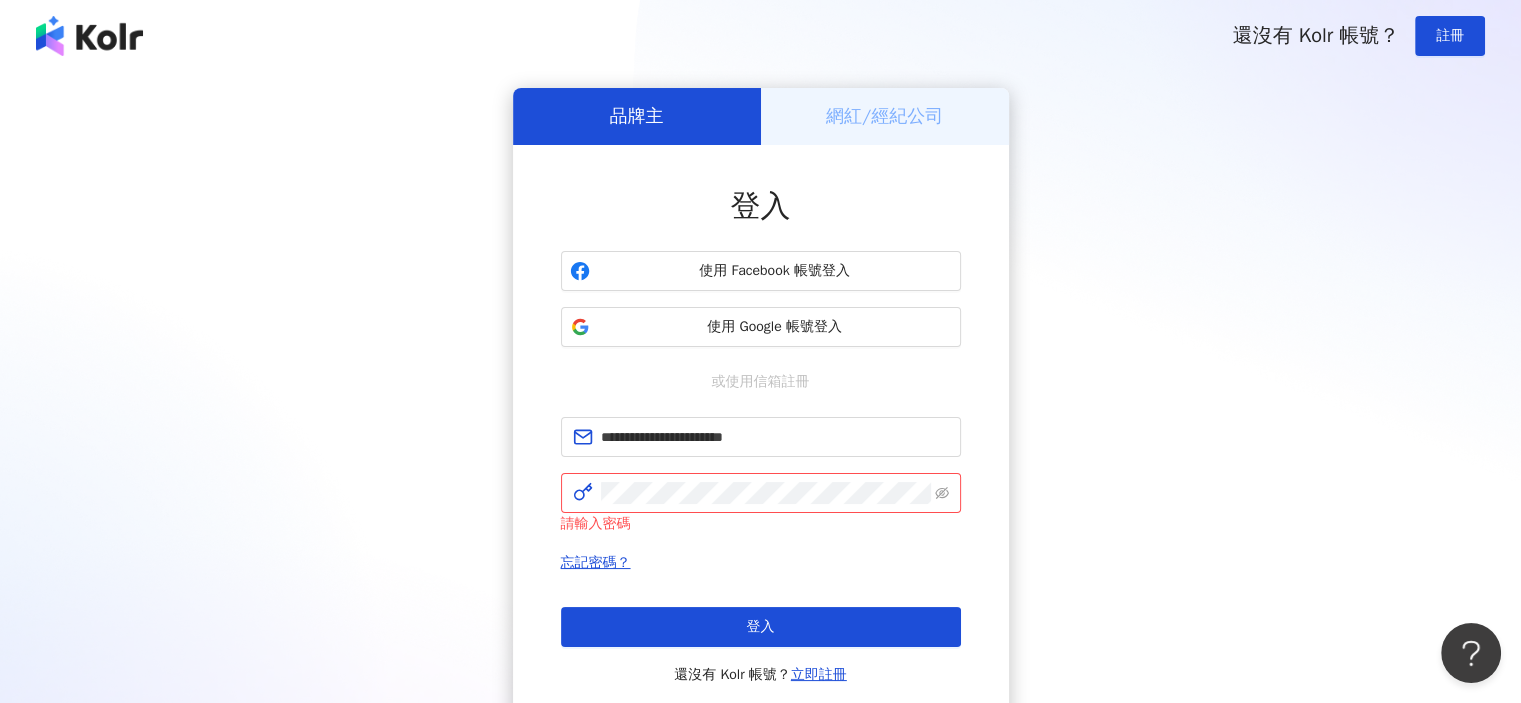 click on "**********" at bounding box center [760, 407] 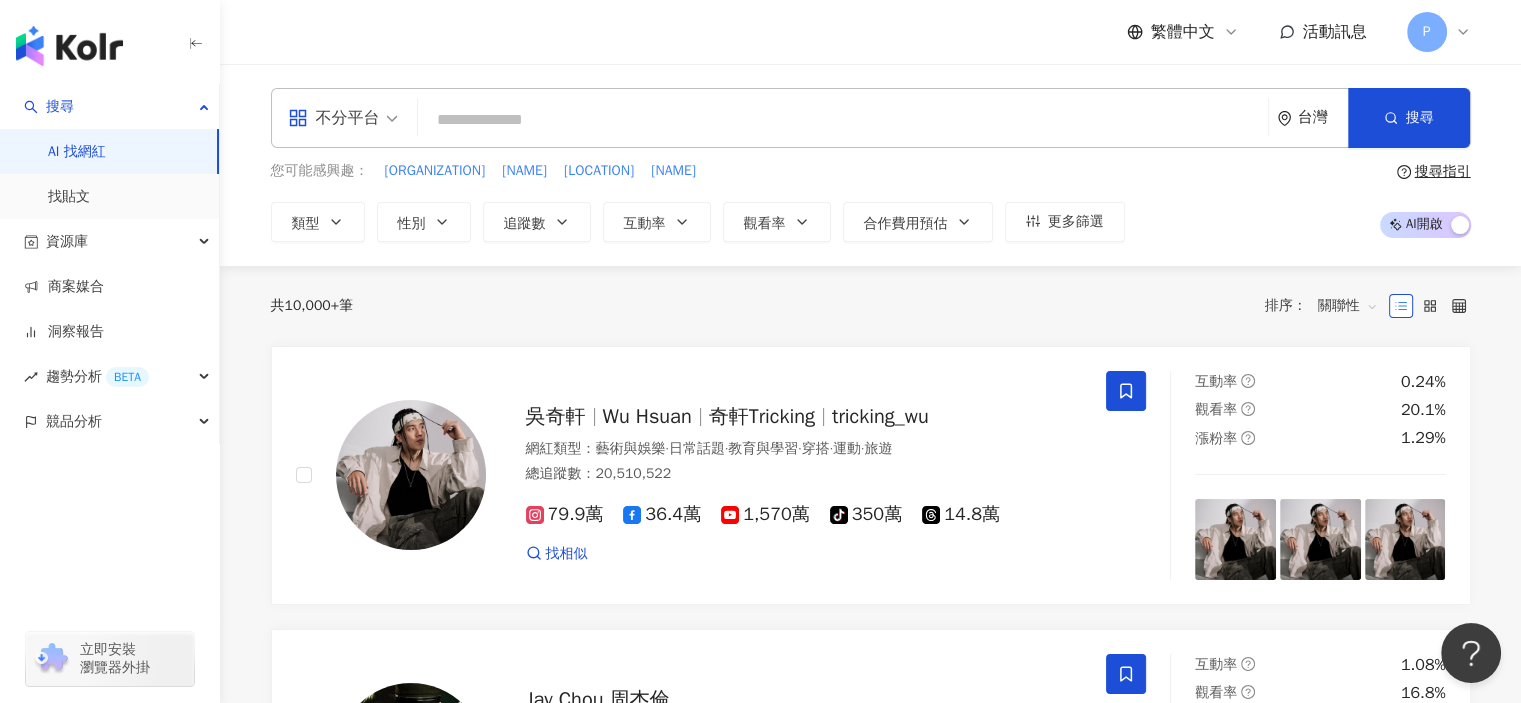 click at bounding box center [843, 120] 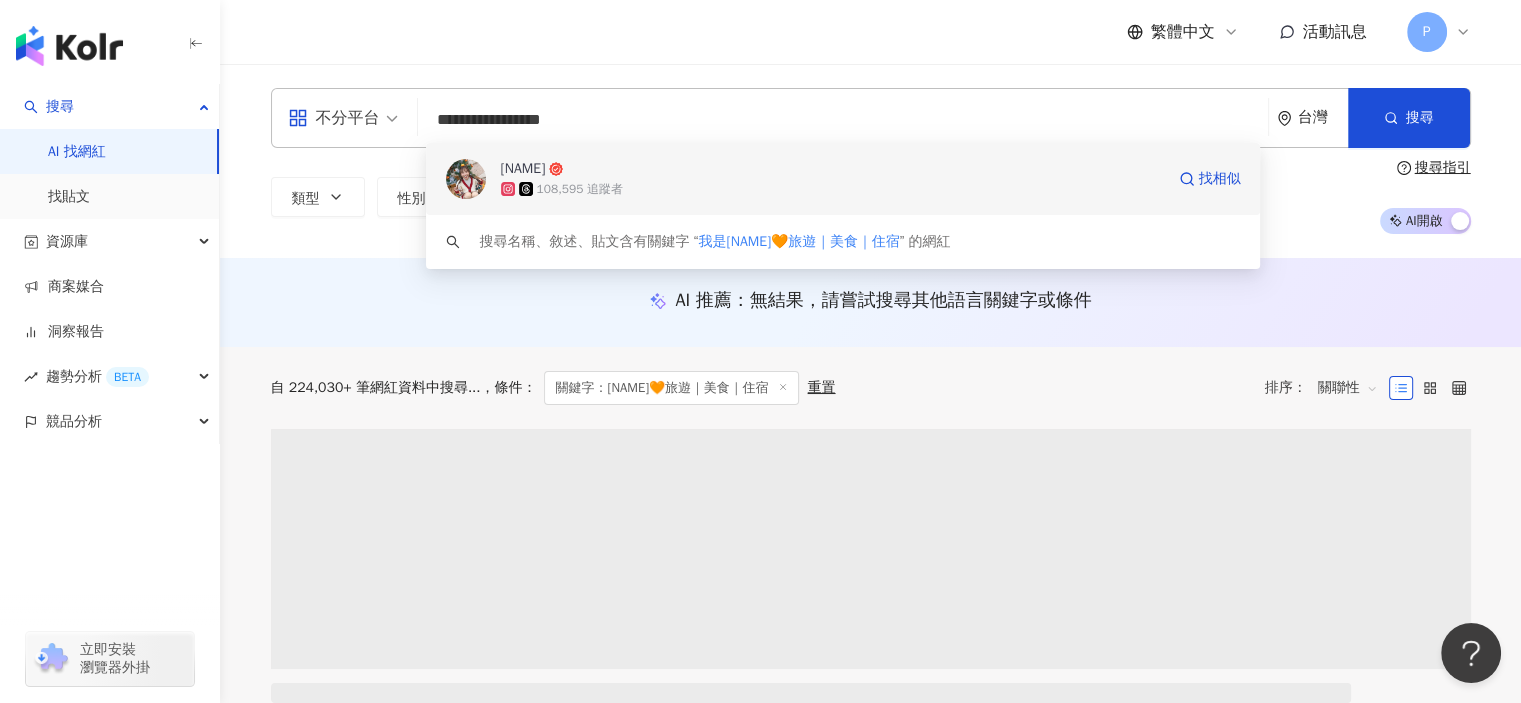 click on "Haven" at bounding box center (832, 169) 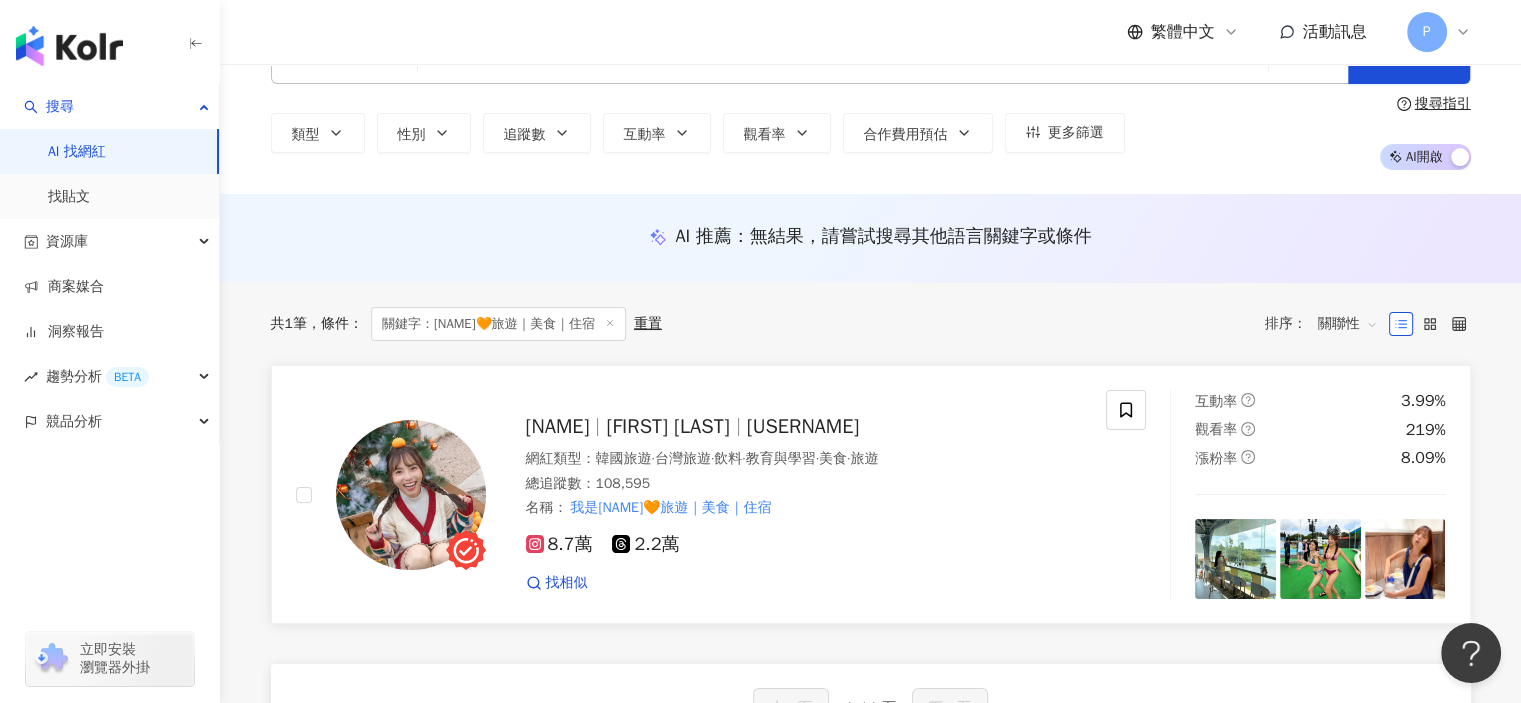 scroll, scrollTop: 100, scrollLeft: 0, axis: vertical 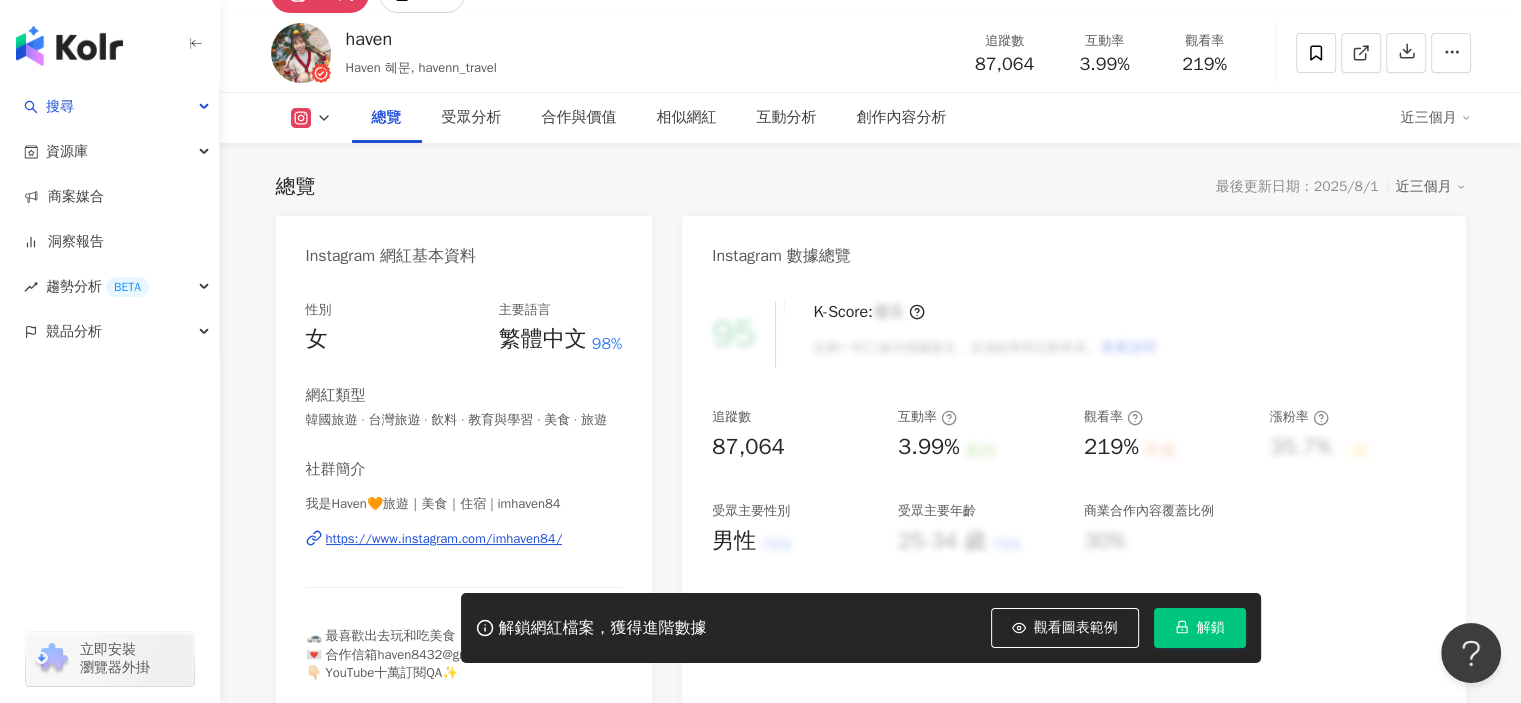 click on "解鎖" at bounding box center (1200, 628) 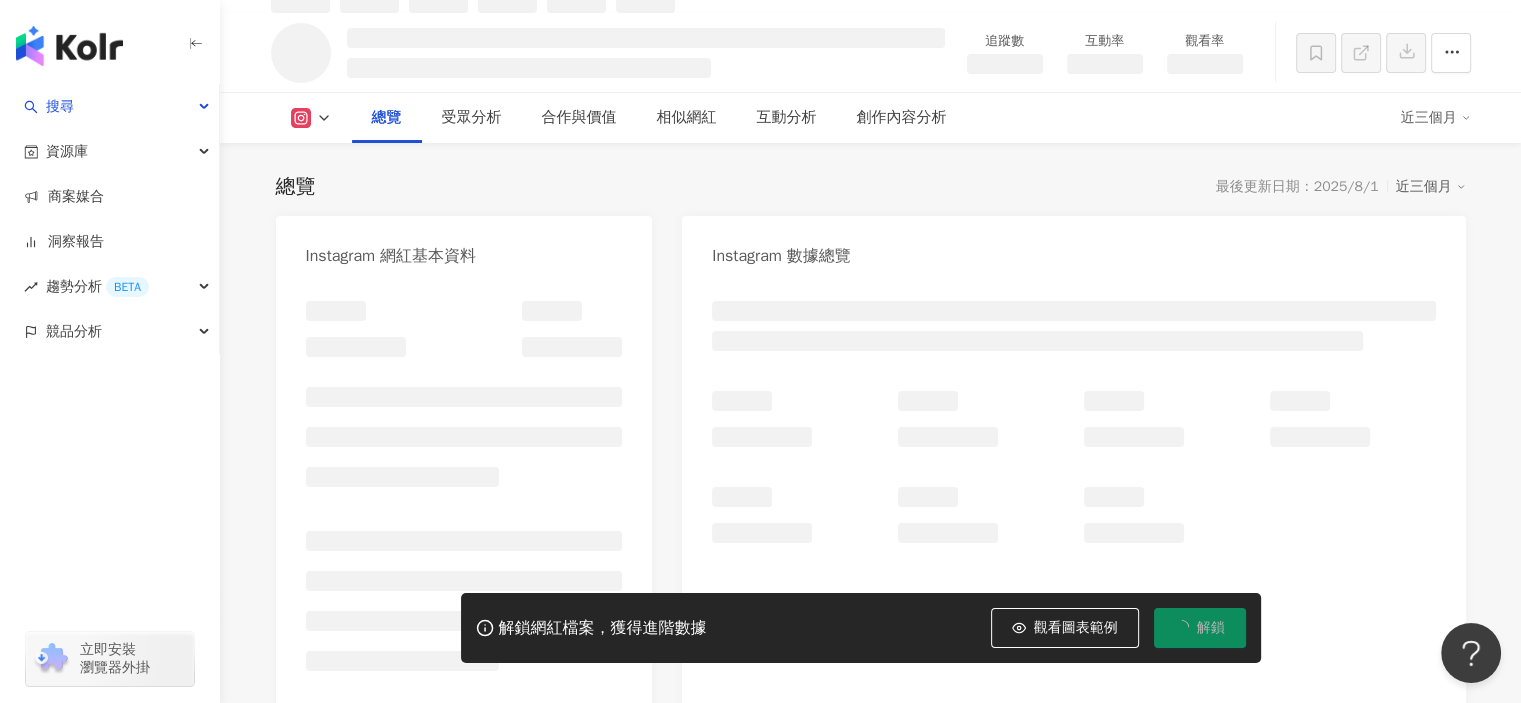 scroll, scrollTop: 121, scrollLeft: 0, axis: vertical 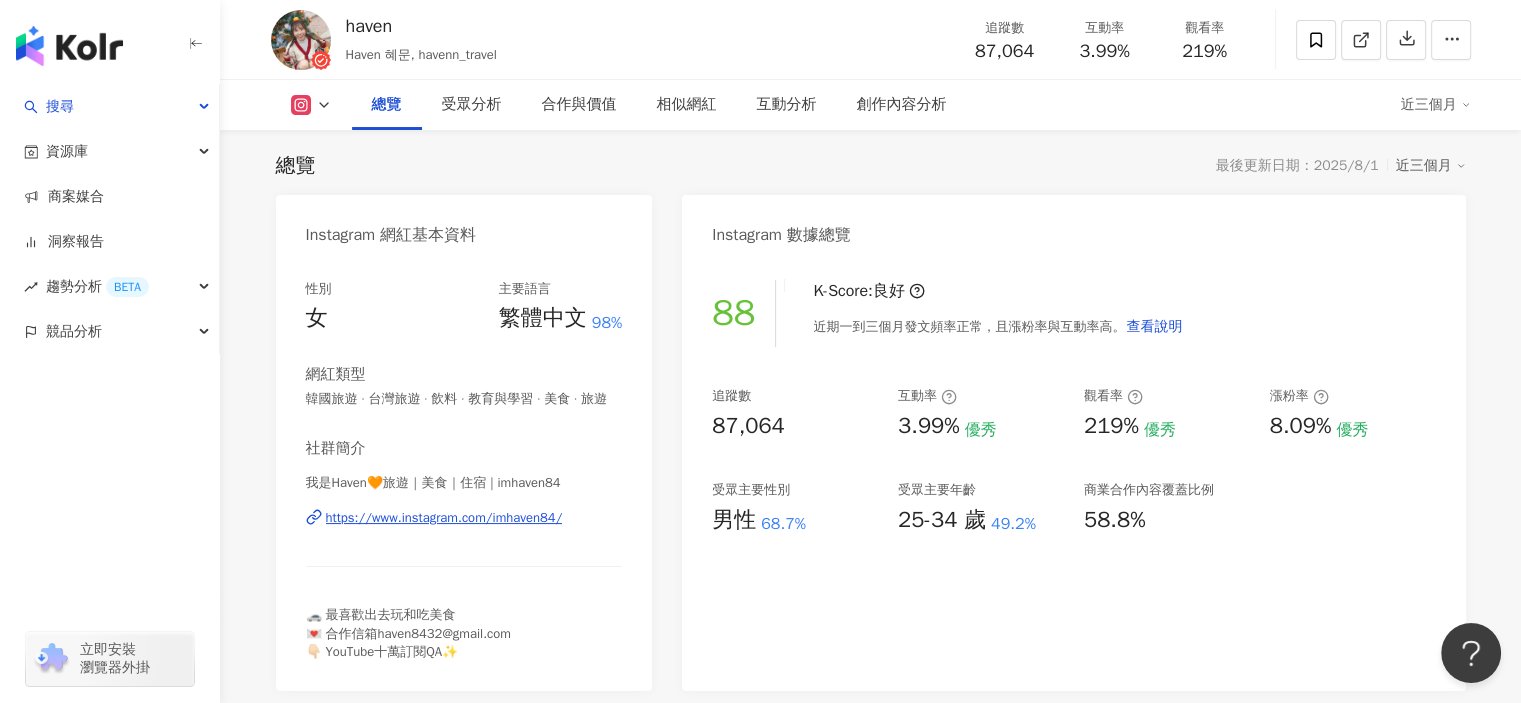 click on "88 K-Score :   良好 近期一到三個月發文頻率正常，且漲粉率與互動率高。 查看說明" at bounding box center [1073, 313] 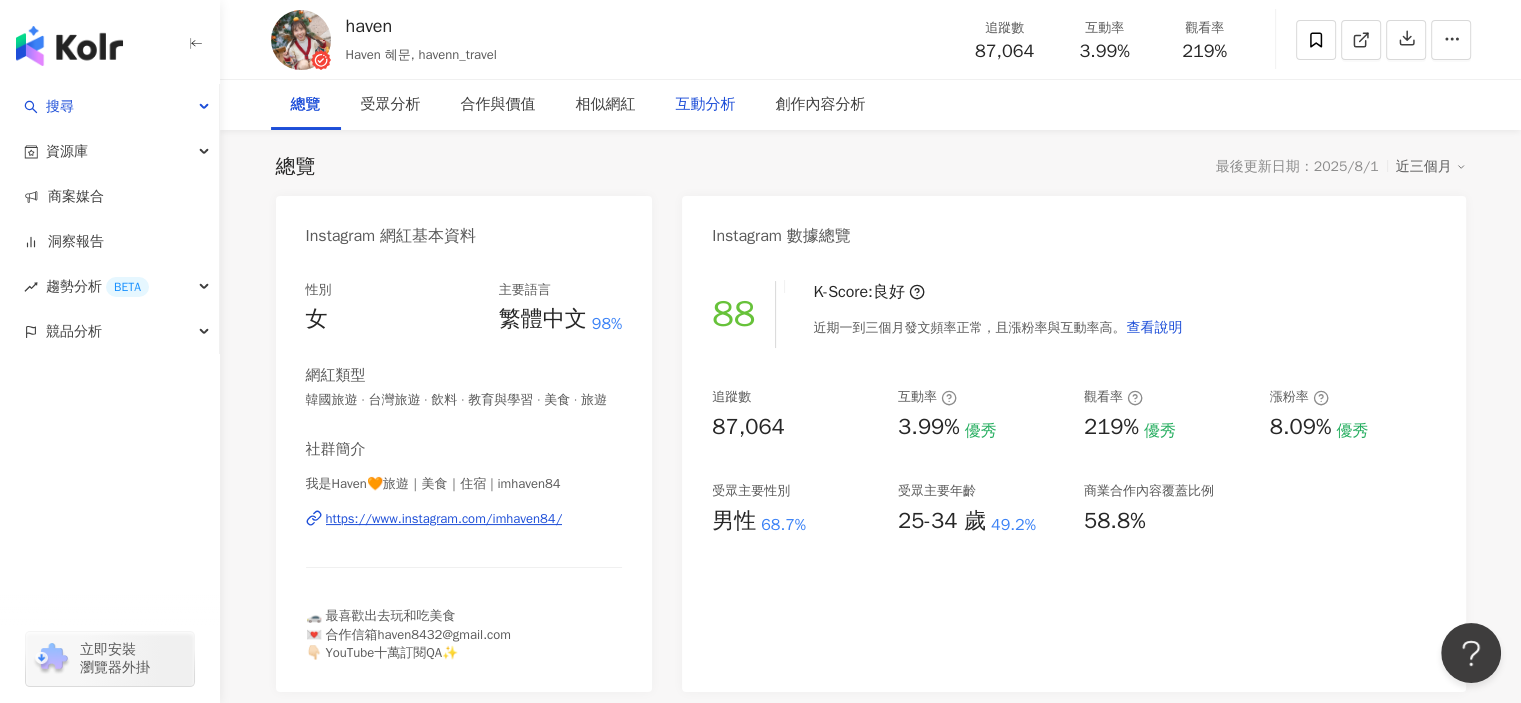 scroll, scrollTop: 0, scrollLeft: 0, axis: both 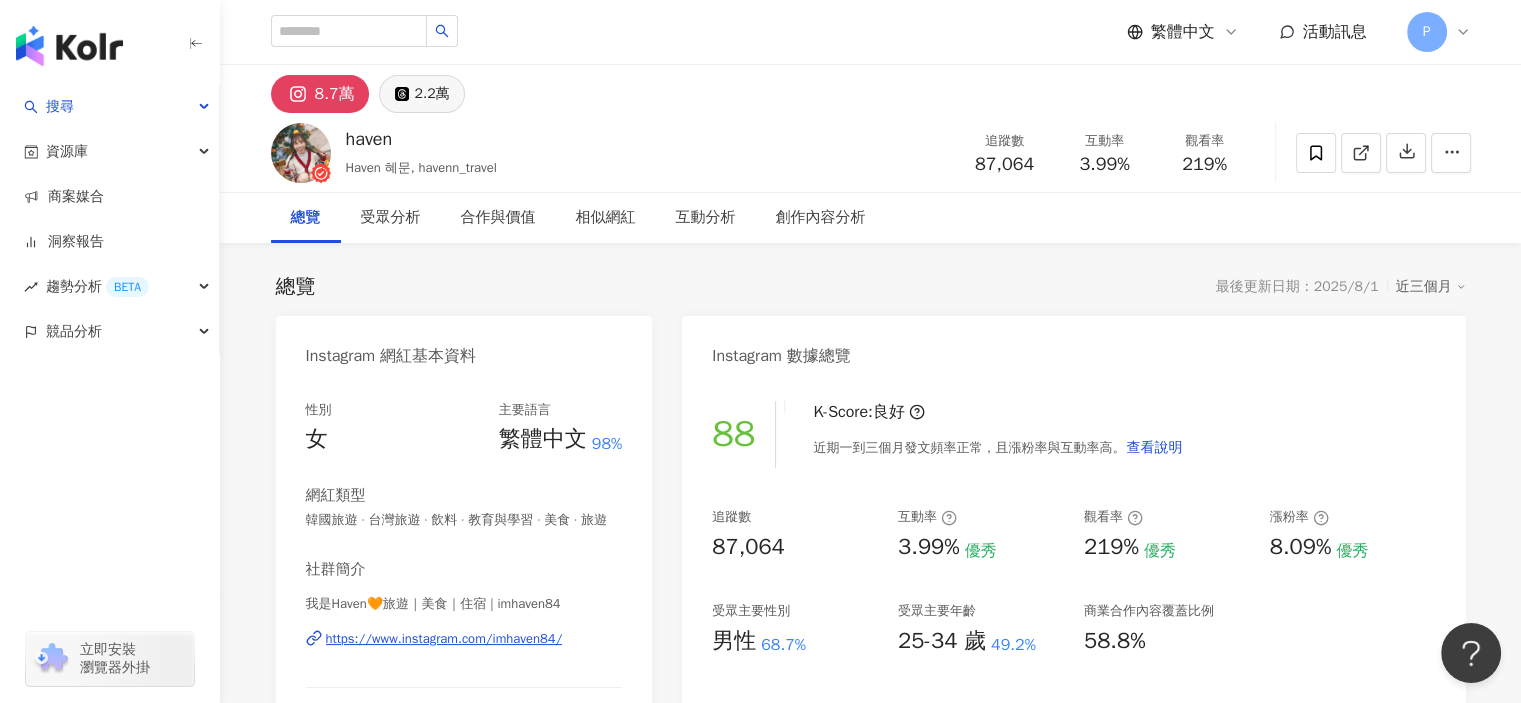click on "2.2萬" at bounding box center (422, 94) 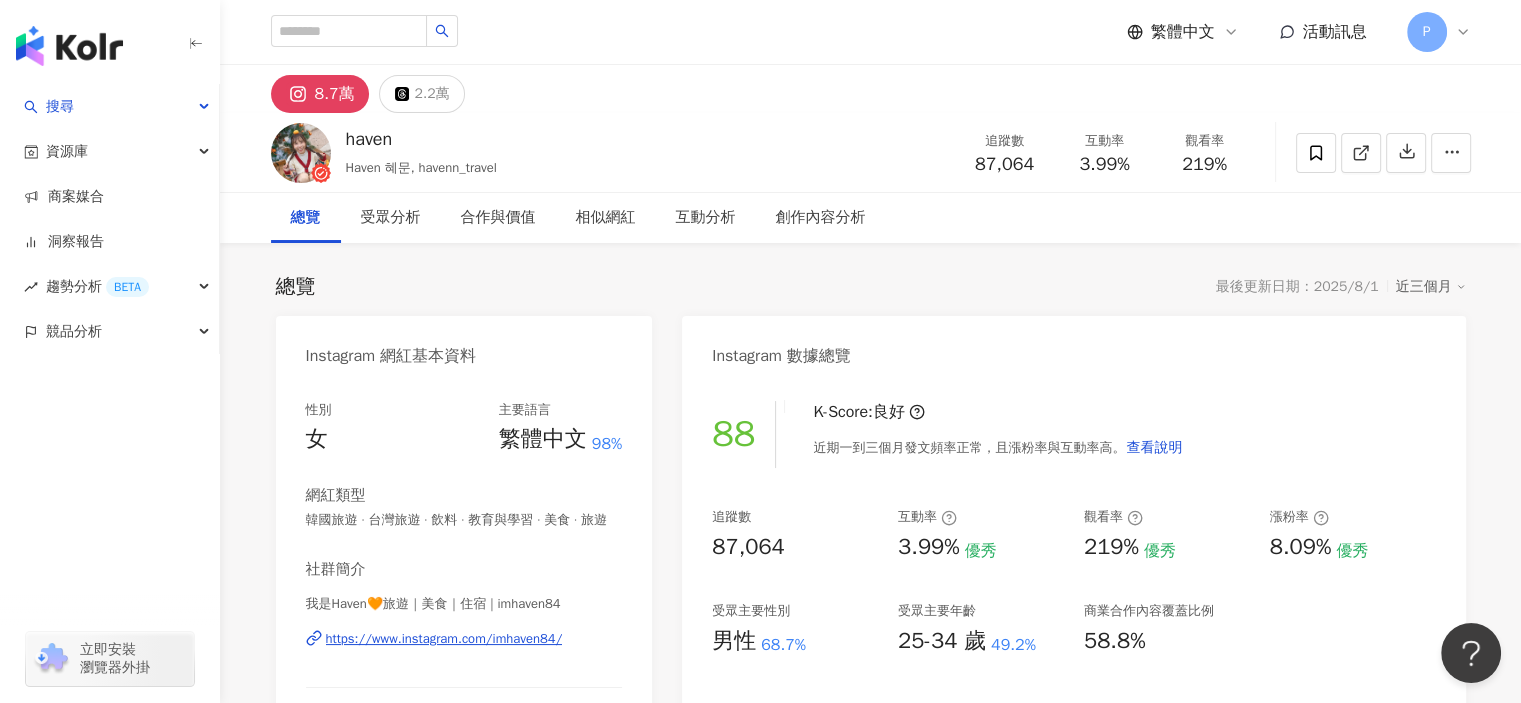 click on "8.7萬" at bounding box center [335, 94] 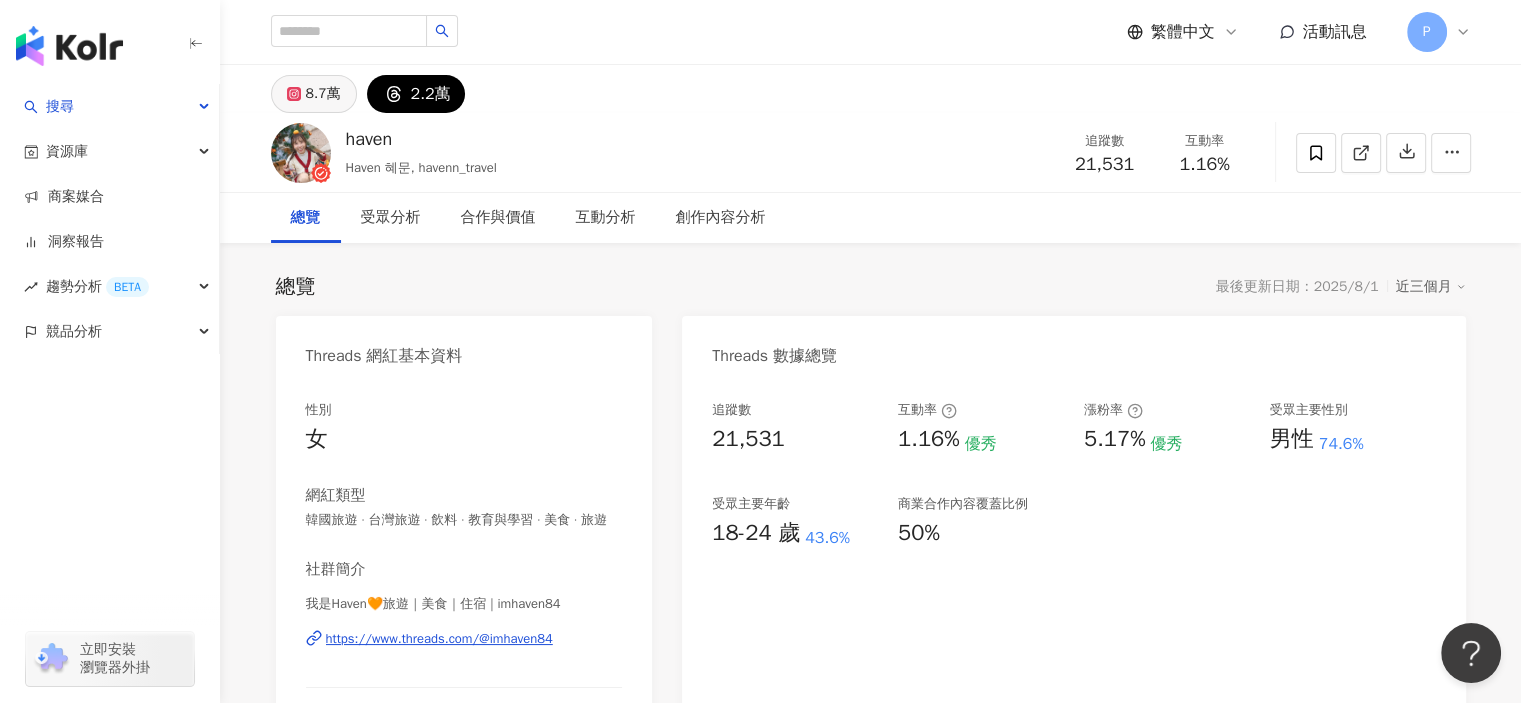 click on "8.7萬" at bounding box center [323, 94] 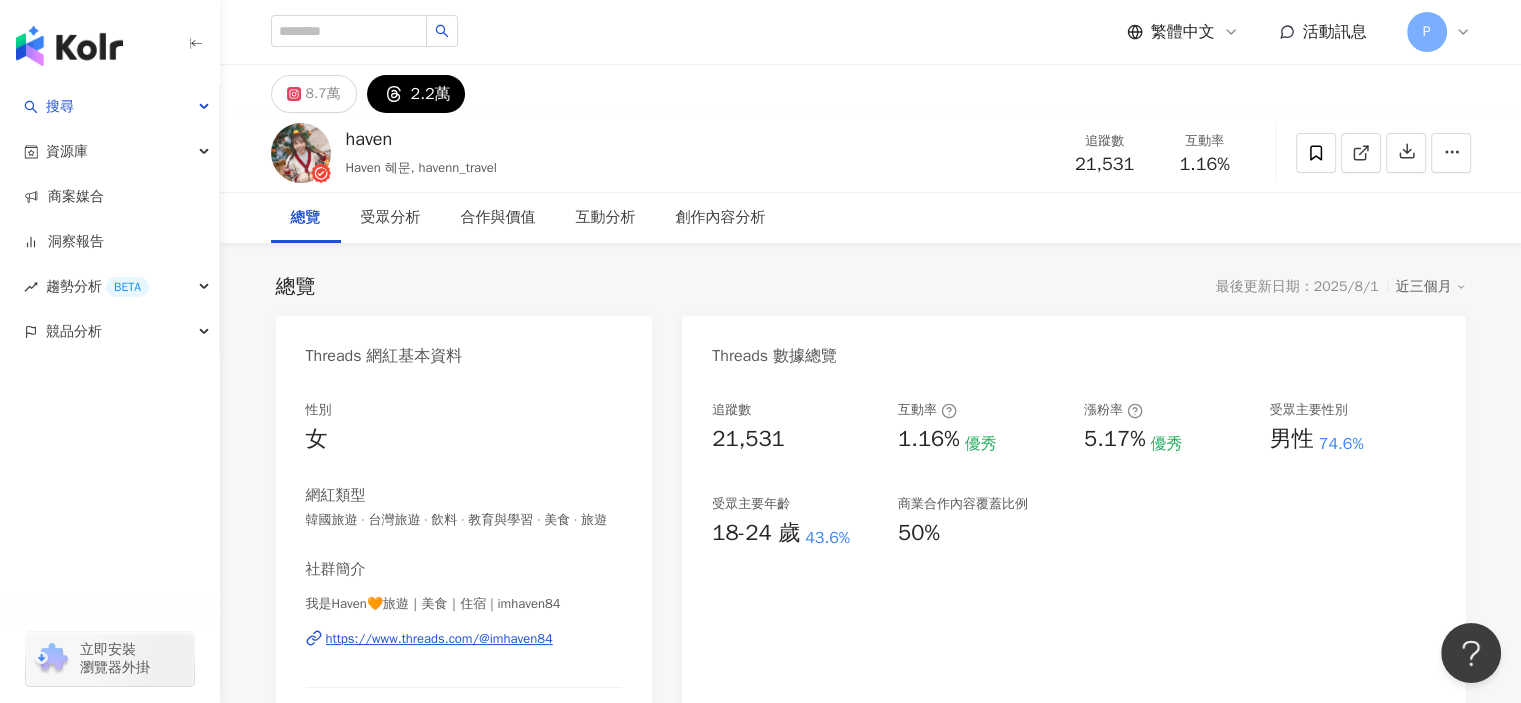scroll, scrollTop: 200, scrollLeft: 0, axis: vertical 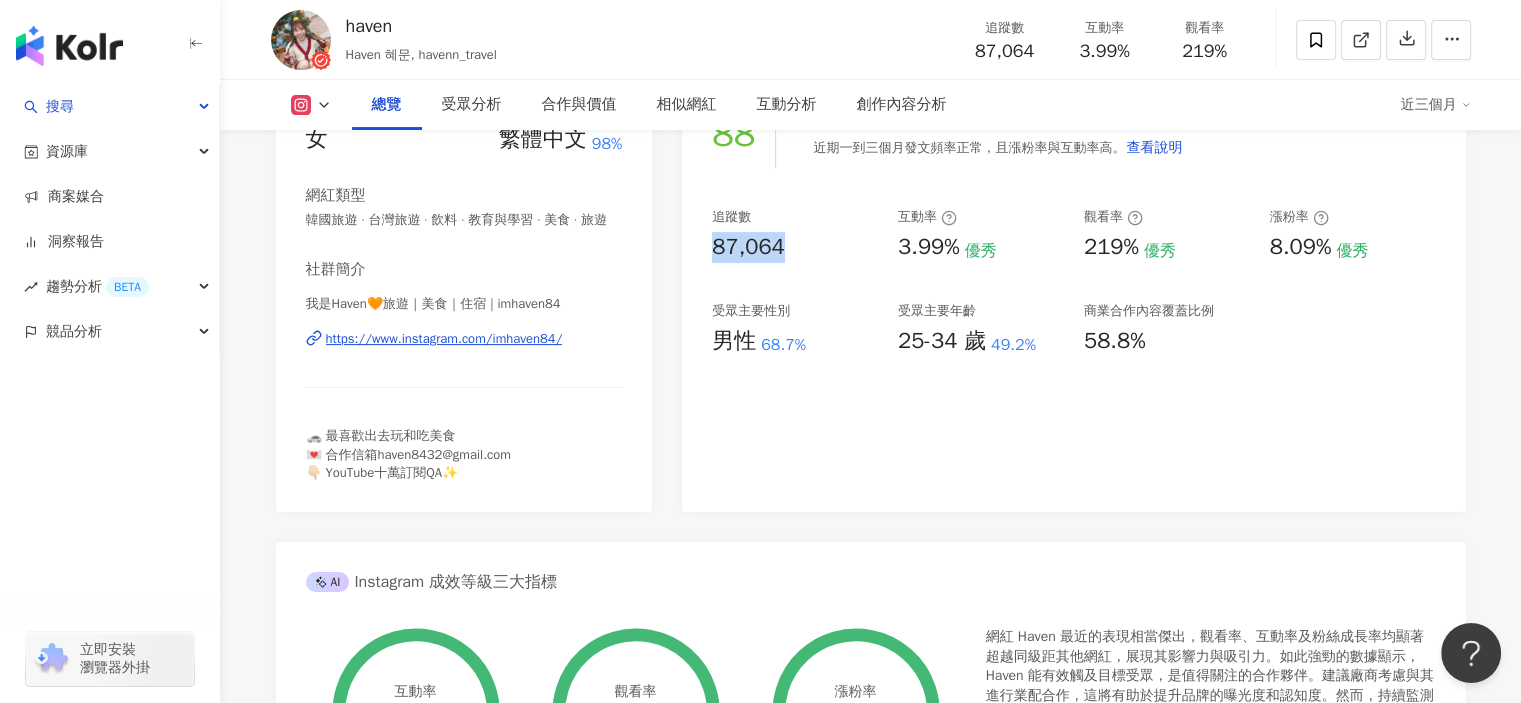 drag, startPoint x: 780, startPoint y: 244, endPoint x: 705, endPoint y: 260, distance: 76.687675 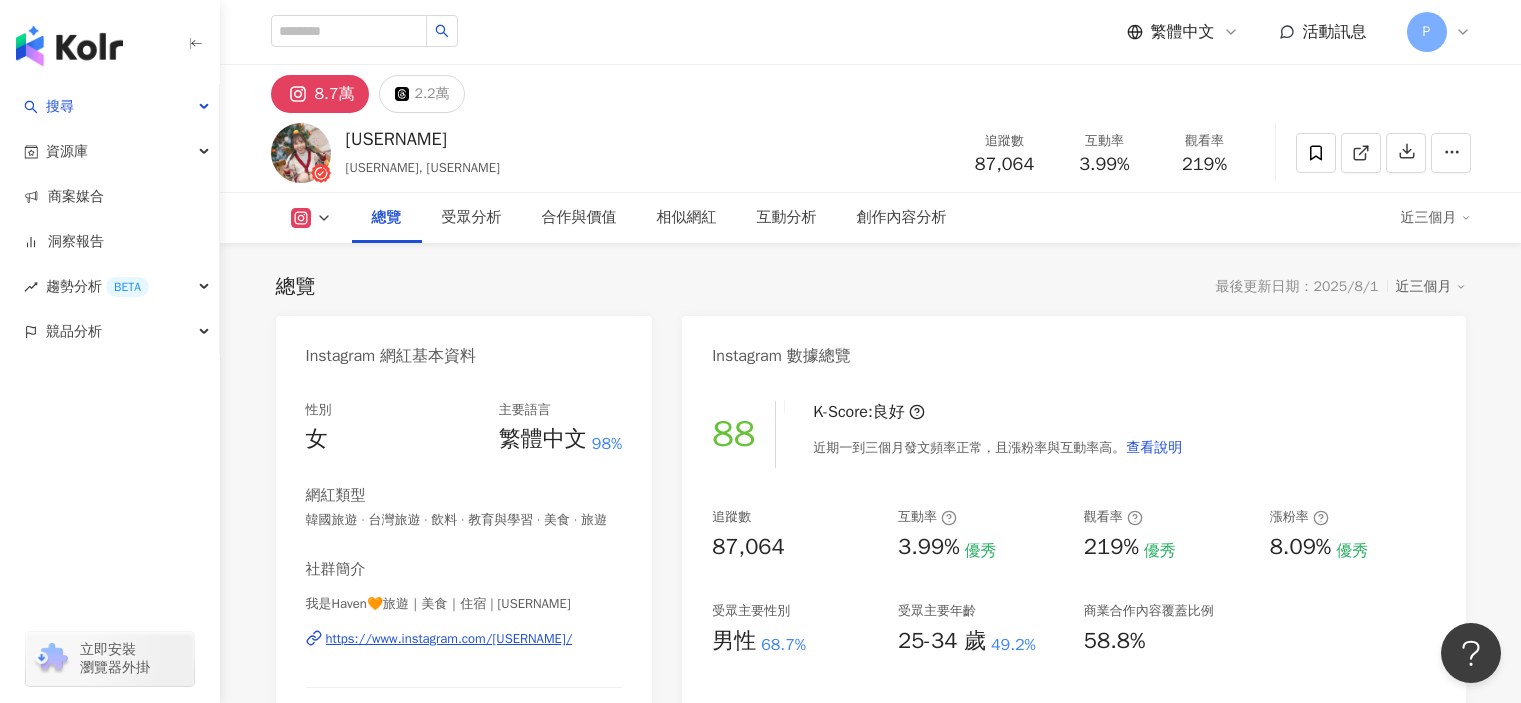 scroll, scrollTop: 300, scrollLeft: 0, axis: vertical 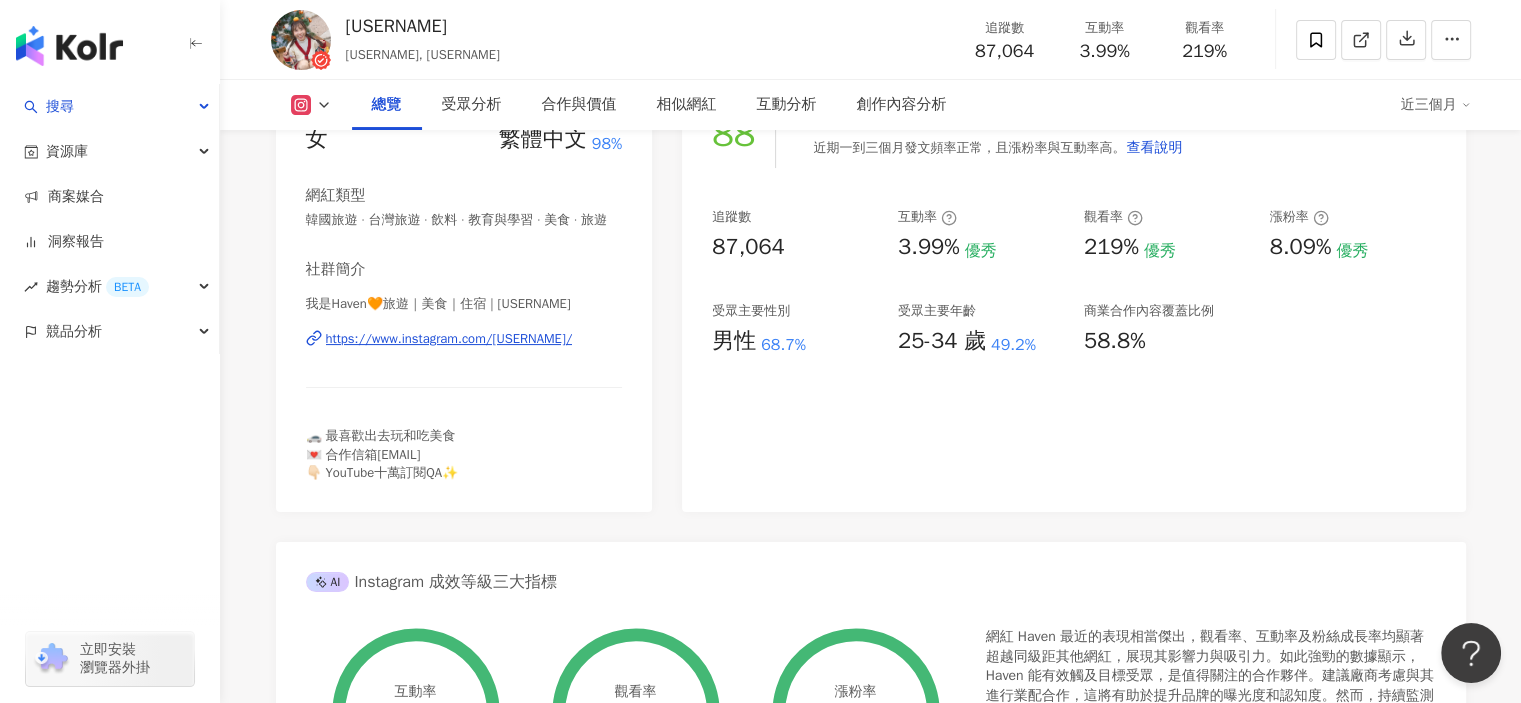 click on "[NUMBER] K-Score :   良好 近期一到三個月發文頻率正常，且漲粉率與互動率高。 查看說明 追蹤數   [NUMBER] 互動率   [PERCENT]% 優秀 觀看率   [PERCENT]% 優秀 漲粉率   [PERCENT]% 優秀 受眾主要性別   男性 [PERCENT]% 受眾主要年齡   [AGE] [PERCENT]% 商業合作內容覆蓋比例   [PERCENT]%" at bounding box center (1073, 296) 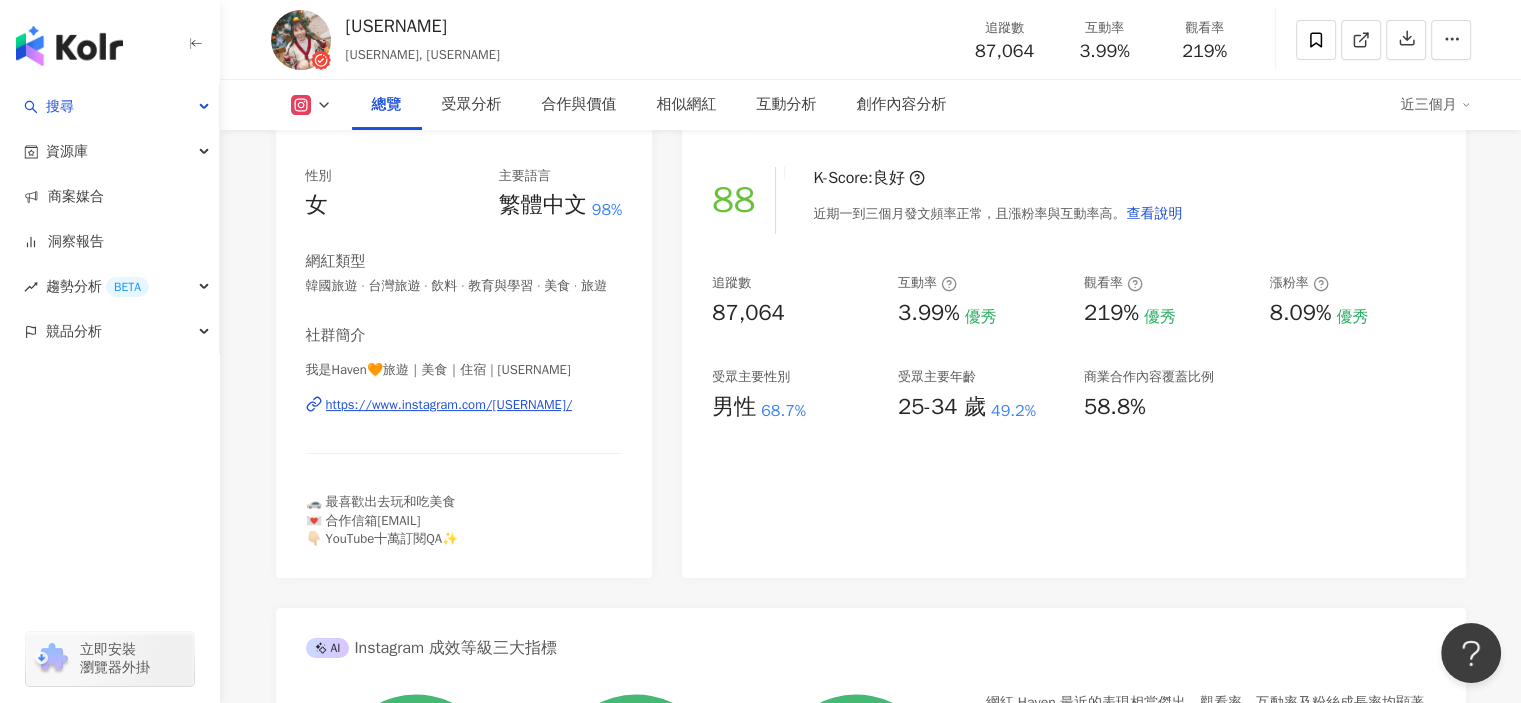 scroll, scrollTop: 200, scrollLeft: 0, axis: vertical 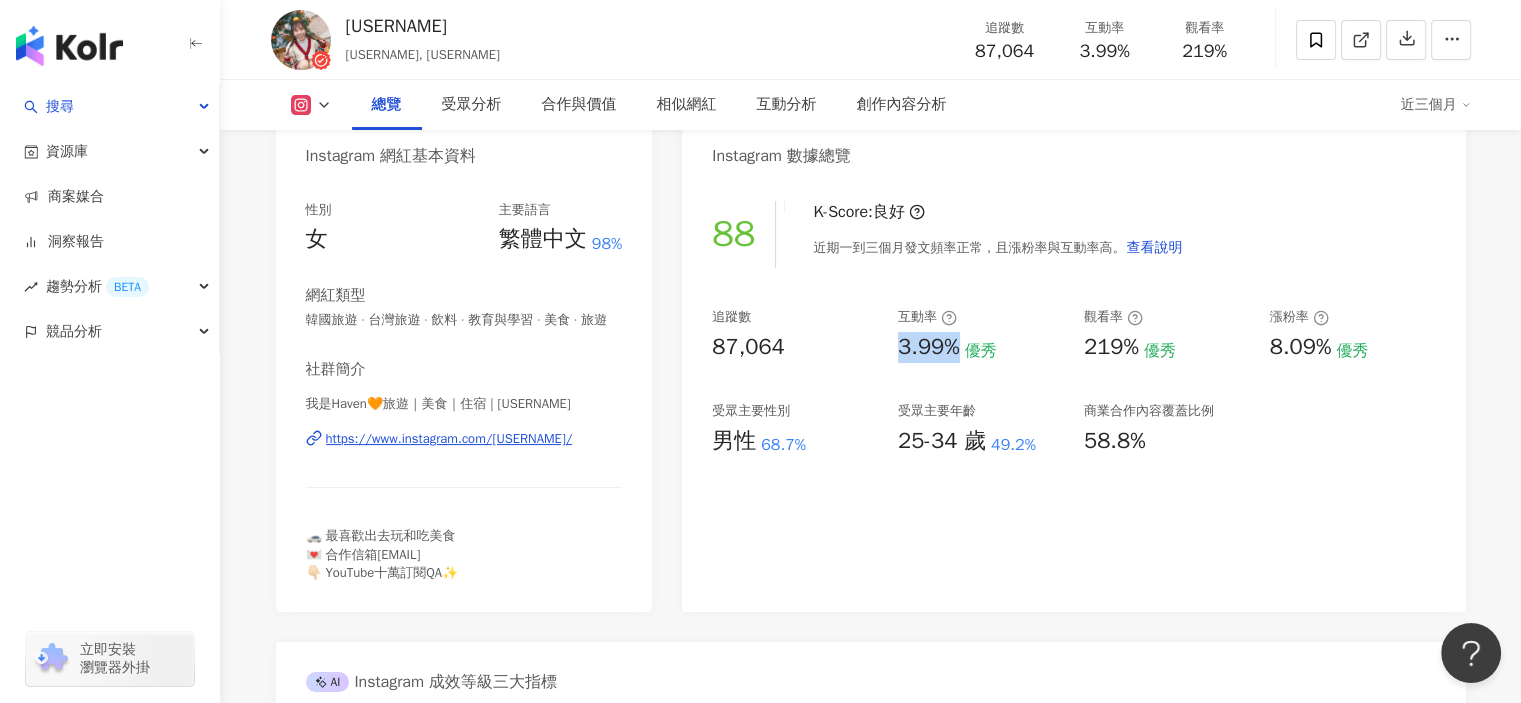drag, startPoint x: 896, startPoint y: 339, endPoint x: 962, endPoint y: 348, distance: 66.61081 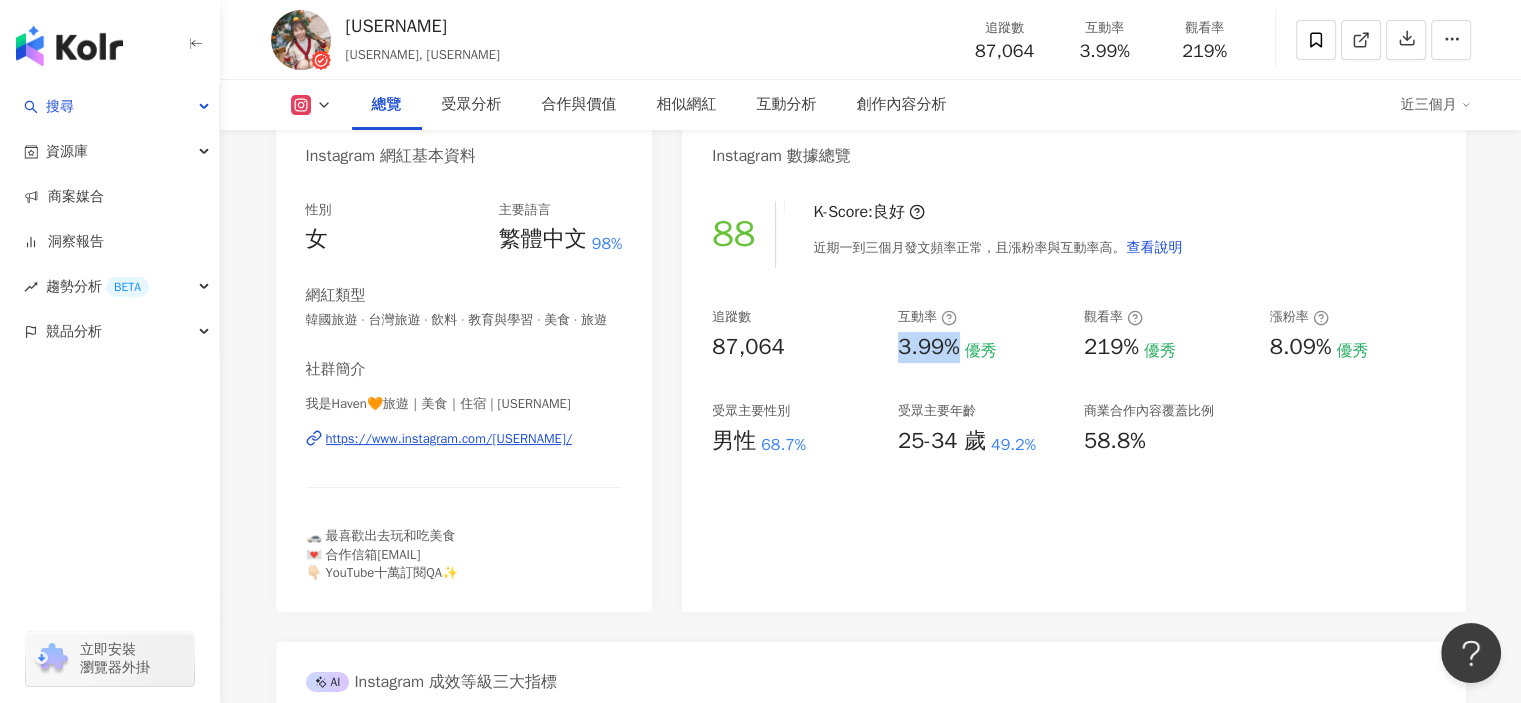 copy on "3.99%" 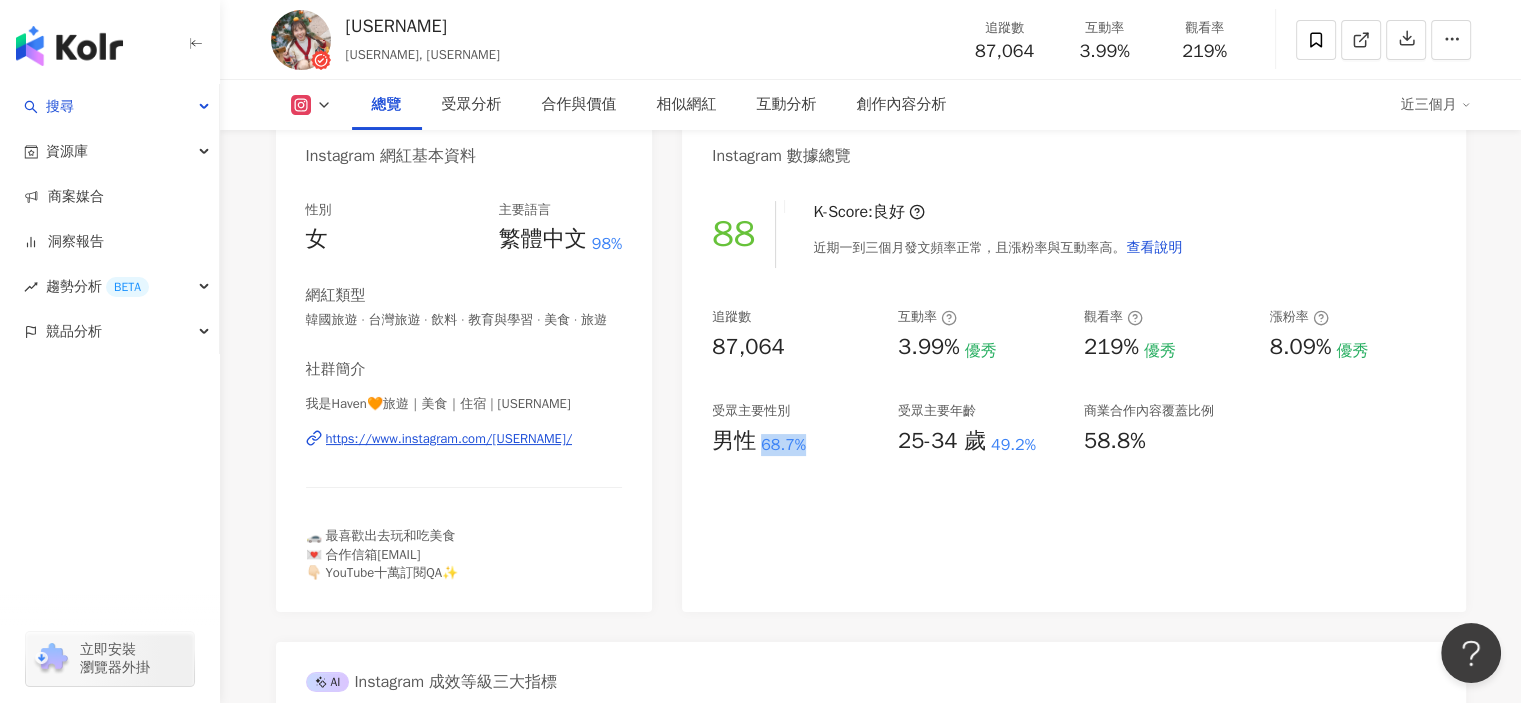 drag, startPoint x: 811, startPoint y: 447, endPoint x: 754, endPoint y: 444, distance: 57.07889 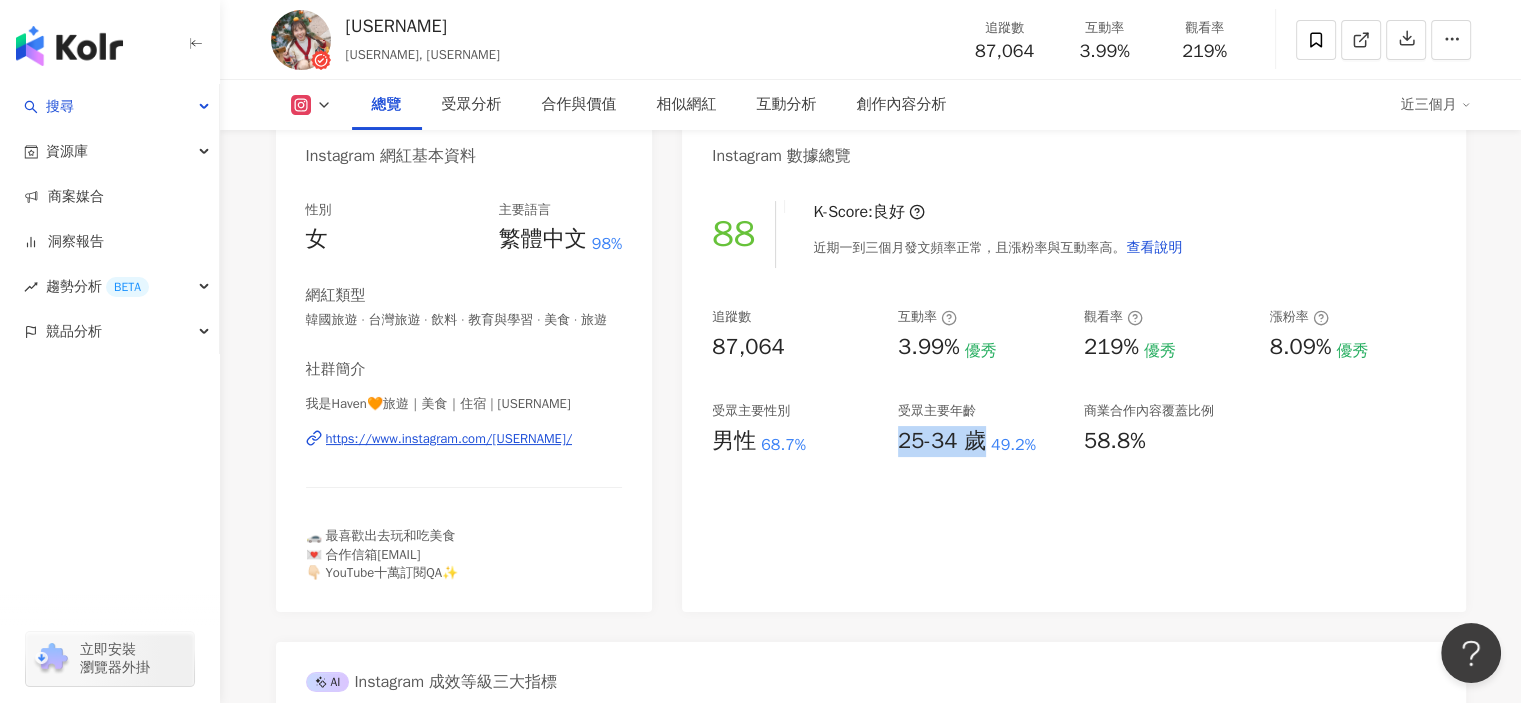 drag, startPoint x: 889, startPoint y: 445, endPoint x: 980, endPoint y: 446, distance: 91.00549 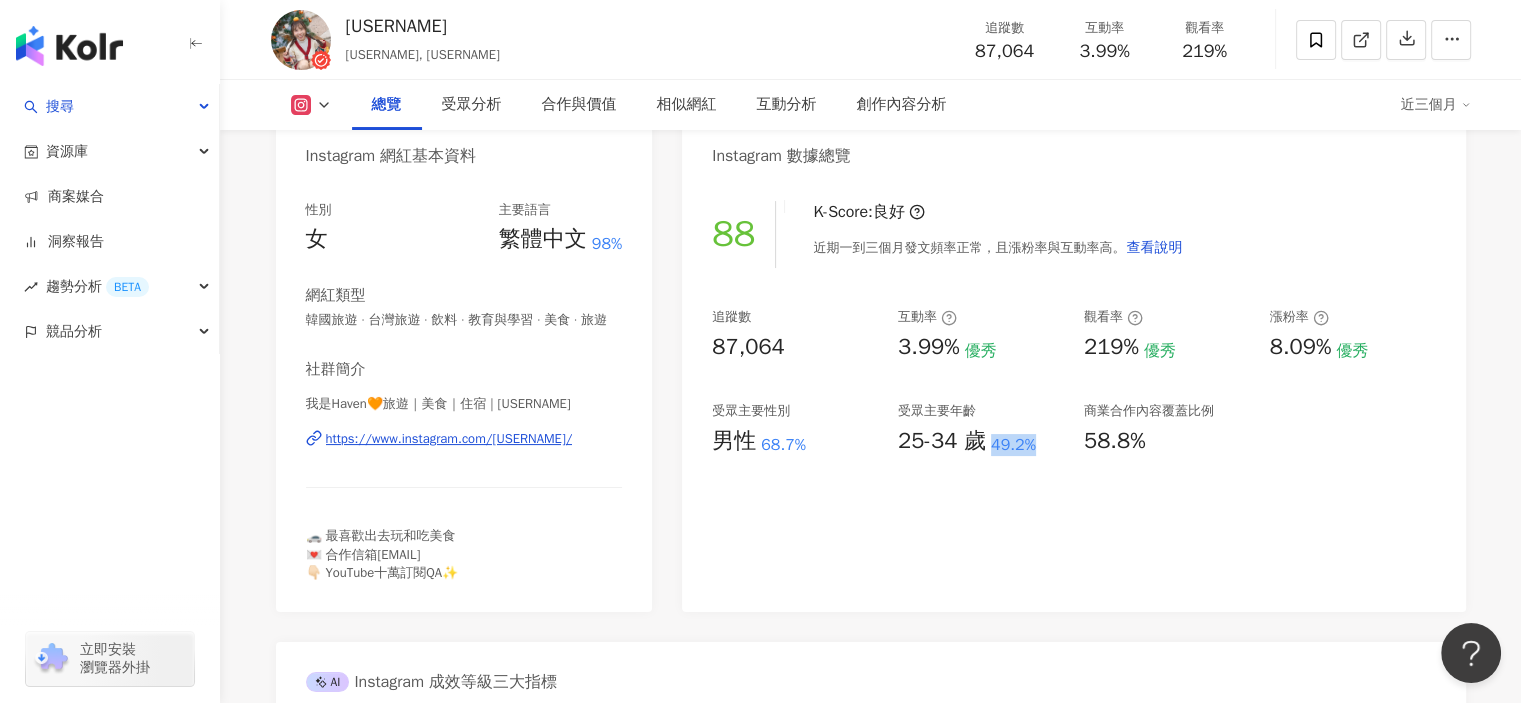 drag, startPoint x: 1059, startPoint y: 439, endPoint x: 988, endPoint y: 435, distance: 71.11259 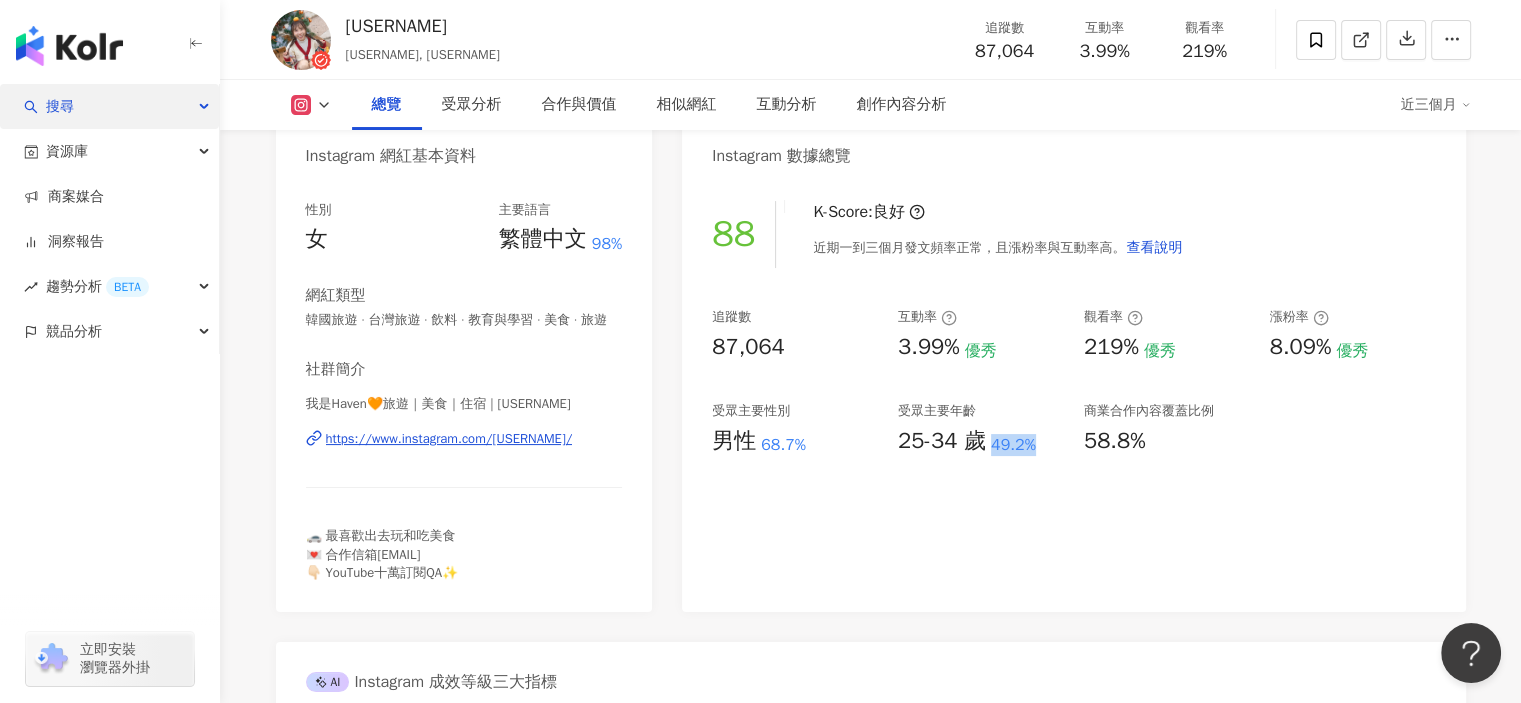 click on "搜尋" at bounding box center [109, 106] 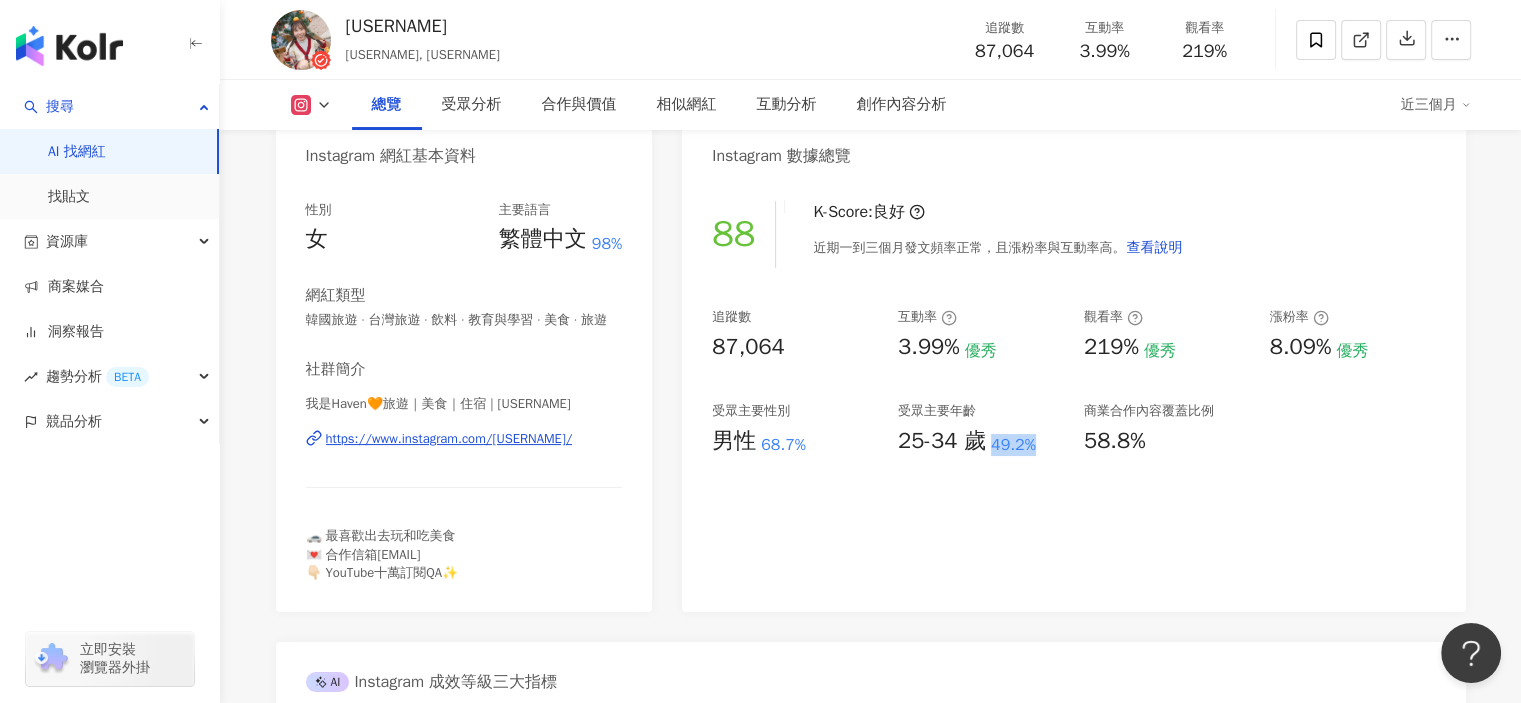 click on "AI 找網紅" at bounding box center (77, 152) 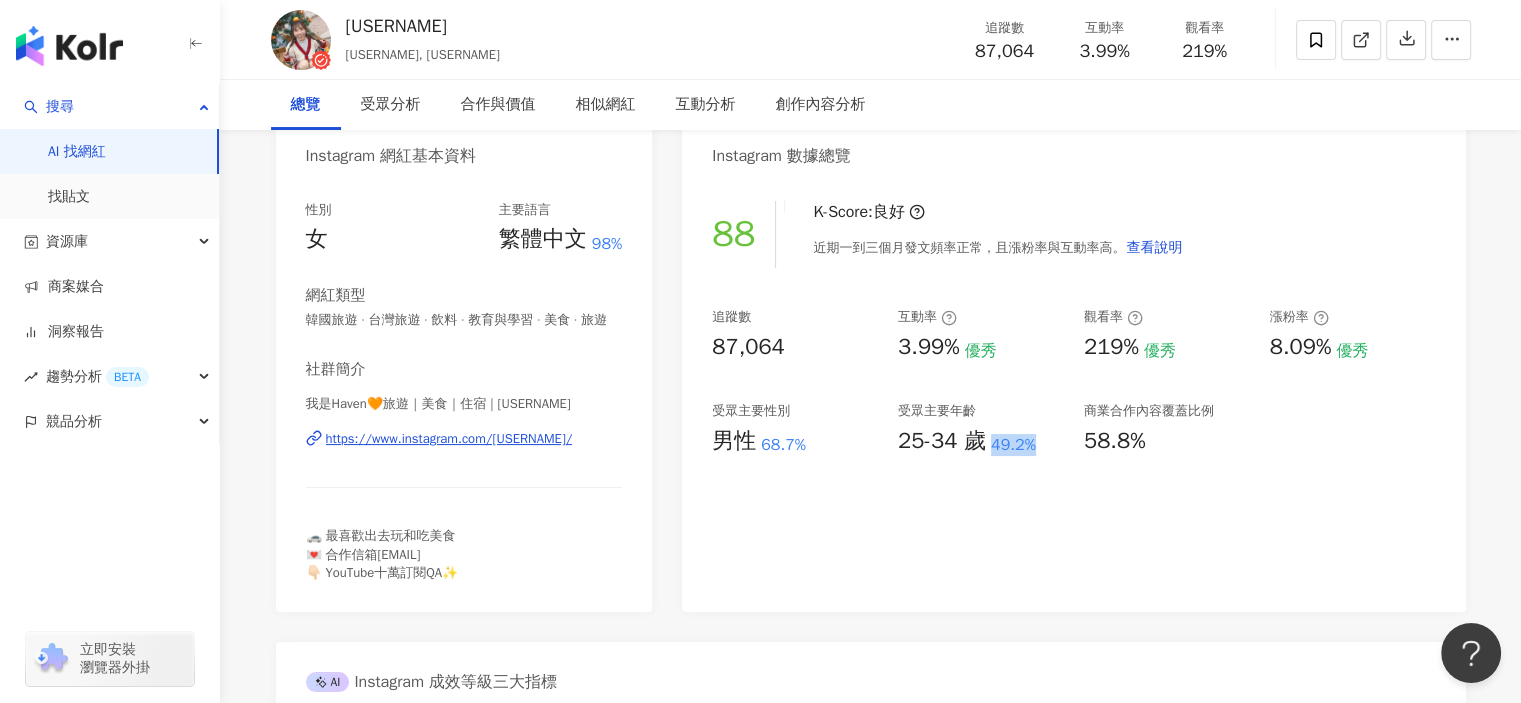scroll, scrollTop: 0, scrollLeft: 0, axis: both 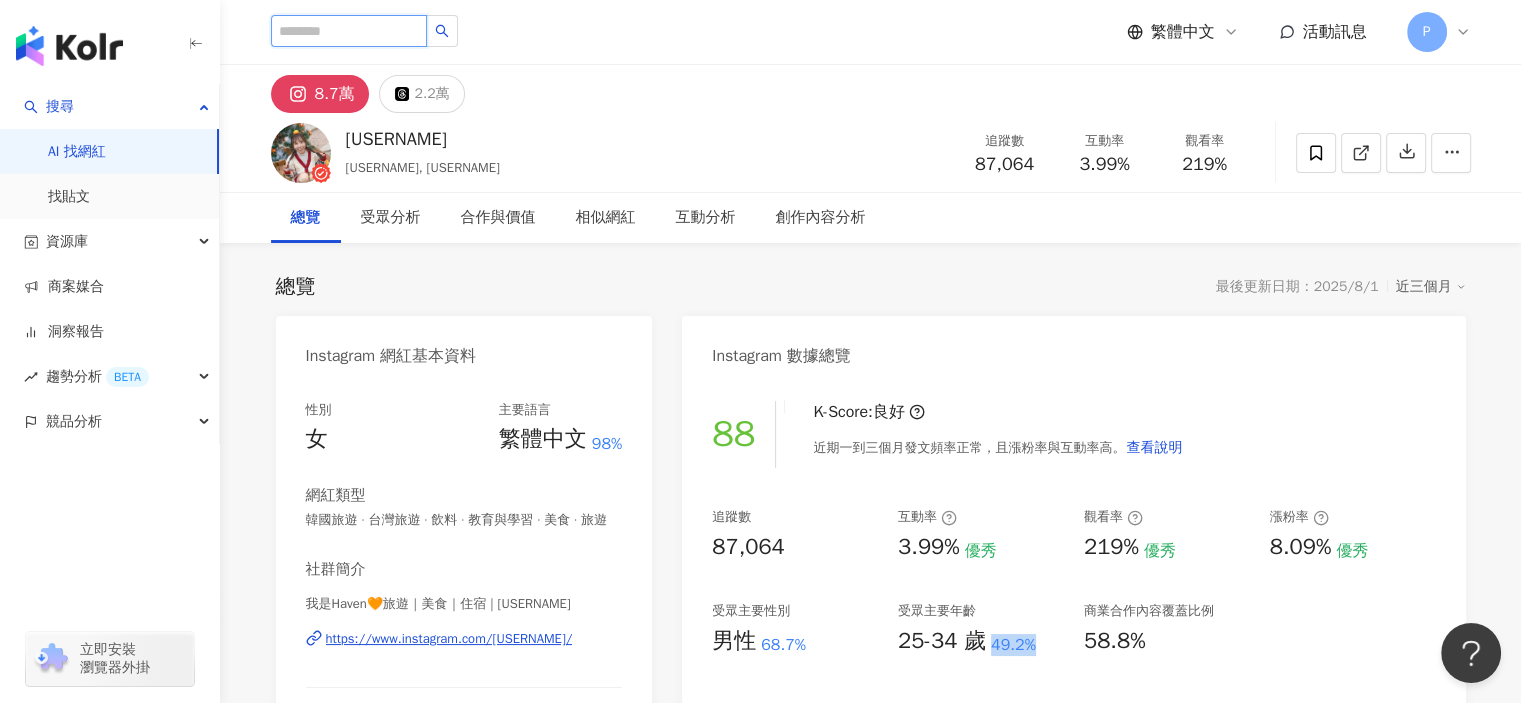 click at bounding box center [349, 31] 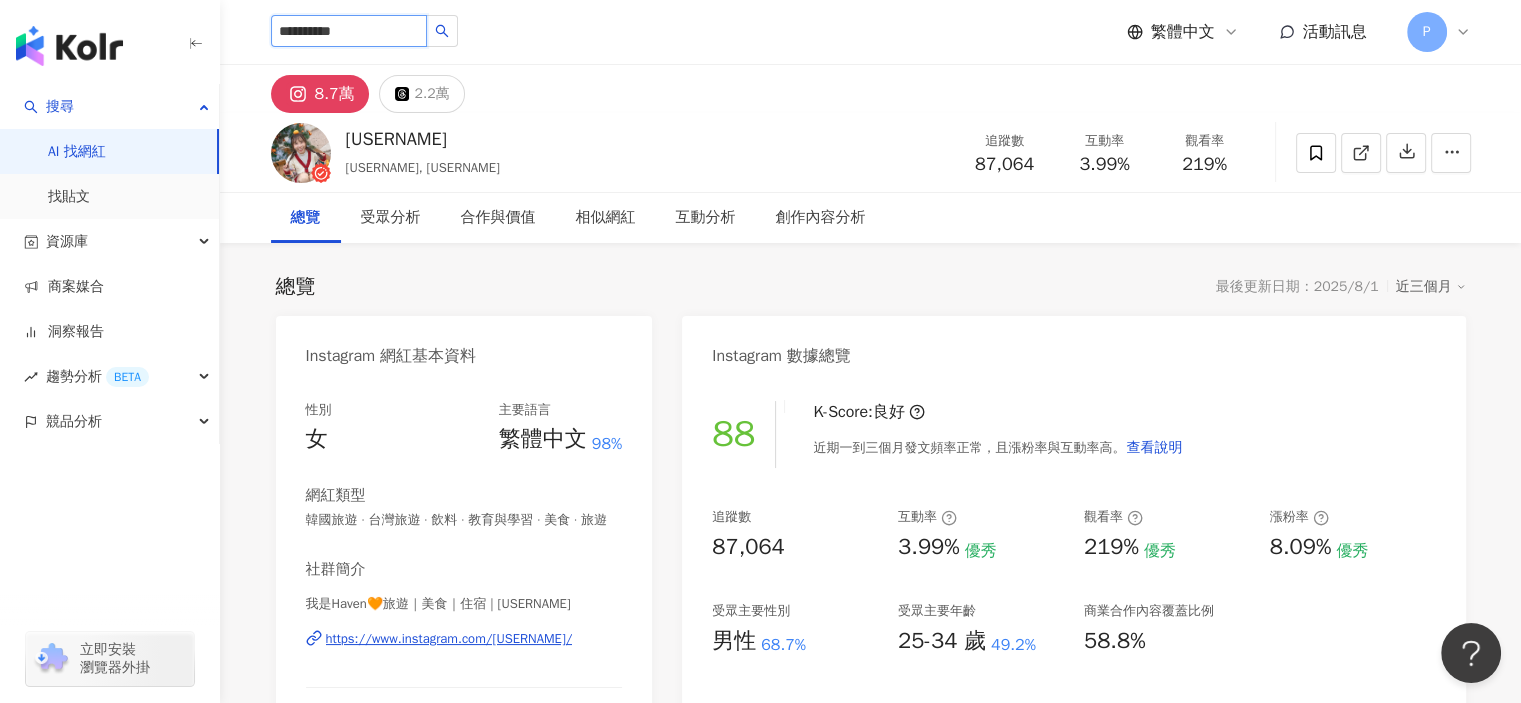 type on "**********" 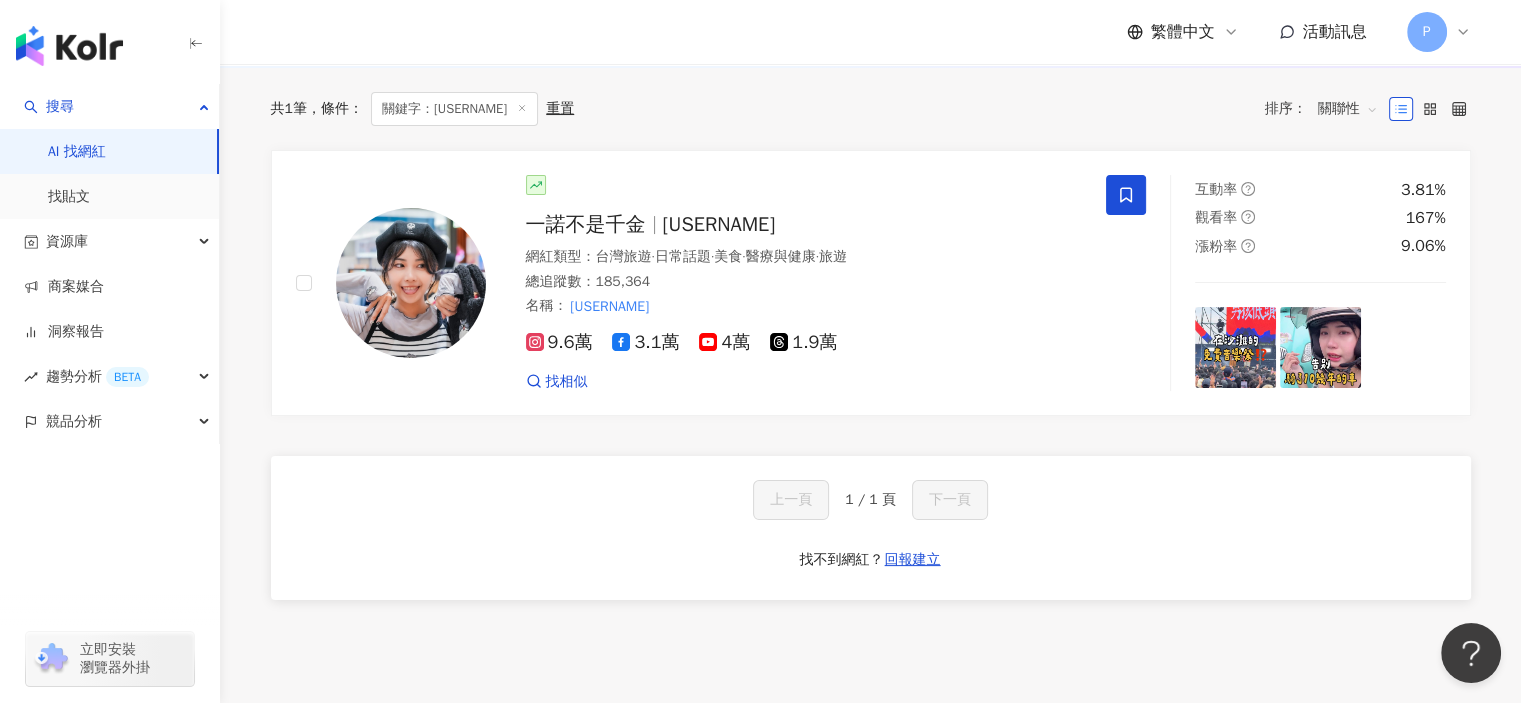 scroll, scrollTop: 280, scrollLeft: 0, axis: vertical 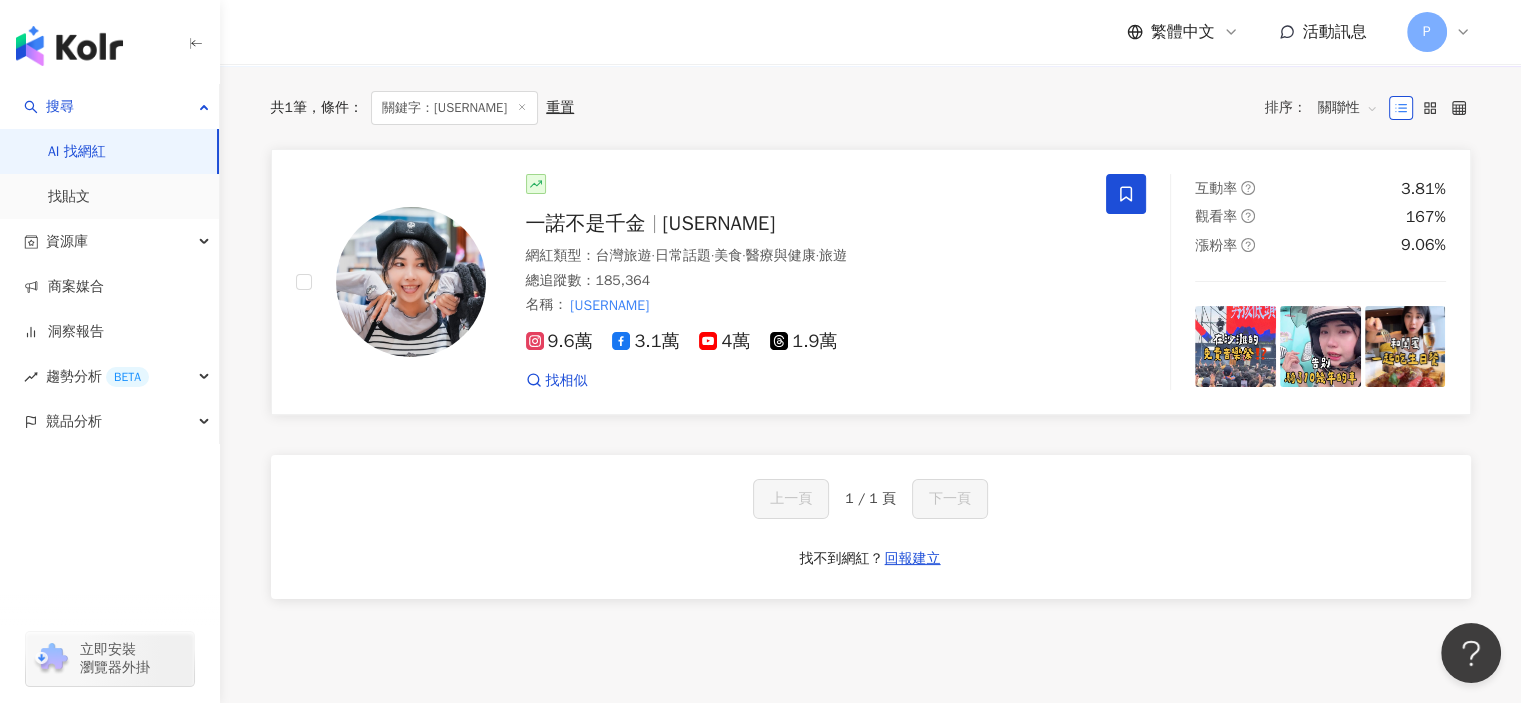 click on "台灣旅遊" at bounding box center [624, 255] 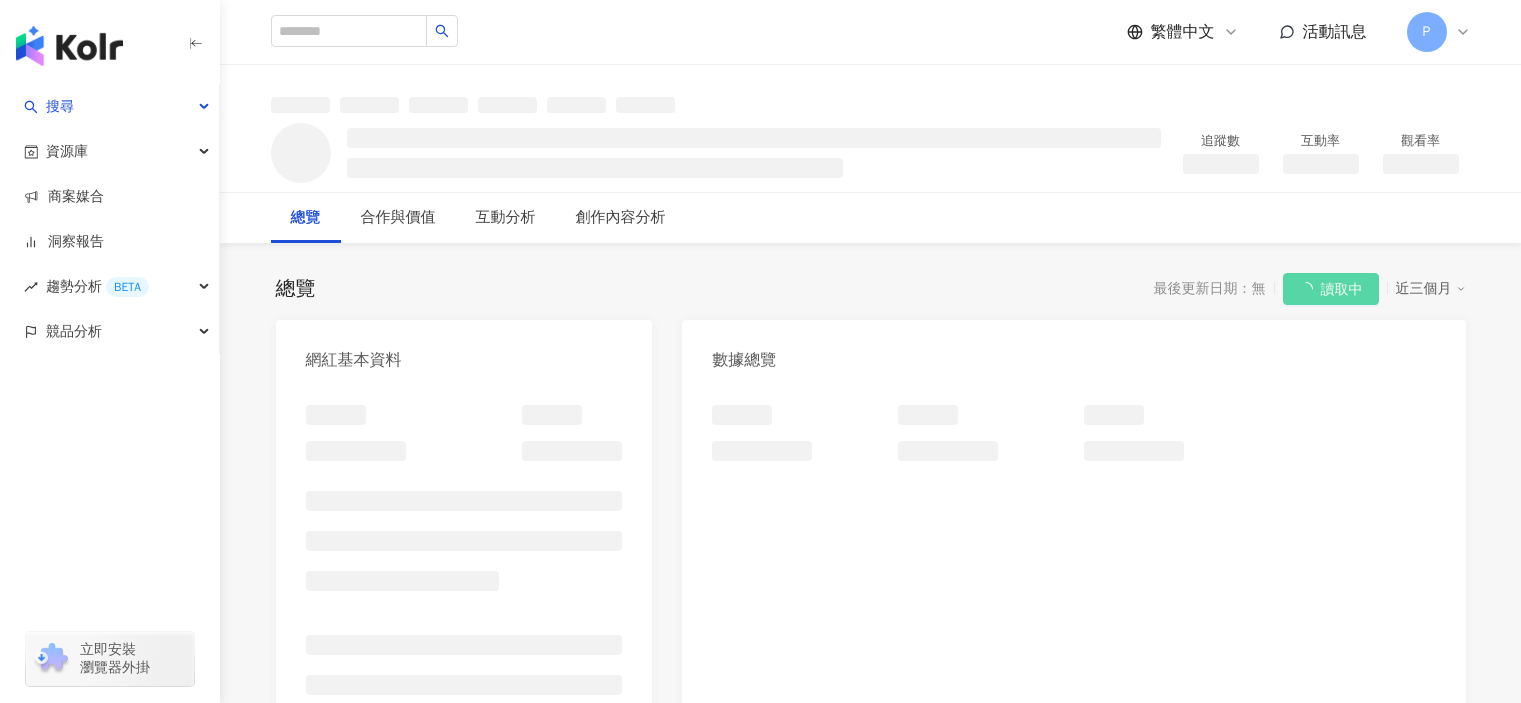 scroll, scrollTop: 0, scrollLeft: 0, axis: both 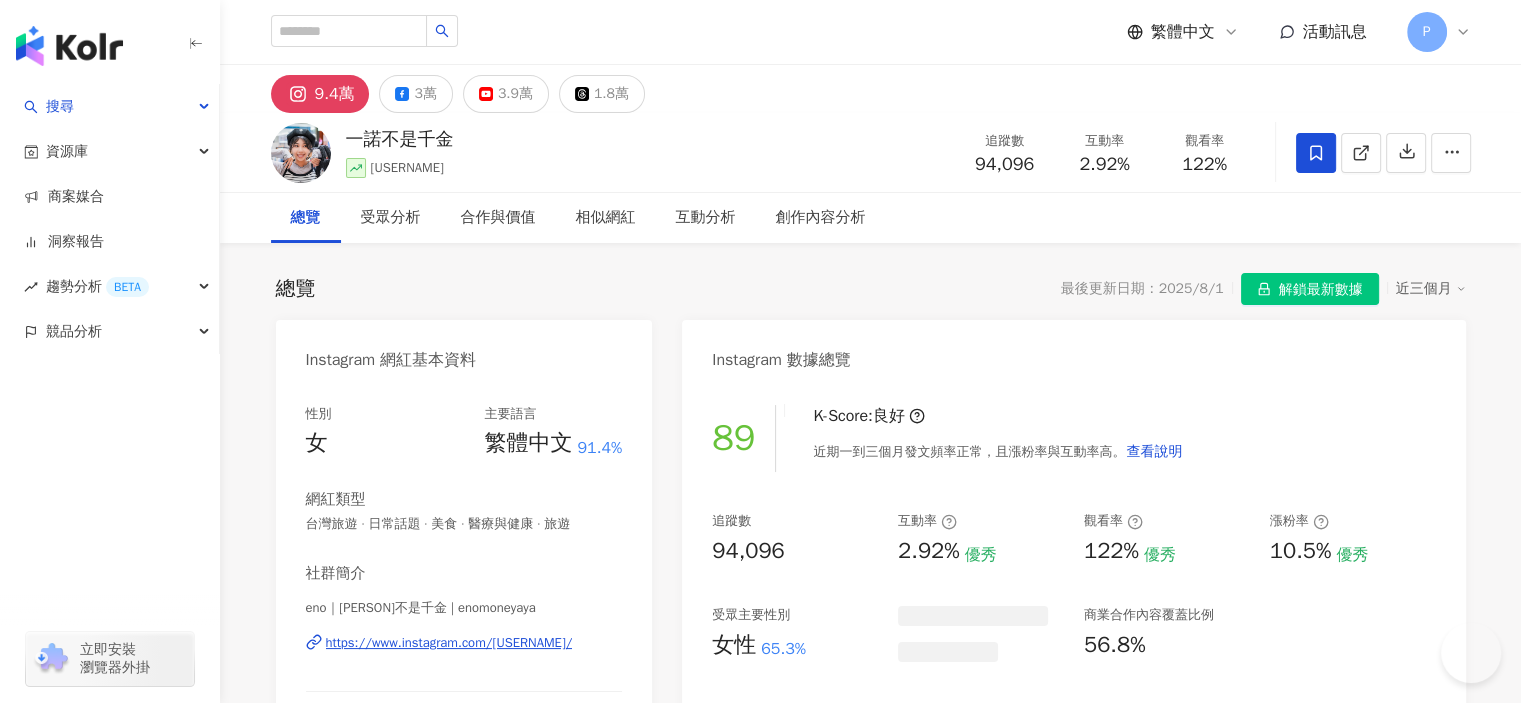 click on "89 K-Score :   良好 近期一到三個月發文頻率正常，且漲粉率與互動率高。 查看說明 追蹤數   94,096 互動率   2.92% 優秀 觀看率   122% 優秀 漲粉率   10.5% 優秀 受眾主要性別   女性 65.3% 商業合作內容覆蓋比例   56.8%" at bounding box center (1073, 600) 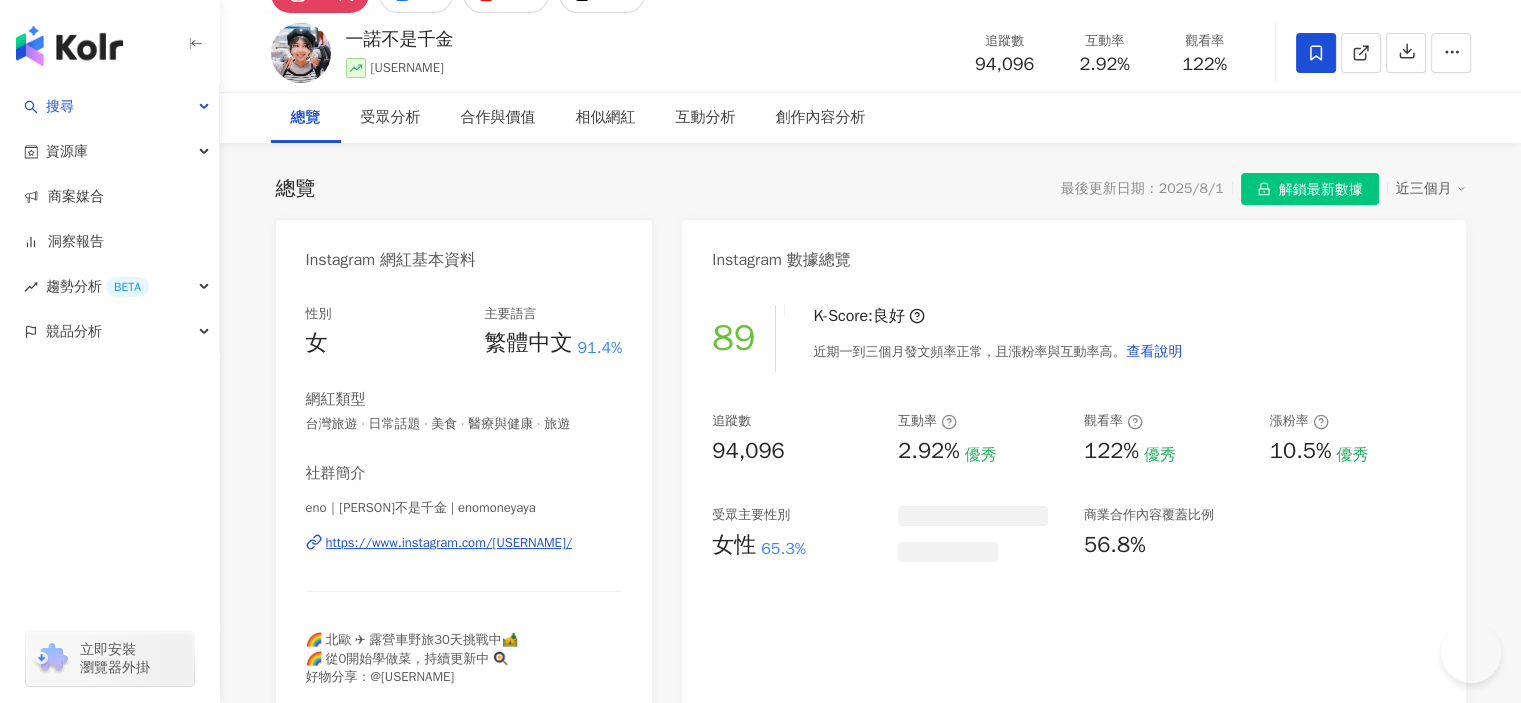scroll, scrollTop: 0, scrollLeft: 0, axis: both 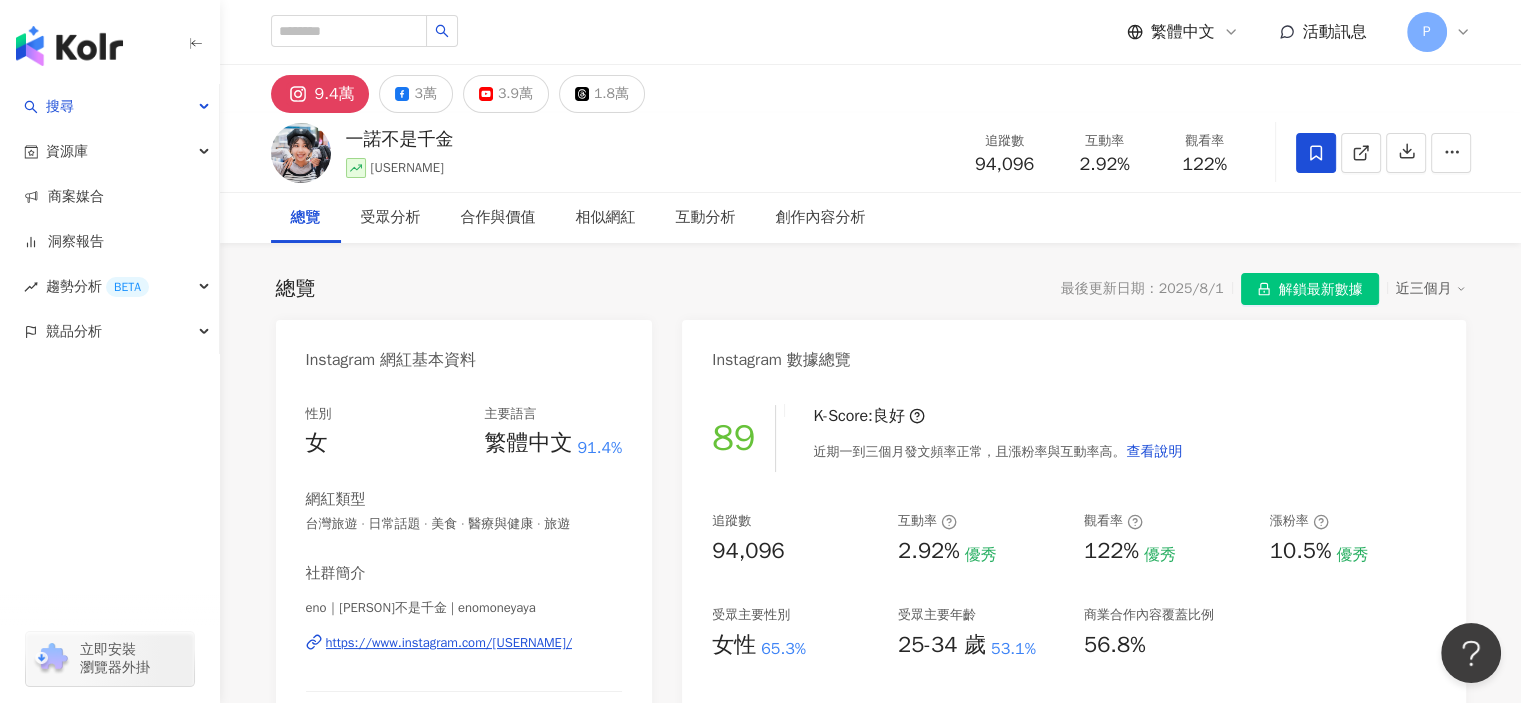 click on "一諾不是千金 enomoneyaya 追蹤數 94,096 互動率 2.92% 觀看率 122%" at bounding box center [871, 152] 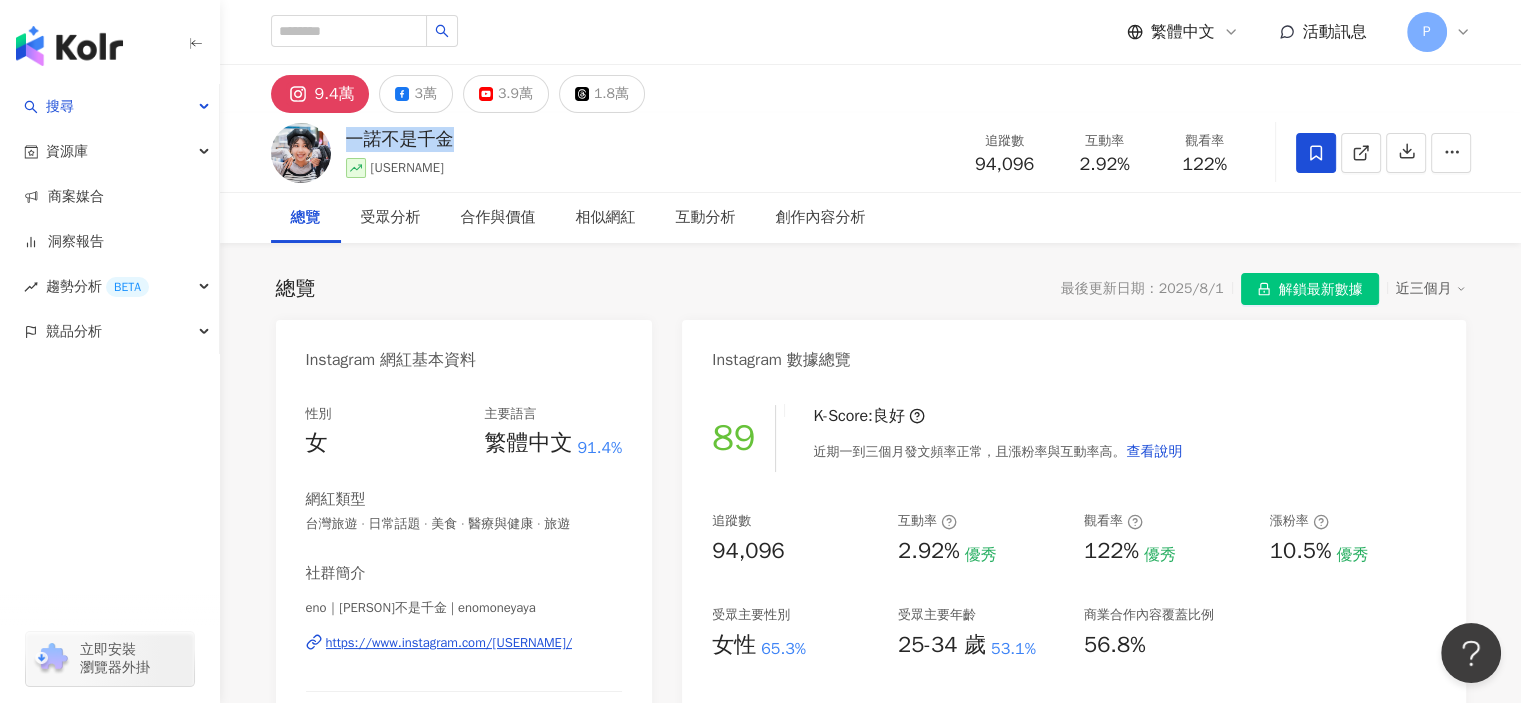 drag, startPoint x: 396, startPoint y: 139, endPoint x: 337, endPoint y: 137, distance: 59.03389 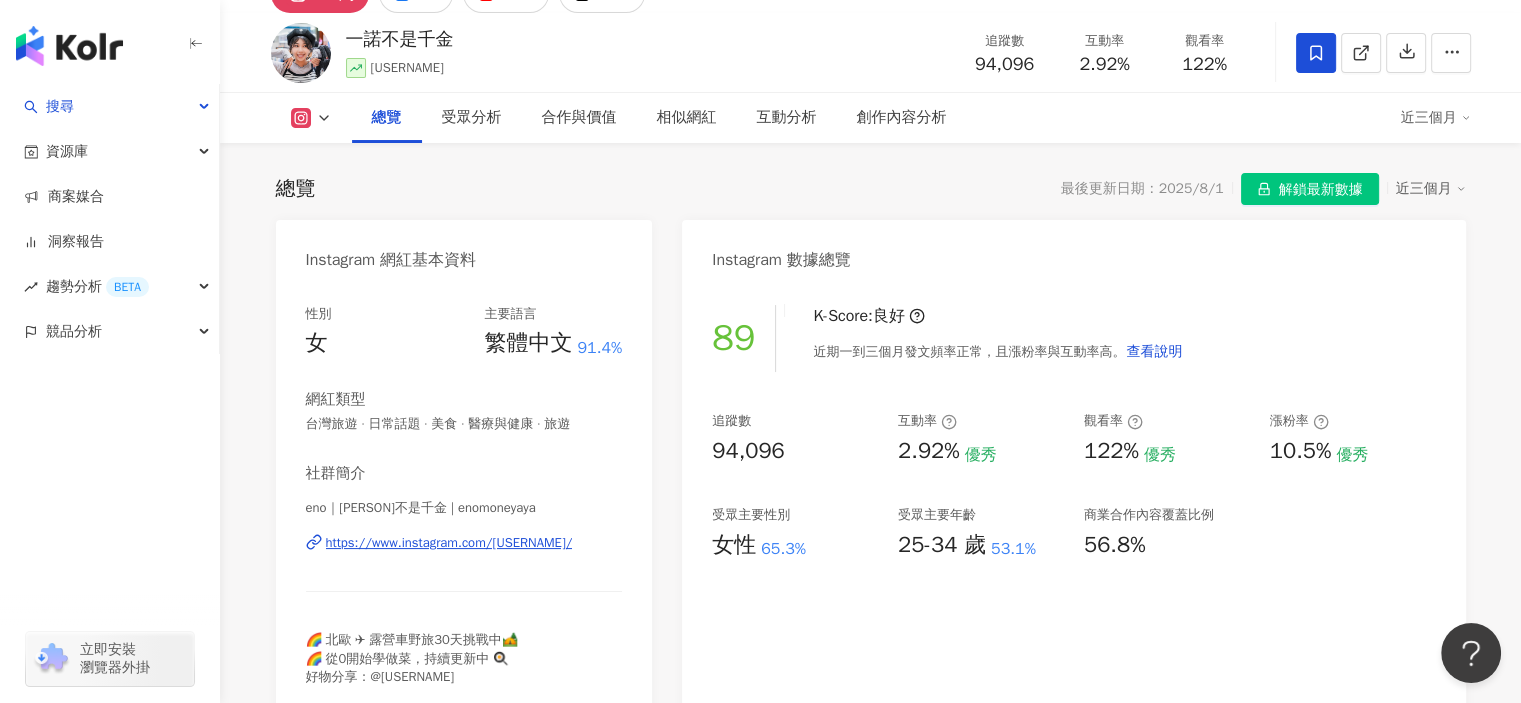 drag, startPoint x: 794, startPoint y: 507, endPoint x: 776, endPoint y: 446, distance: 63.600315 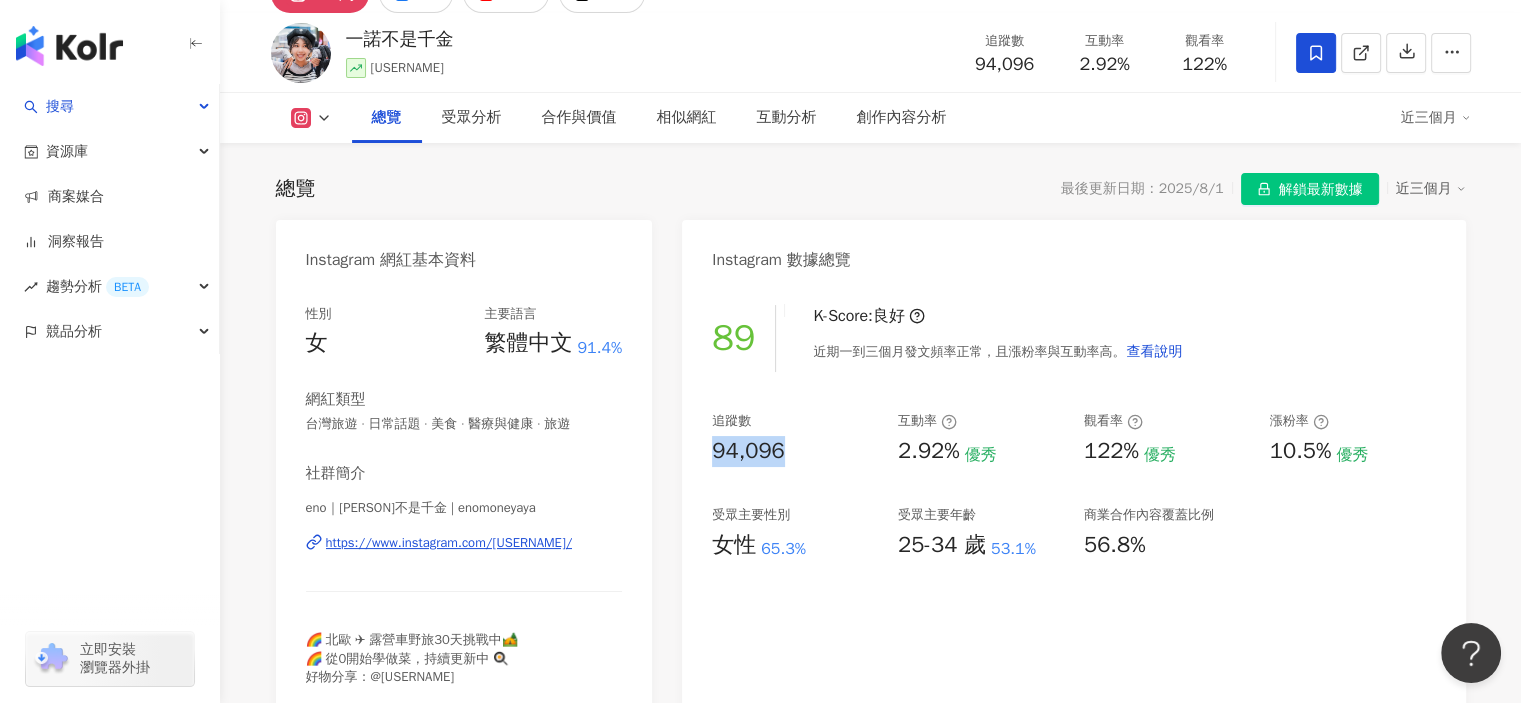 drag, startPoint x: 753, startPoint y: 447, endPoint x: 712, endPoint y: 447, distance: 41 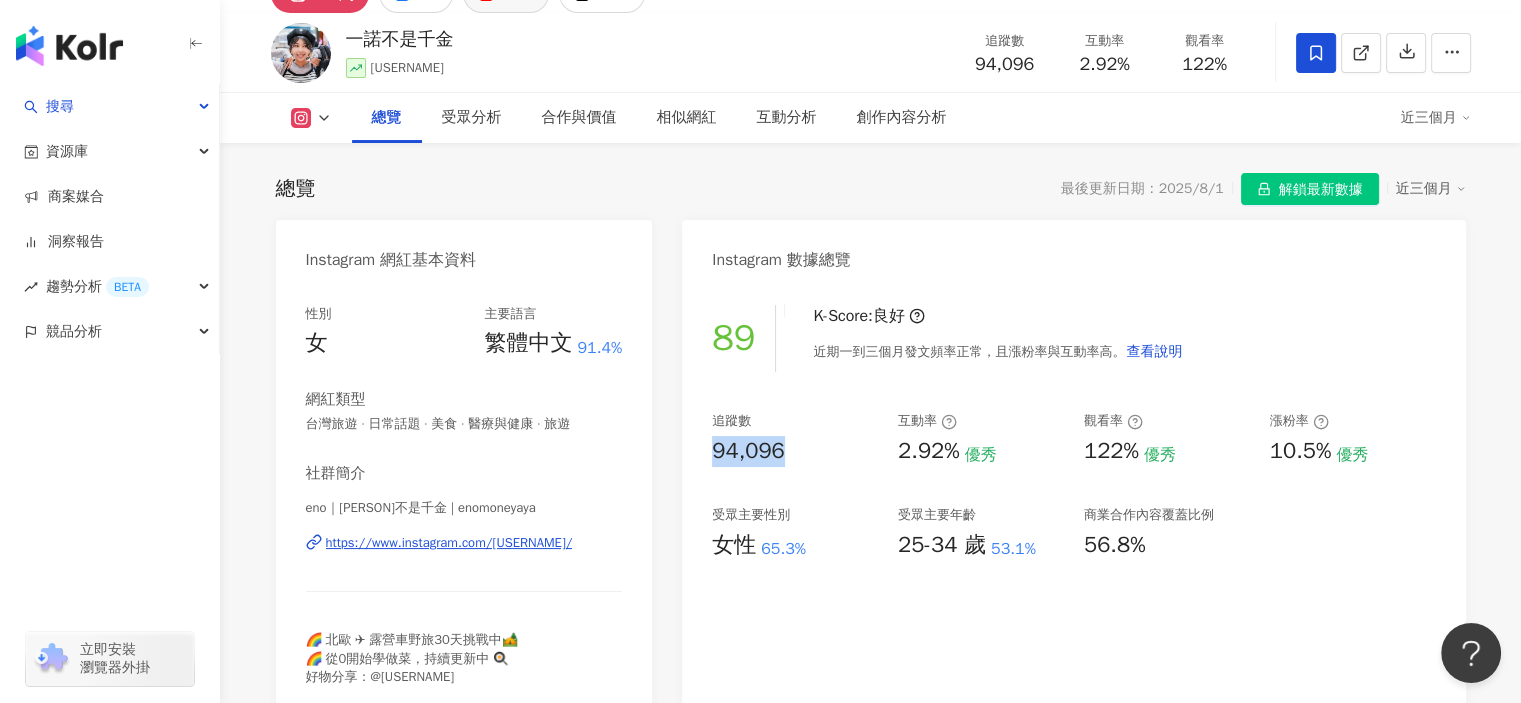 copy on "94,096" 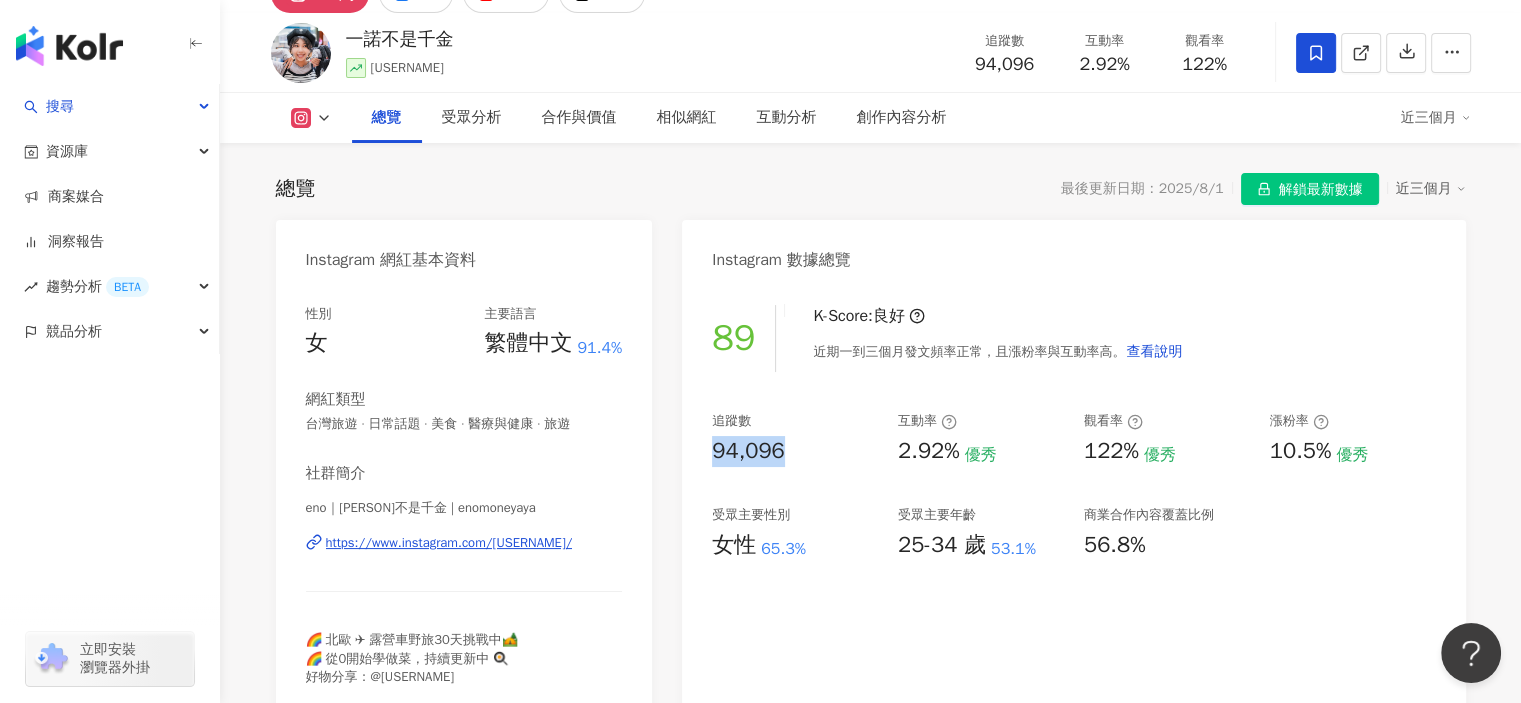 scroll, scrollTop: 0, scrollLeft: 0, axis: both 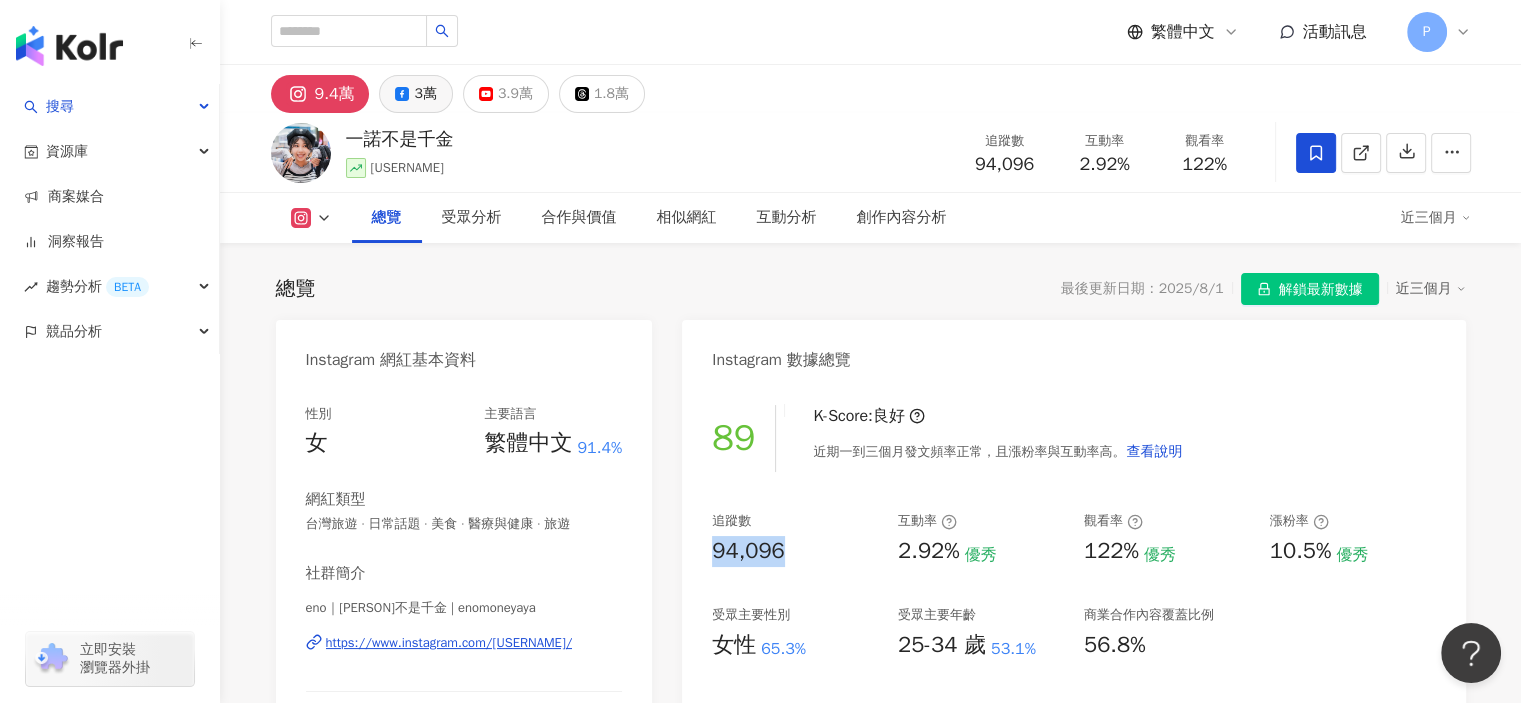 click on "3萬" at bounding box center [415, 94] 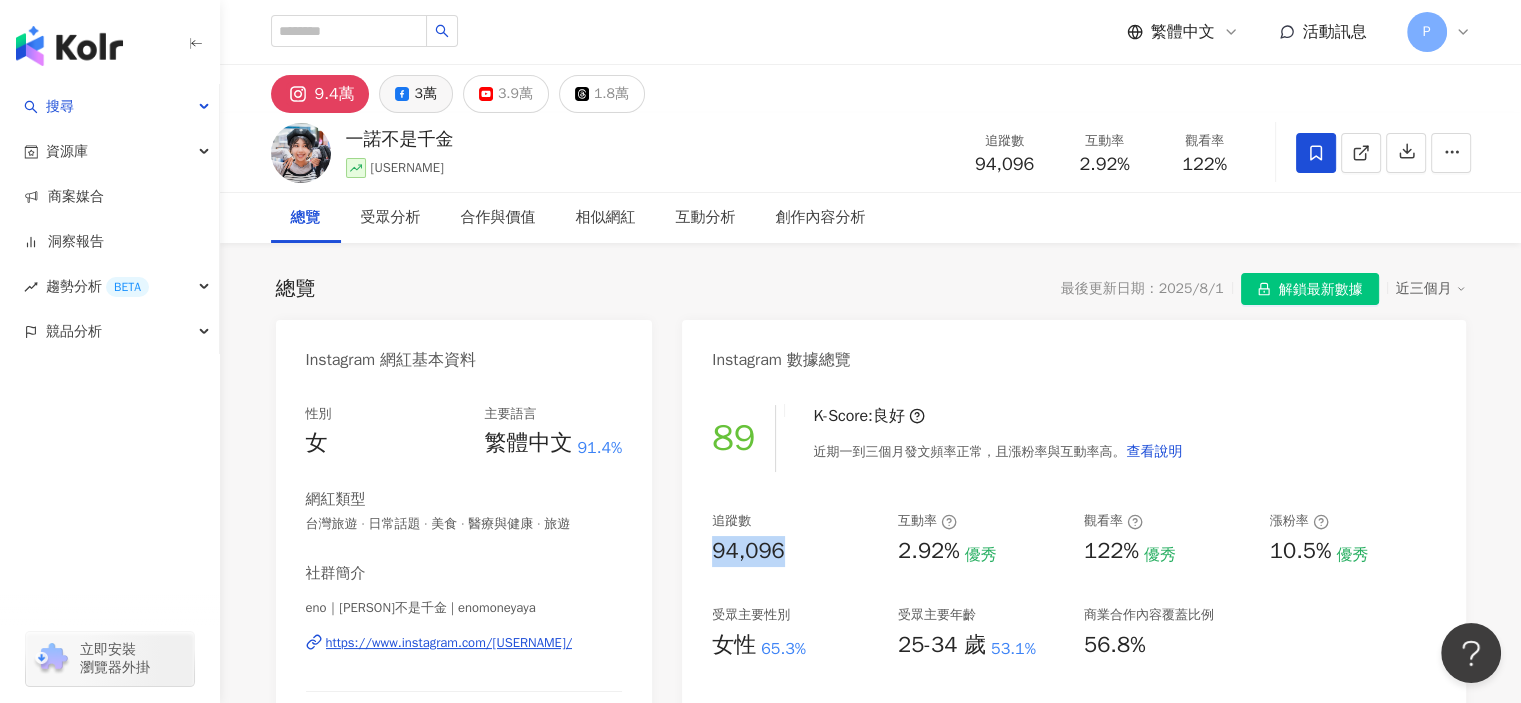 click on "3萬" at bounding box center [415, 94] 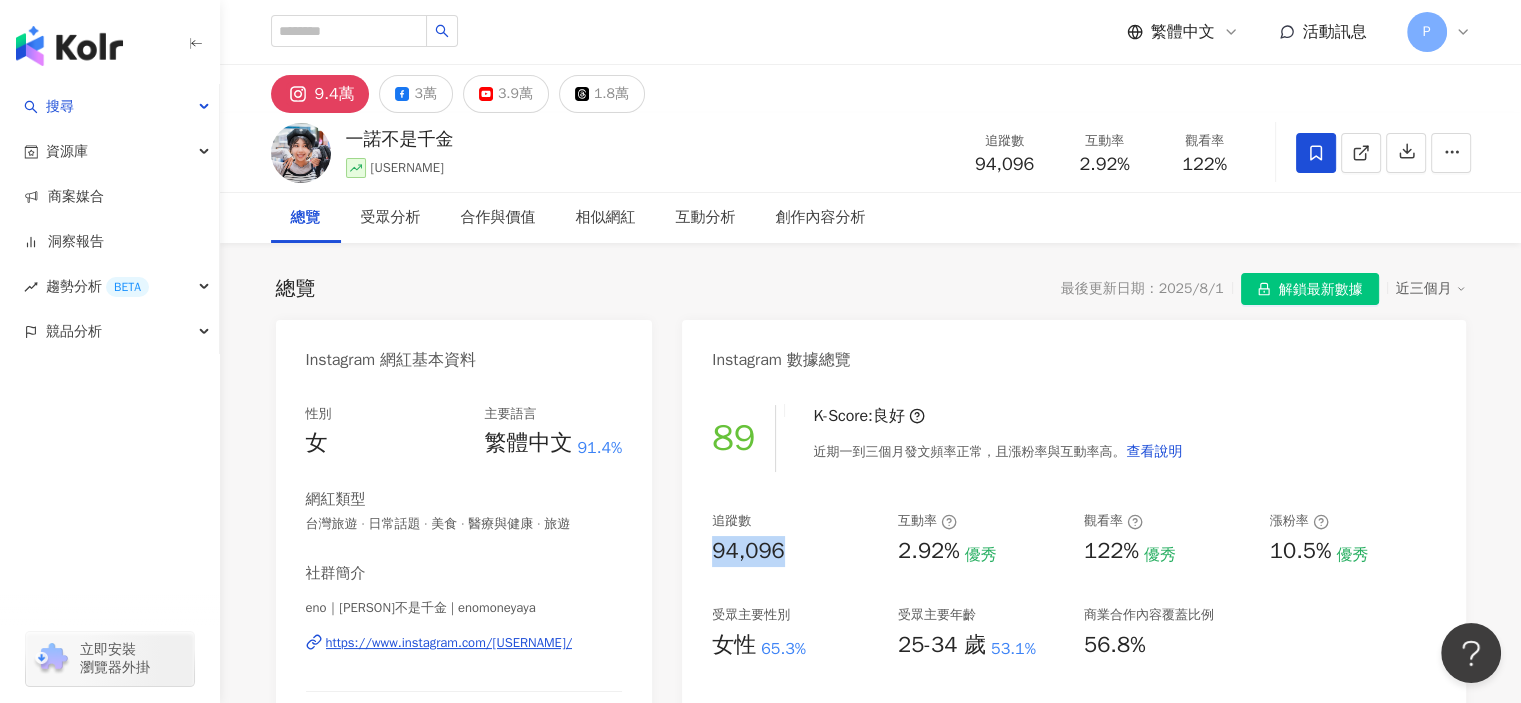click on "94,096" at bounding box center [748, 551] 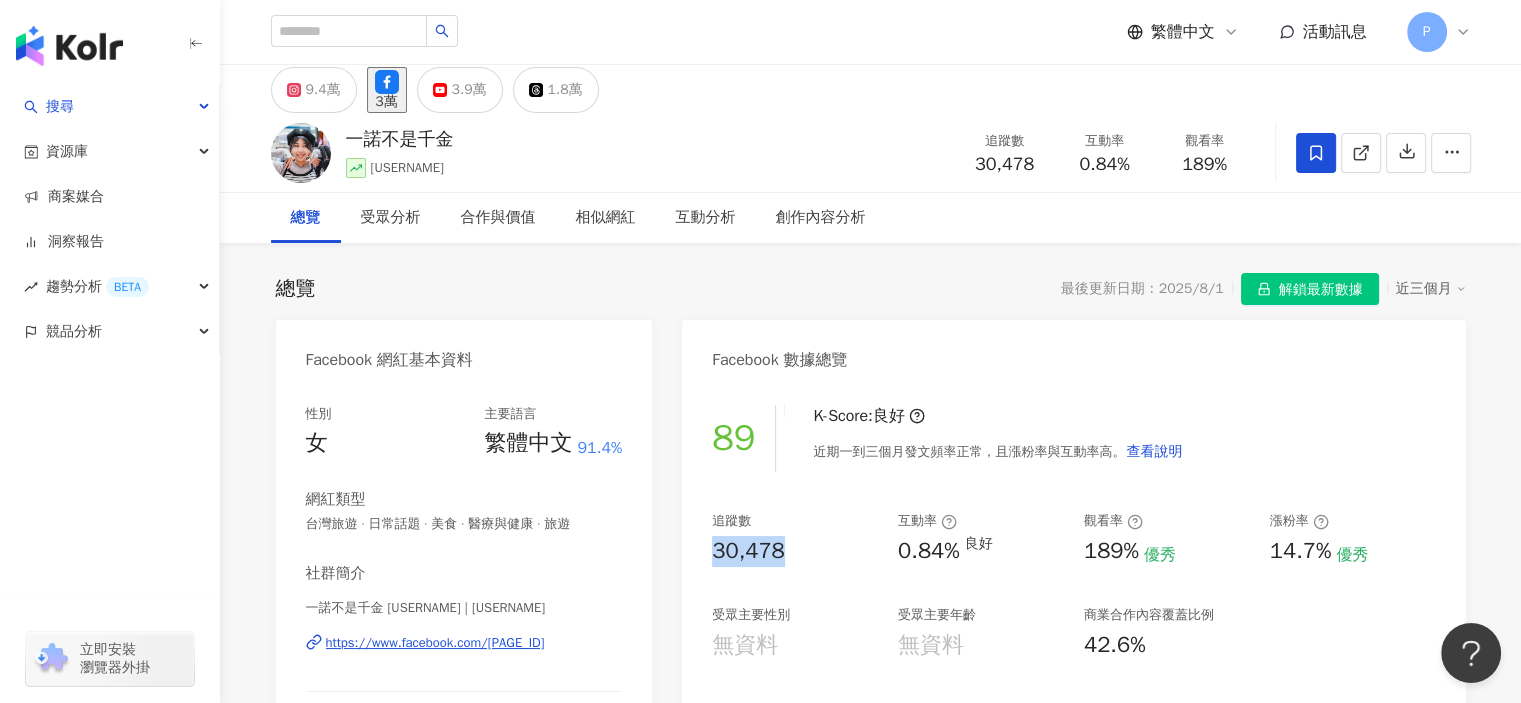 click on "89 K-Score :   良好 近期一到三個月發文頻率正常，且漲粉率與互動率高。 查看說明 追蹤數   30,478 互動率   0.84% 良好 觀看率   189% 優秀 漲粉率   14.7% 優秀 受眾主要性別   無資料 受眾主要年齡   無資料 商業合作內容覆蓋比例   42.6%" at bounding box center (1073, 617) 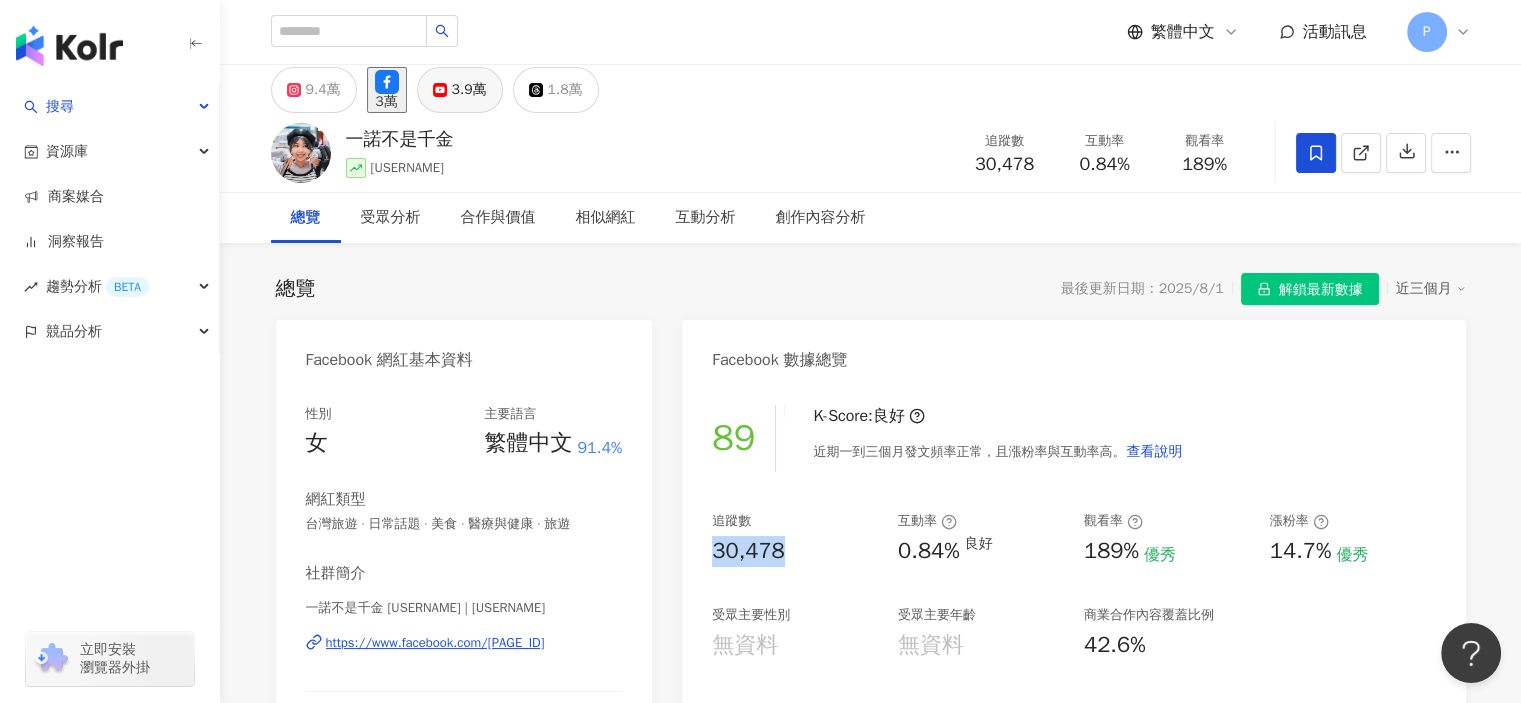 click on "3.9萬" at bounding box center (469, 90) 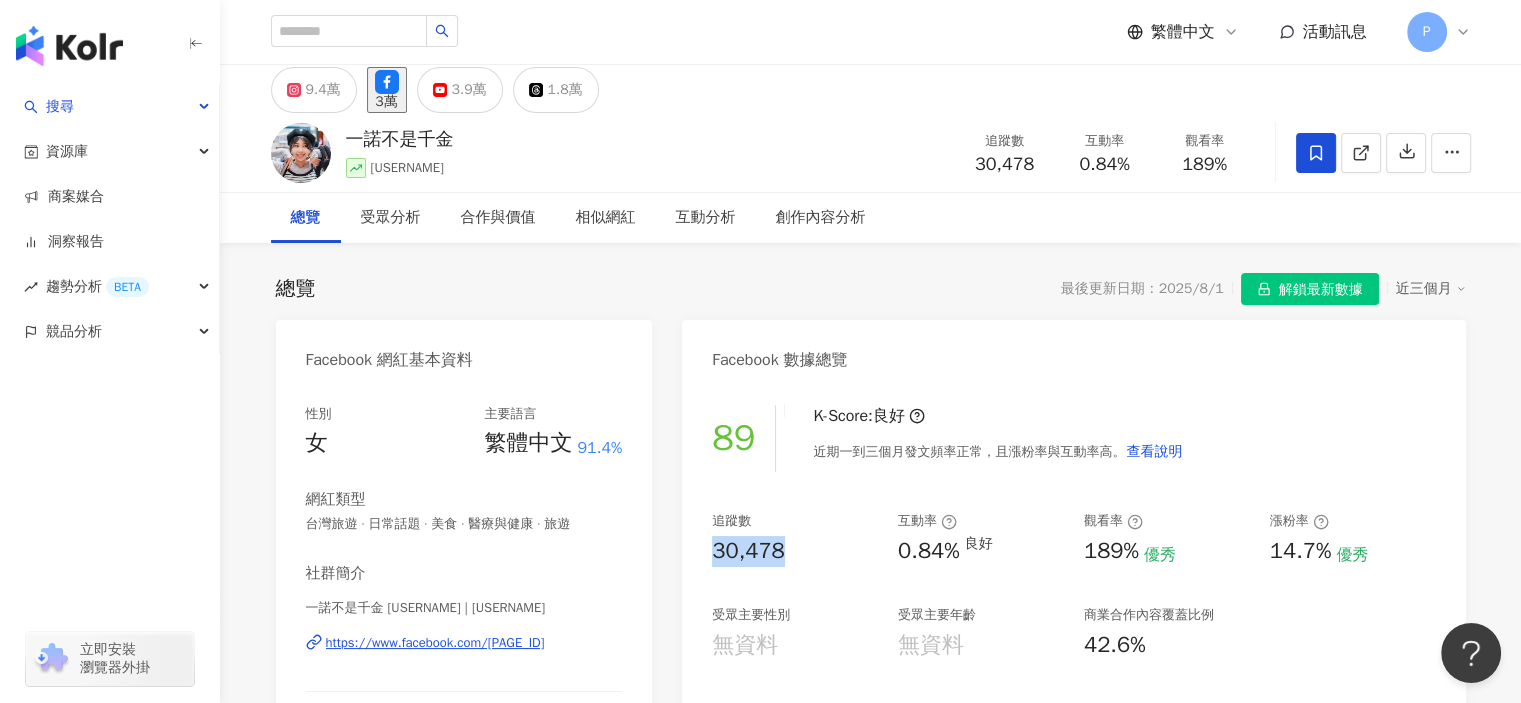click on "3.9萬" at bounding box center [469, 90] 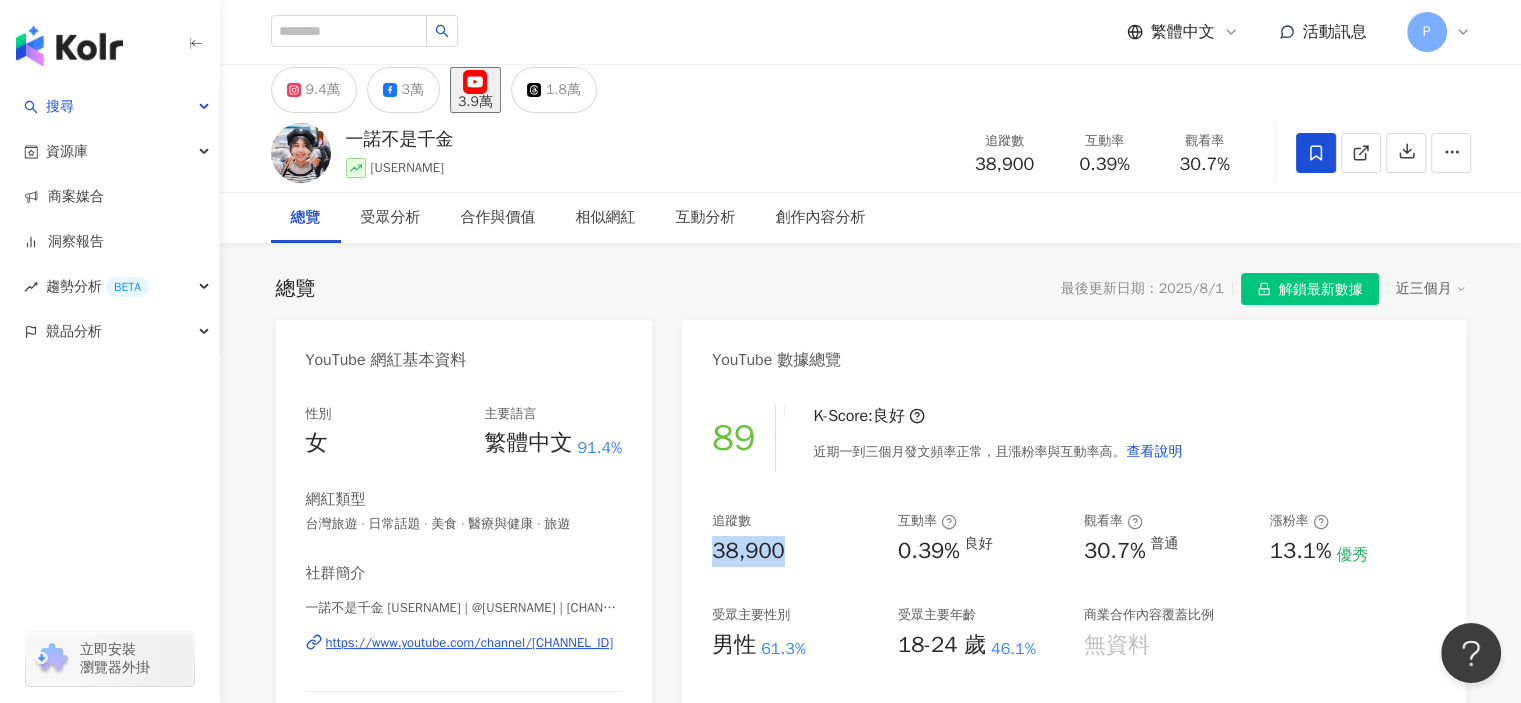 click on "https://www.youtube.com/channel/UCCgNXZz_fOKIXdgLV6gWPPQ" at bounding box center [469, 643] 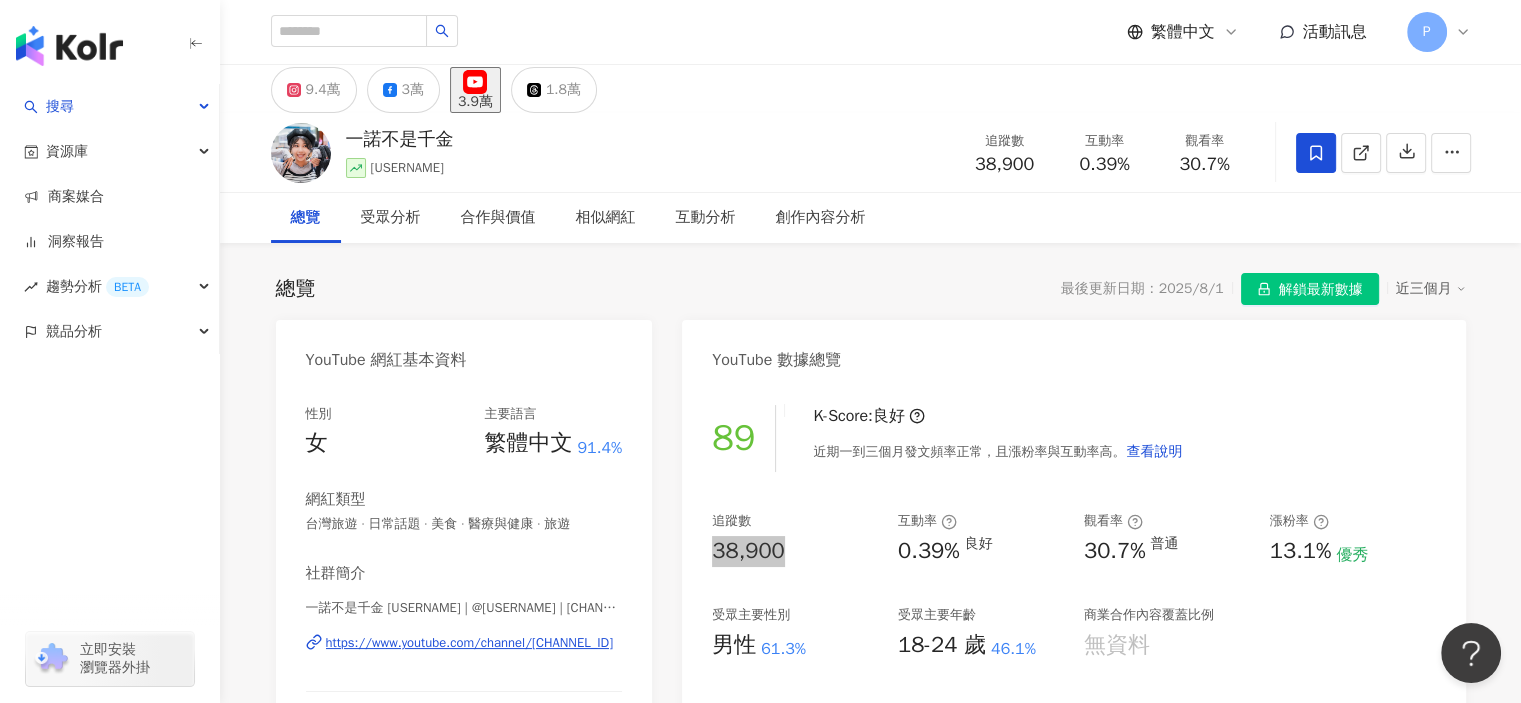 scroll, scrollTop: 100, scrollLeft: 0, axis: vertical 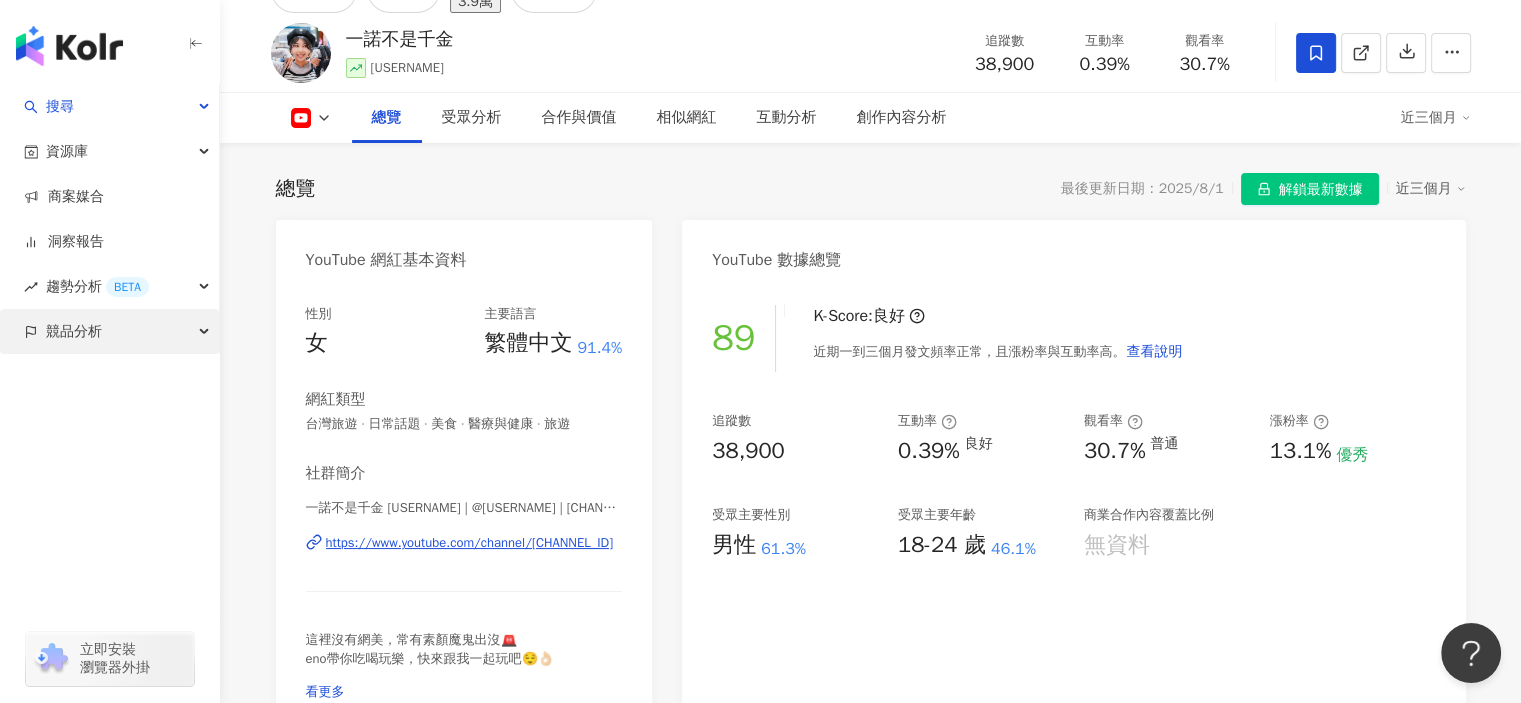 click on "89 K-Score :   良好 近期一到三個月發文頻率正常，且漲粉率與互動率高。 查看說明 追蹤數   38,900 互動率   0.39% 良好 觀看率   30.7% 普通 漲粉率   13.1% 優秀 受眾主要性別   男性 61.3% 受眾主要年齡   18-24 歲 46.1% 商業合作內容覆蓋比例   無資料" at bounding box center [1073, 508] 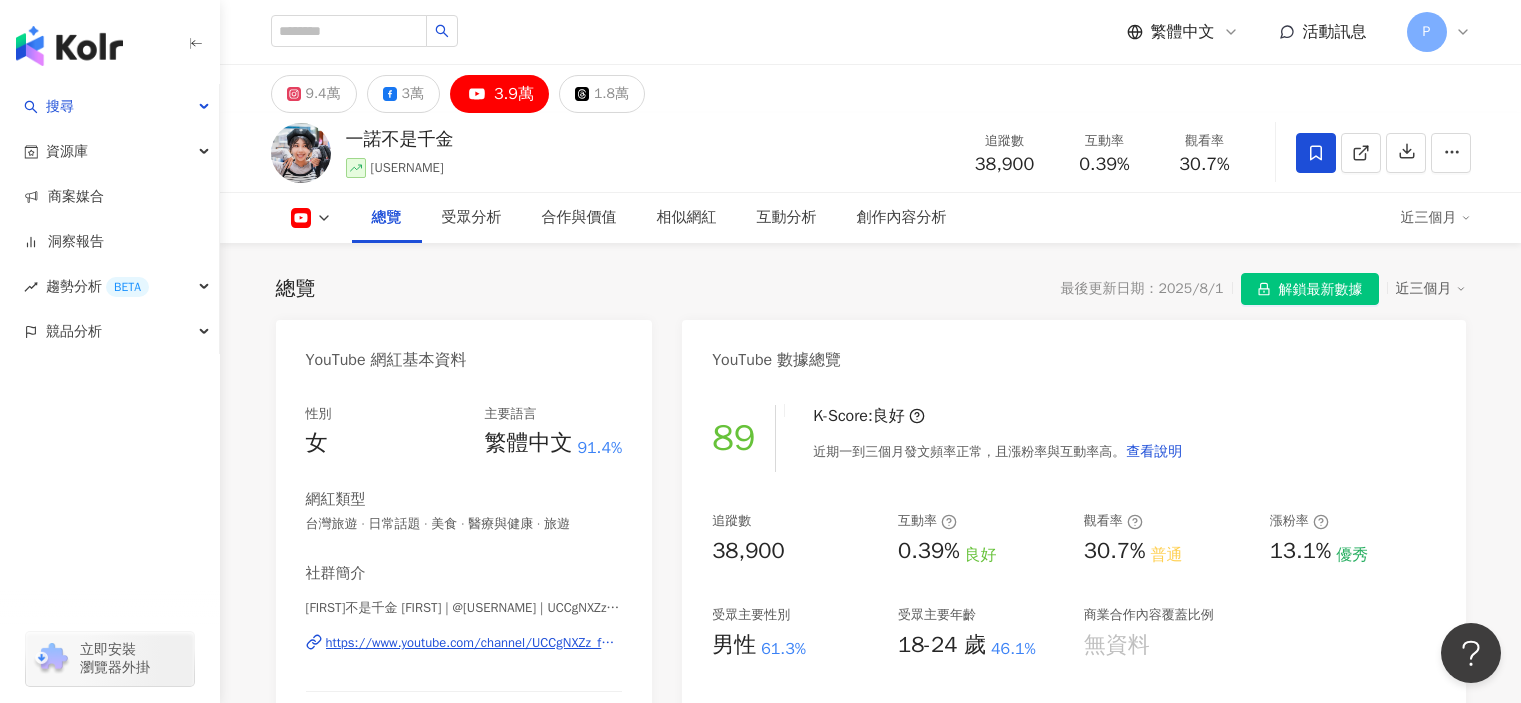 scroll, scrollTop: 62, scrollLeft: 0, axis: vertical 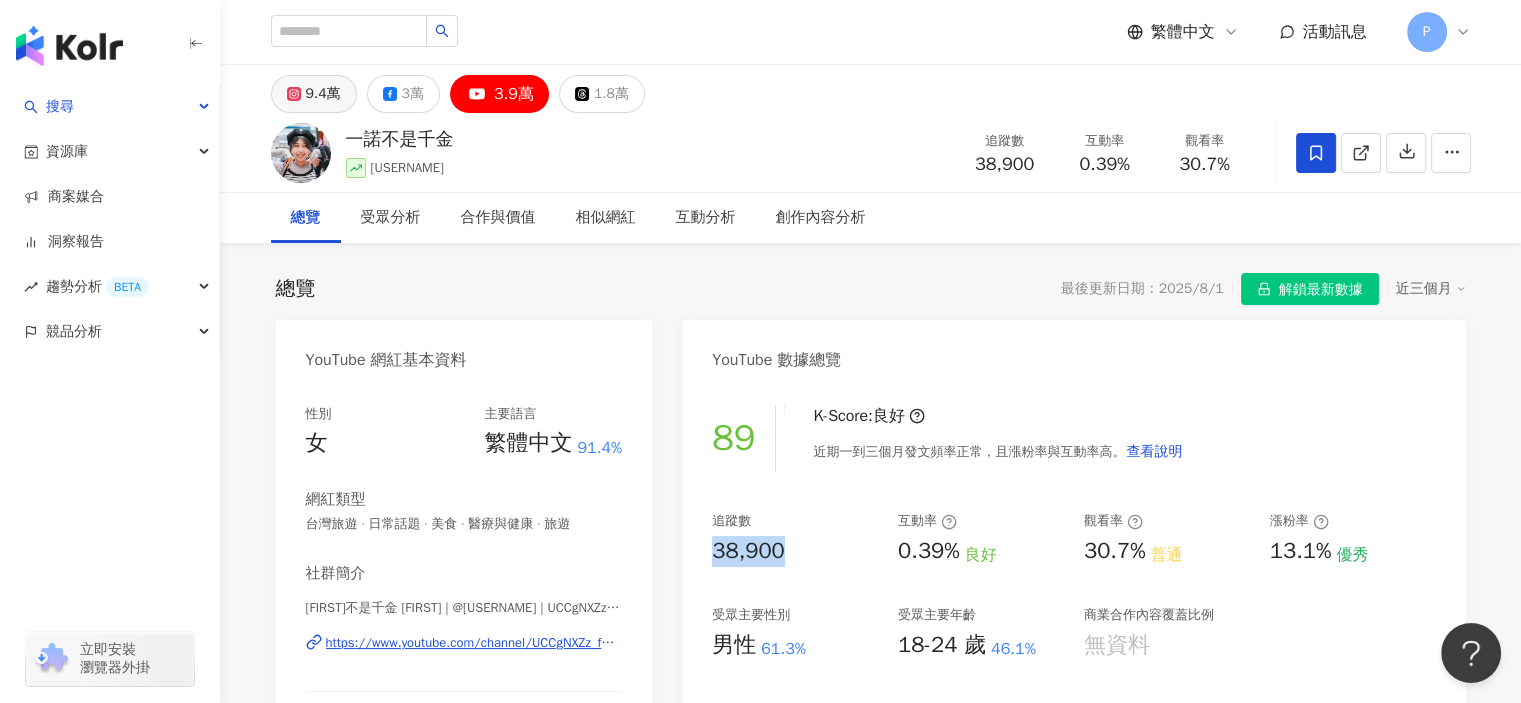 click on "9.4萬" at bounding box center [323, 94] 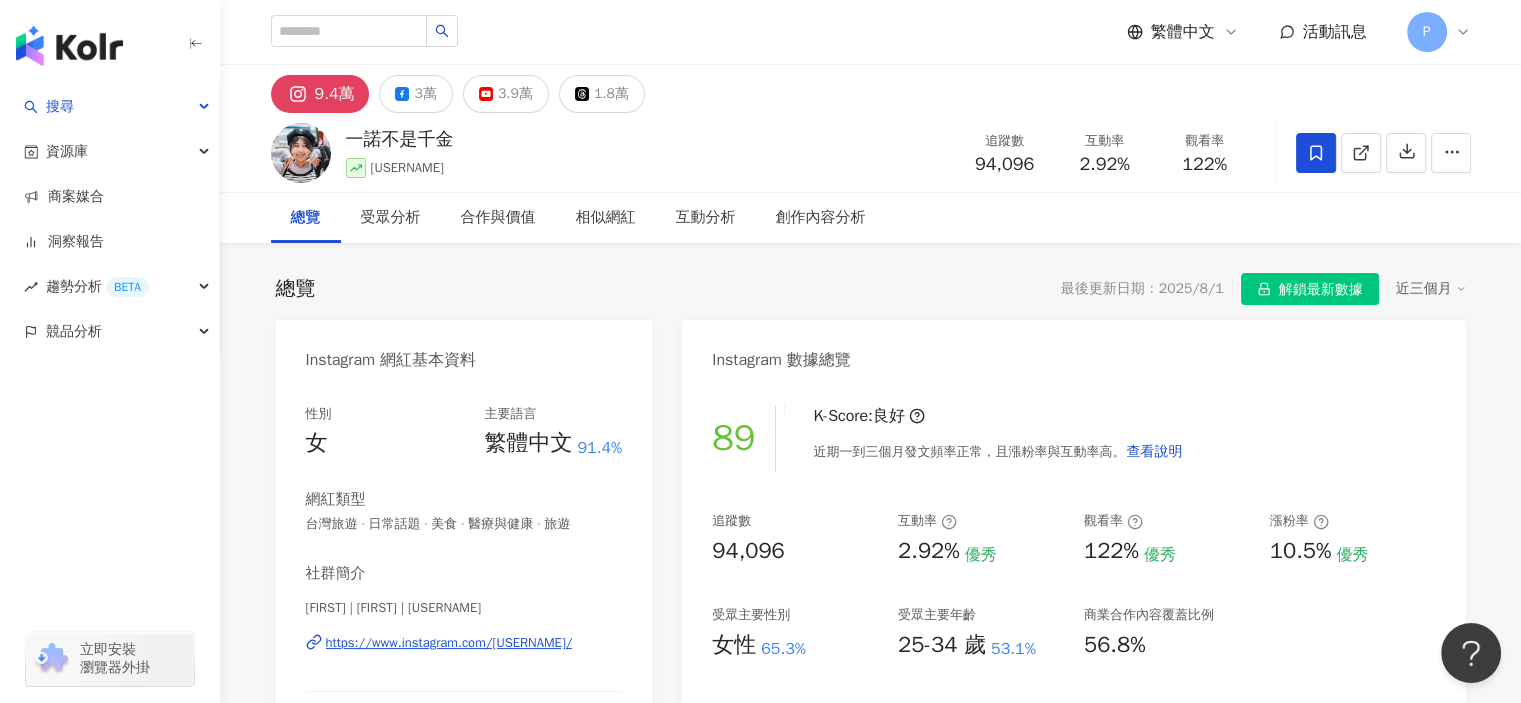 click on "2.92%" at bounding box center [929, 551] 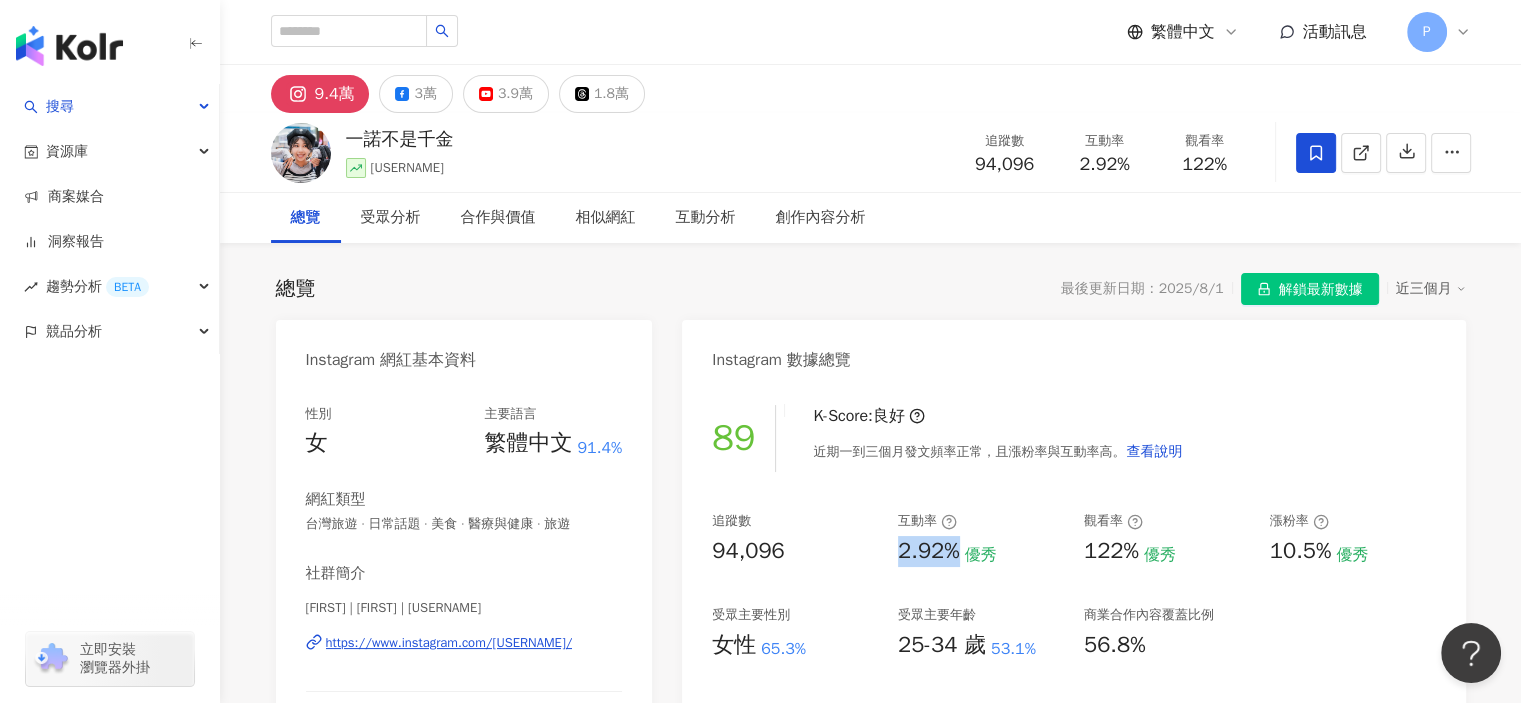 drag, startPoint x: 897, startPoint y: 556, endPoint x: 961, endPoint y: 556, distance: 64 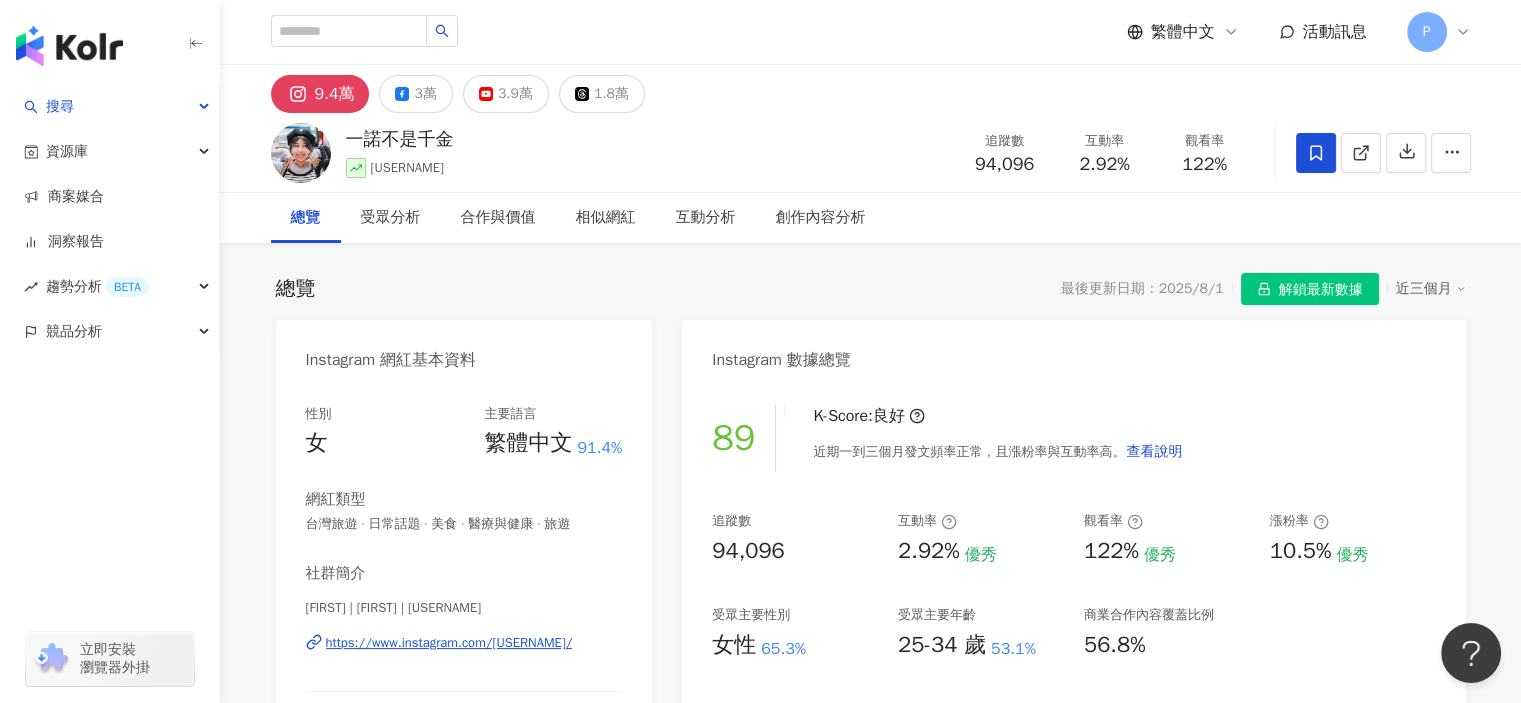 click on "女性" at bounding box center [734, 645] 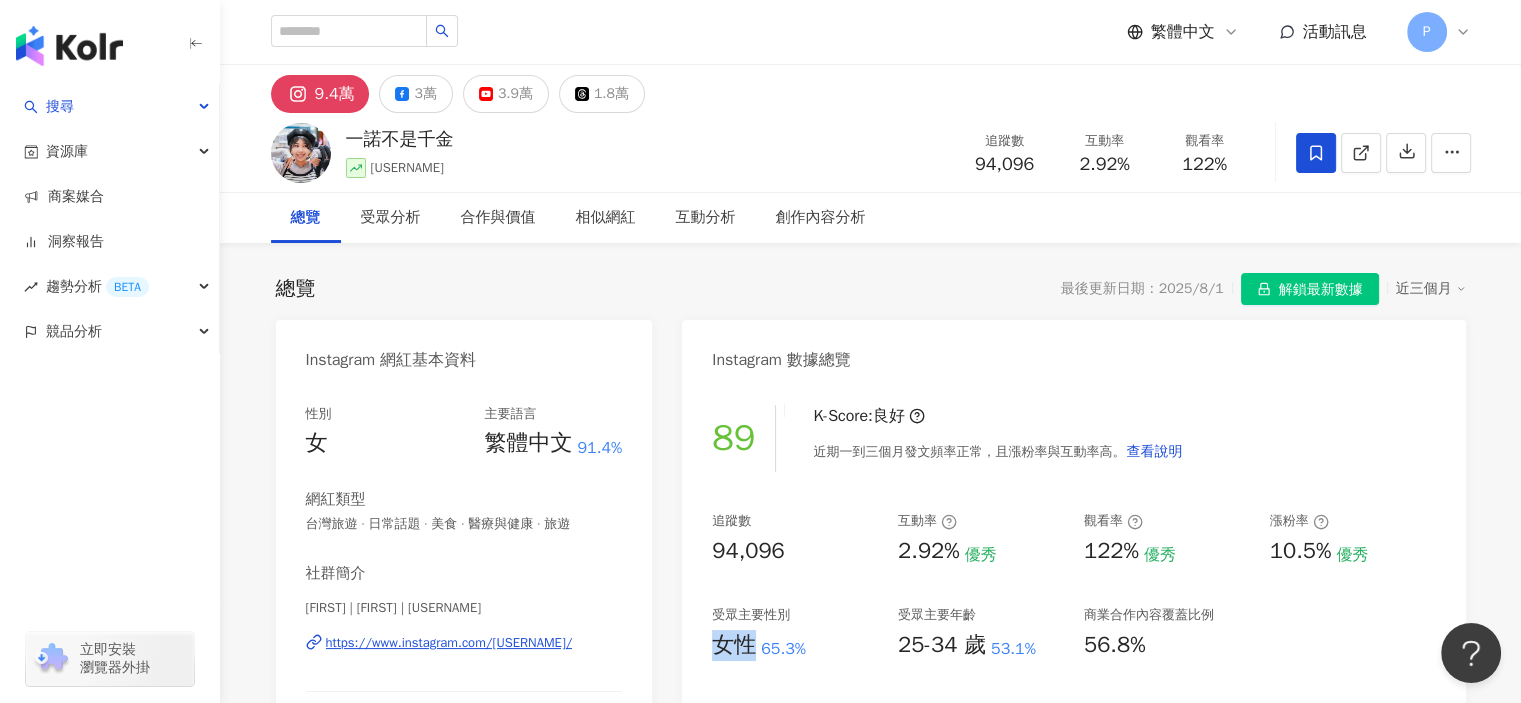 drag, startPoint x: 715, startPoint y: 639, endPoint x: 748, endPoint y: 641, distance: 33.06055 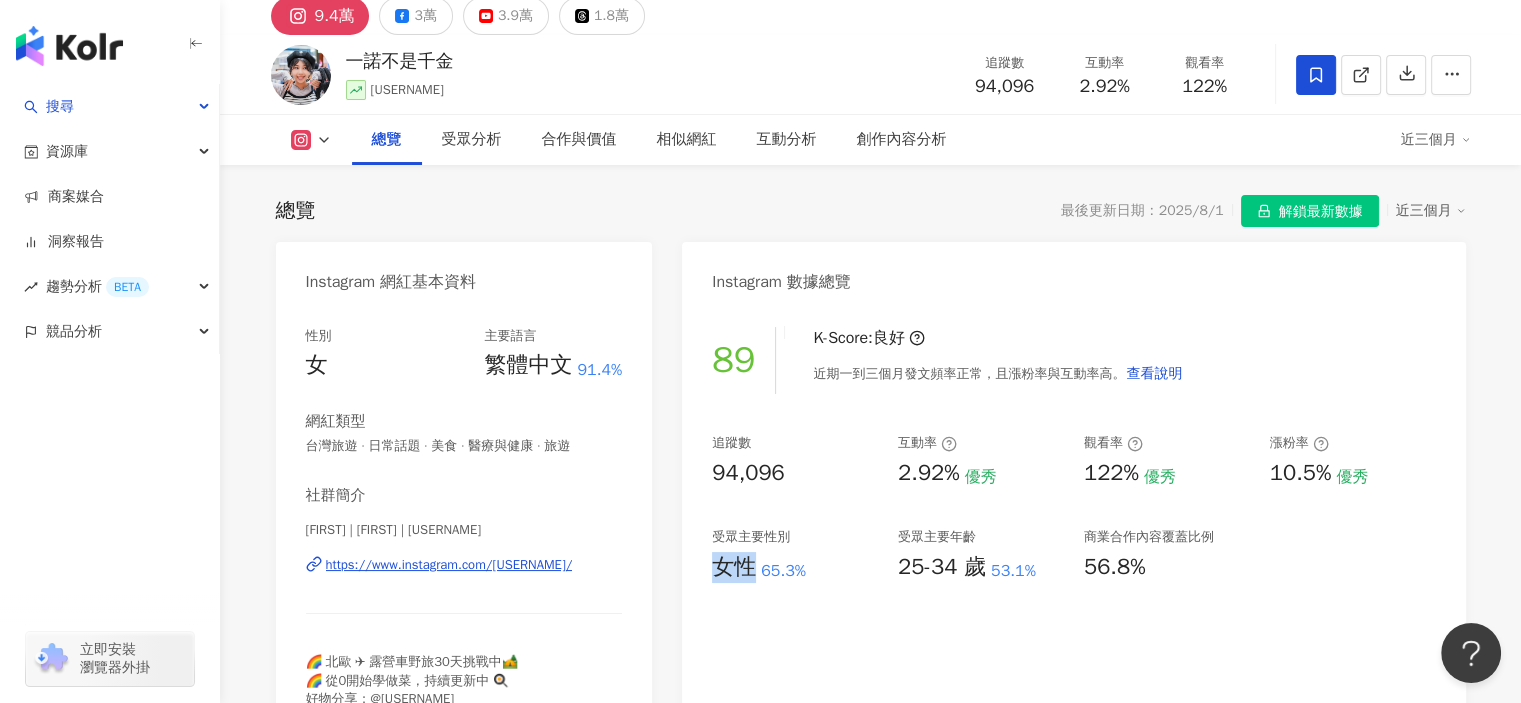 scroll, scrollTop: 100, scrollLeft: 0, axis: vertical 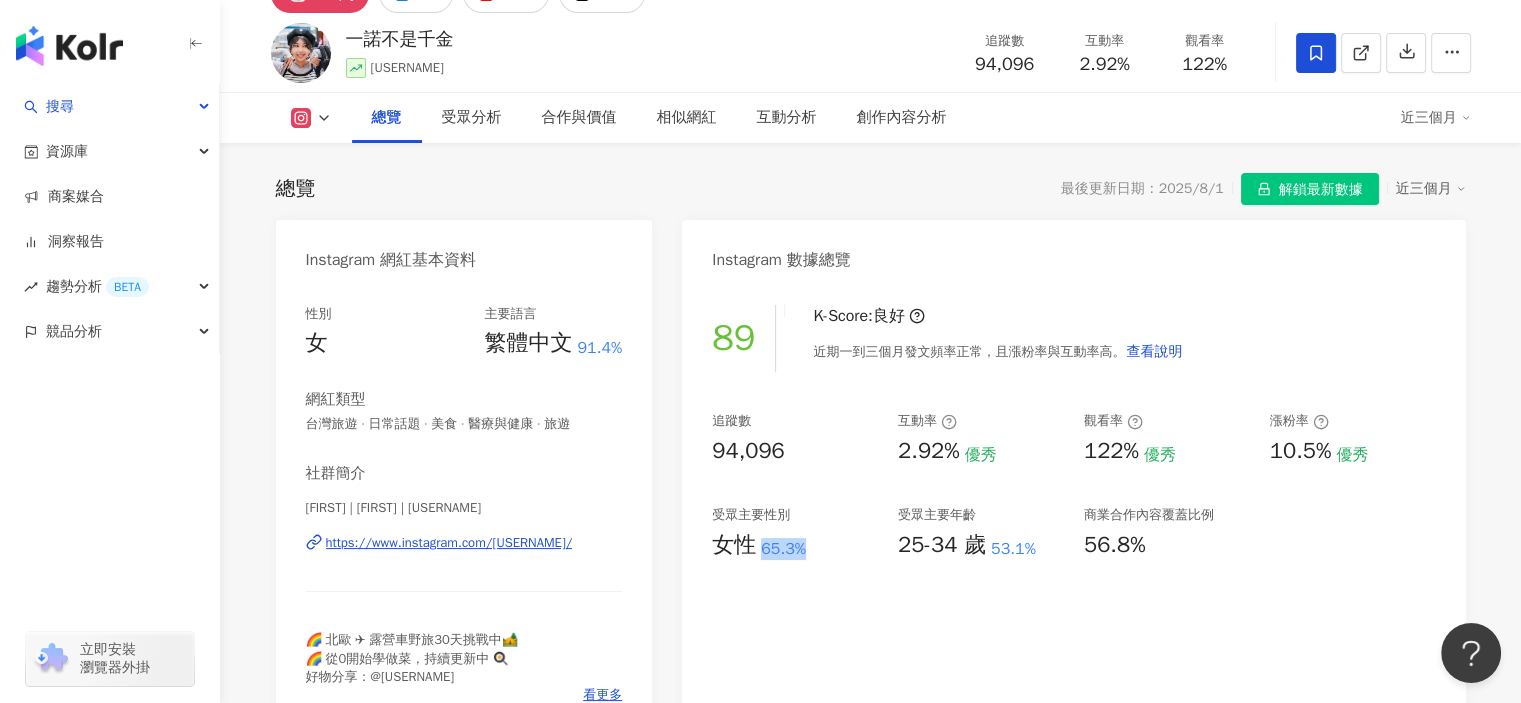click on "女性 65.3%" at bounding box center (795, 545) 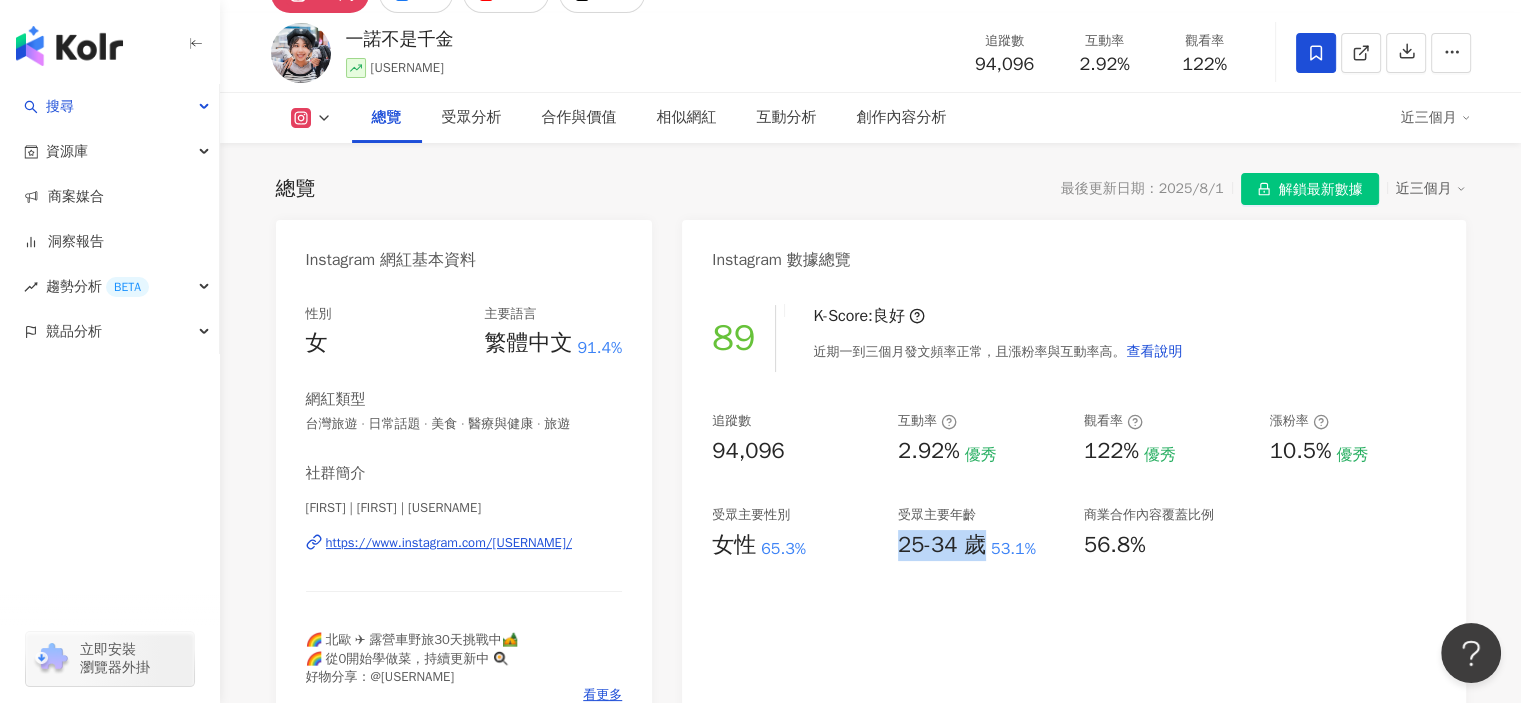 drag, startPoint x: 921, startPoint y: 541, endPoint x: 964, endPoint y: 504, distance: 56.727417 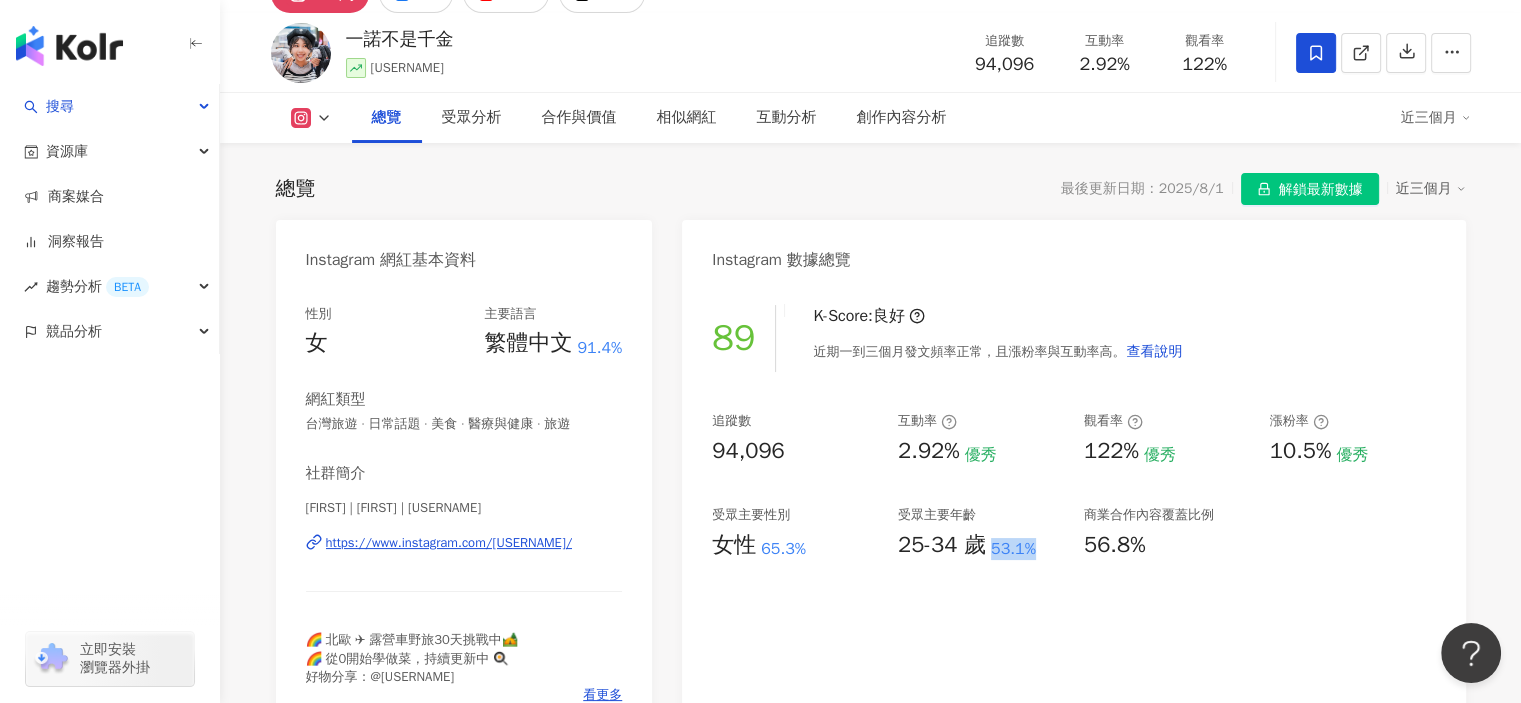 drag, startPoint x: 989, startPoint y: 551, endPoint x: 1040, endPoint y: 554, distance: 51.088158 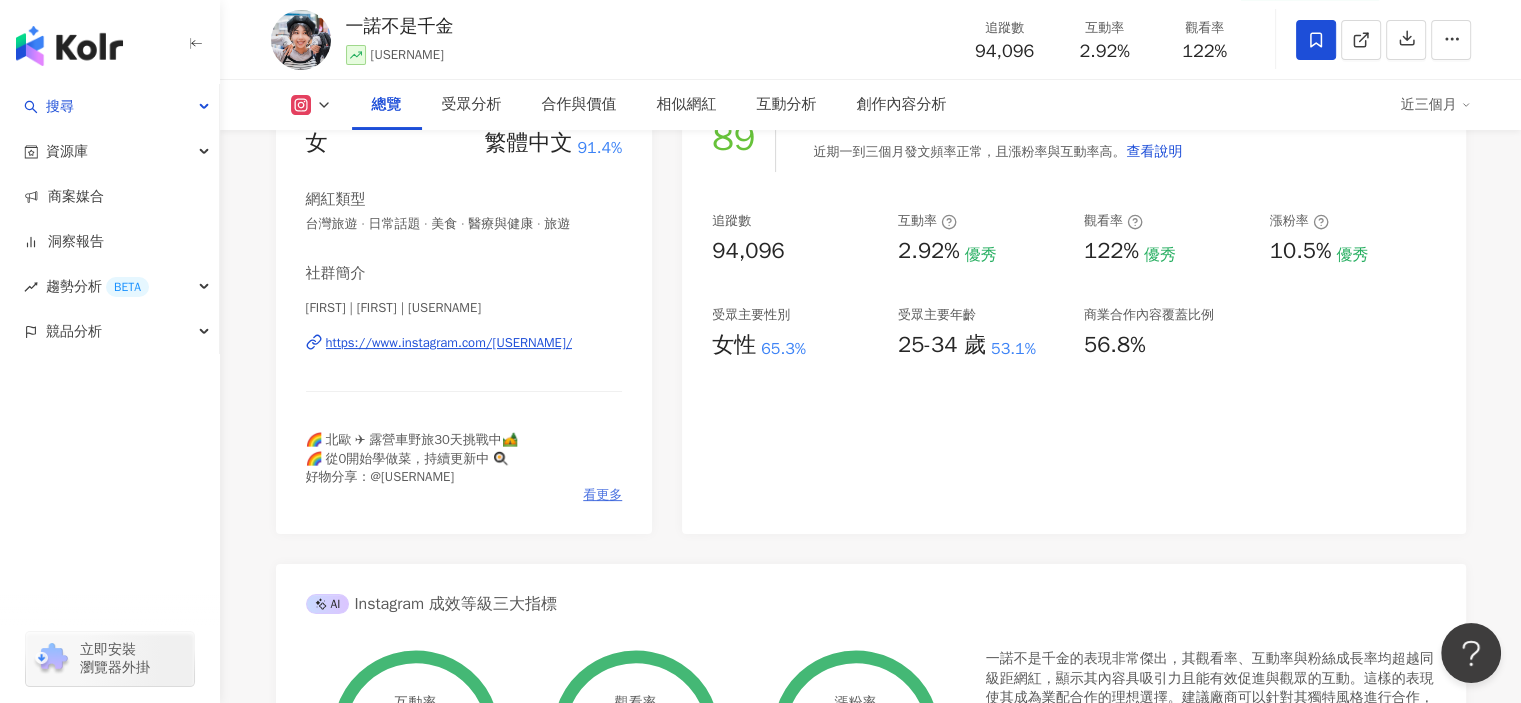 click on "看更多" at bounding box center (602, 495) 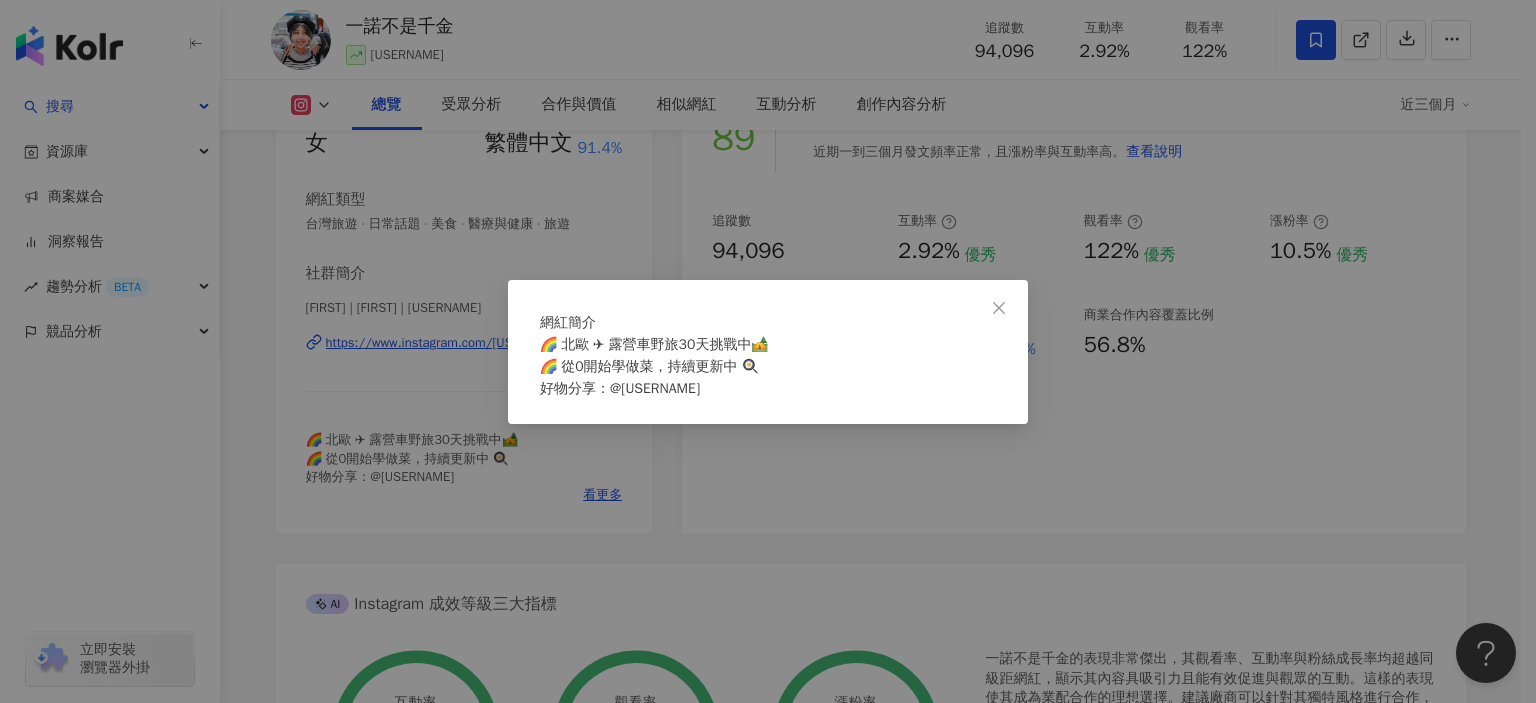 click on "網紅簡介 🌈 北歐 ✈︎ 露營車野旅30天挑戰中🏕️
🌈 從0開始學做菜，持續更新中 🍳
好物分享：@eno_buynow" at bounding box center [768, 351] 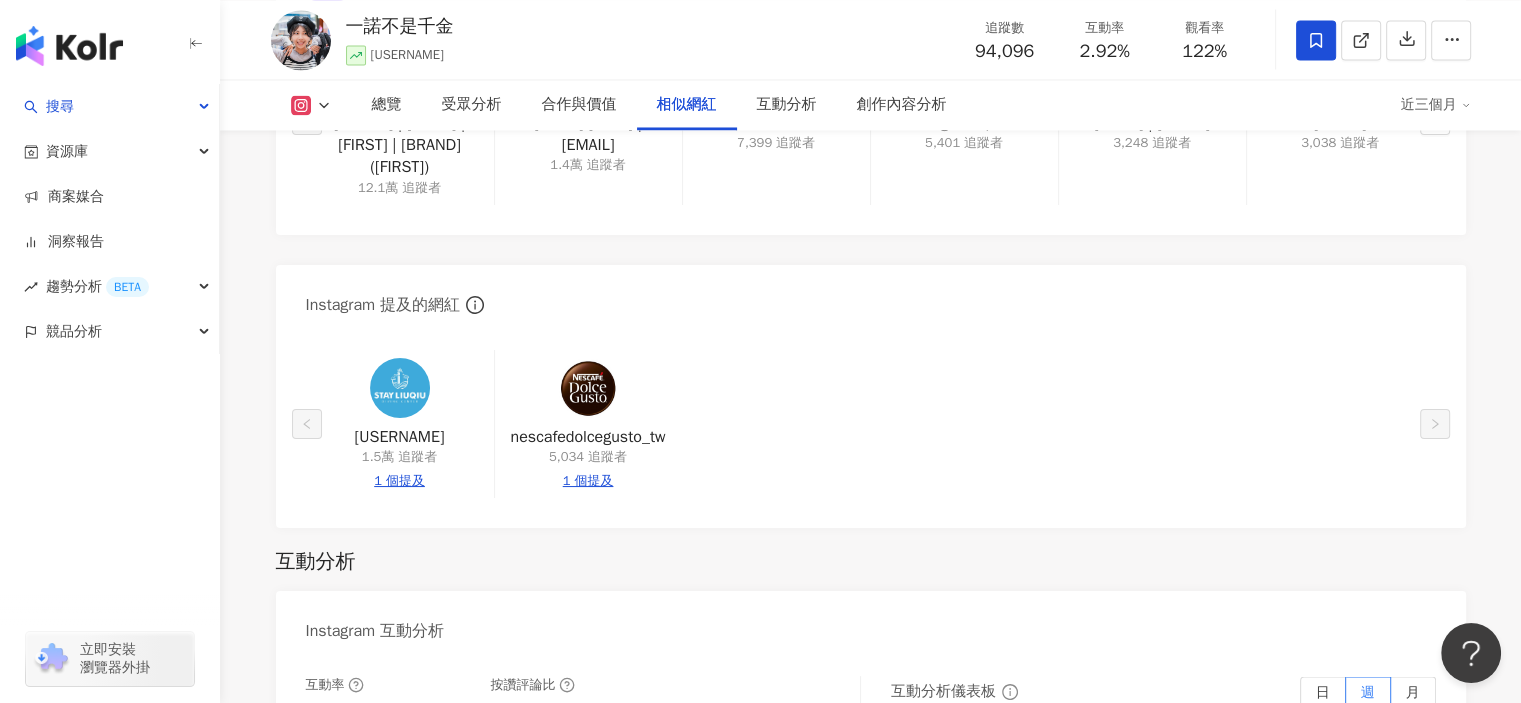 scroll, scrollTop: 3300, scrollLeft: 0, axis: vertical 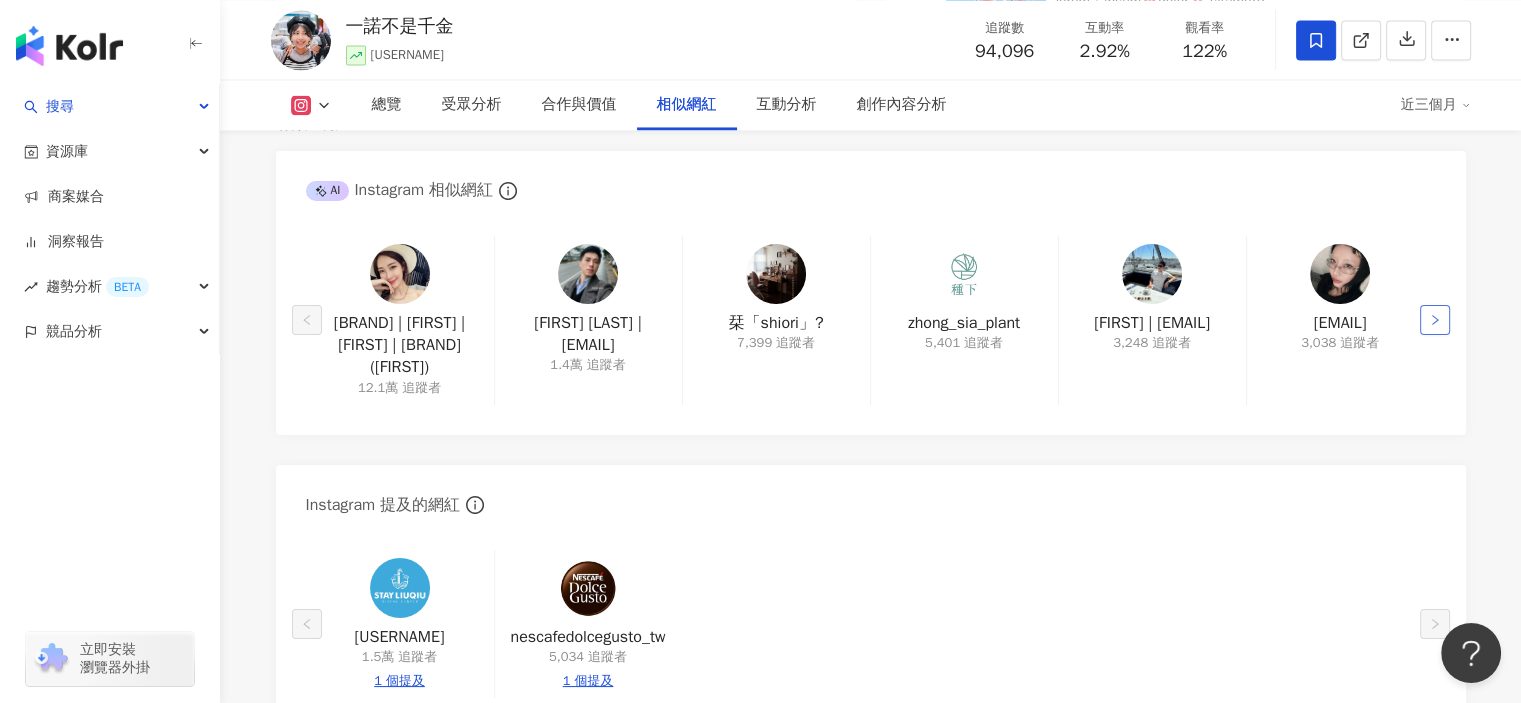 click at bounding box center [1435, 320] 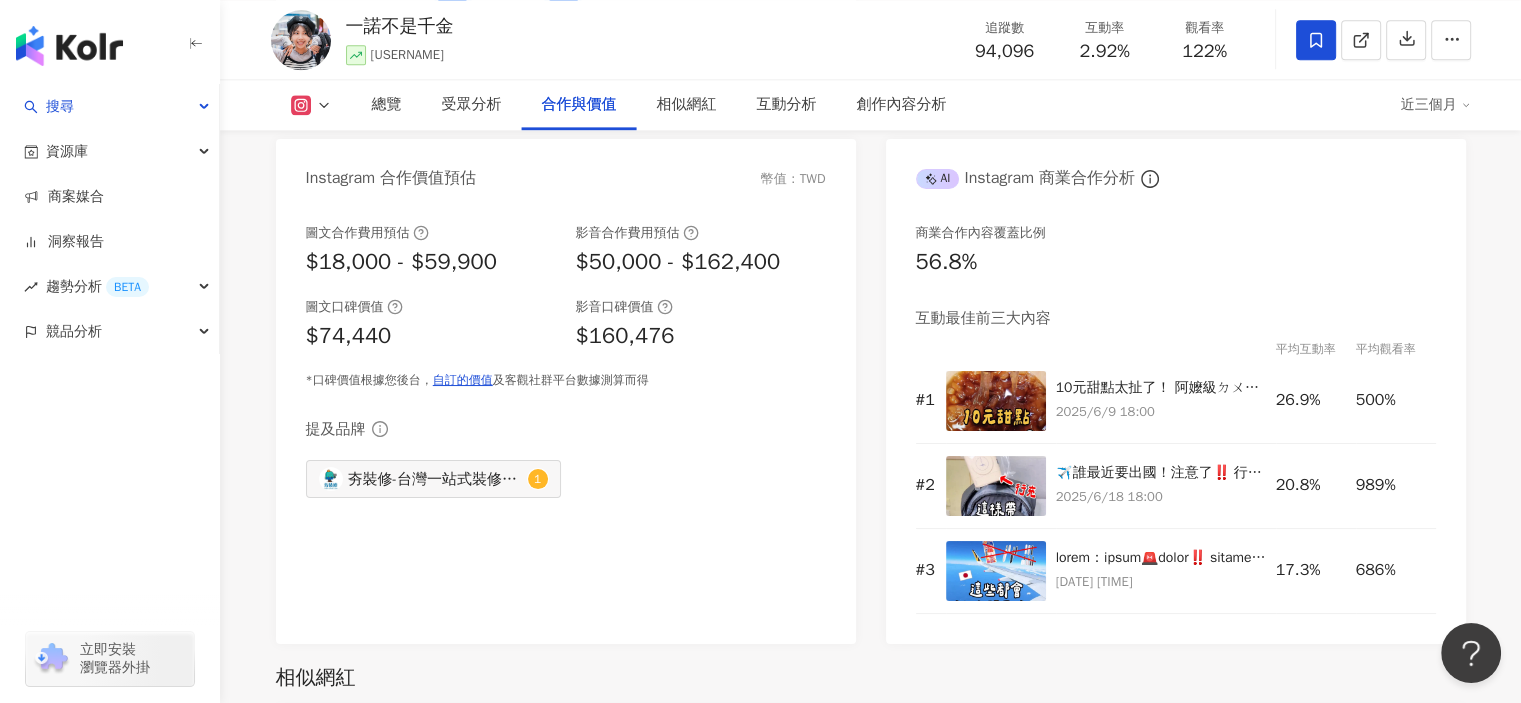 scroll, scrollTop: 2600, scrollLeft: 0, axis: vertical 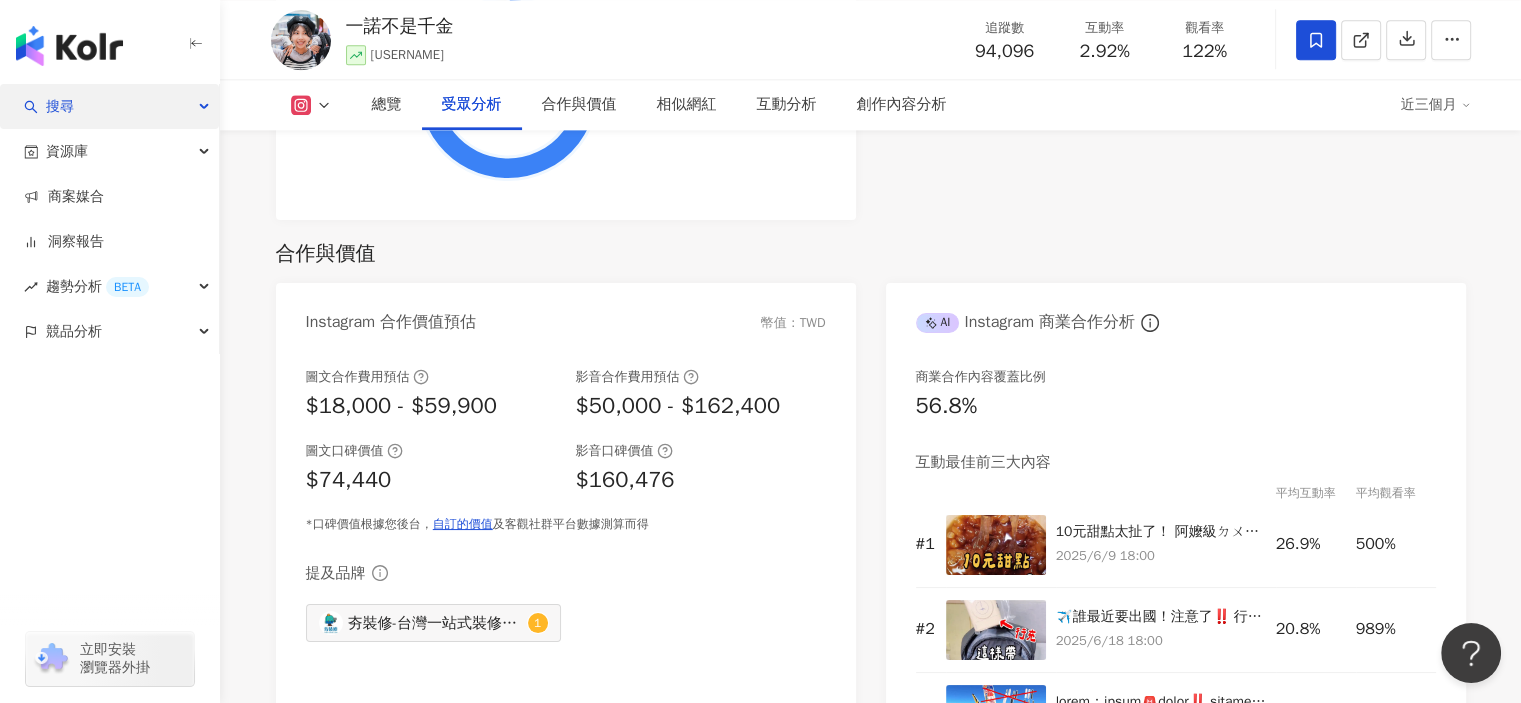 click on "搜尋" at bounding box center (109, 106) 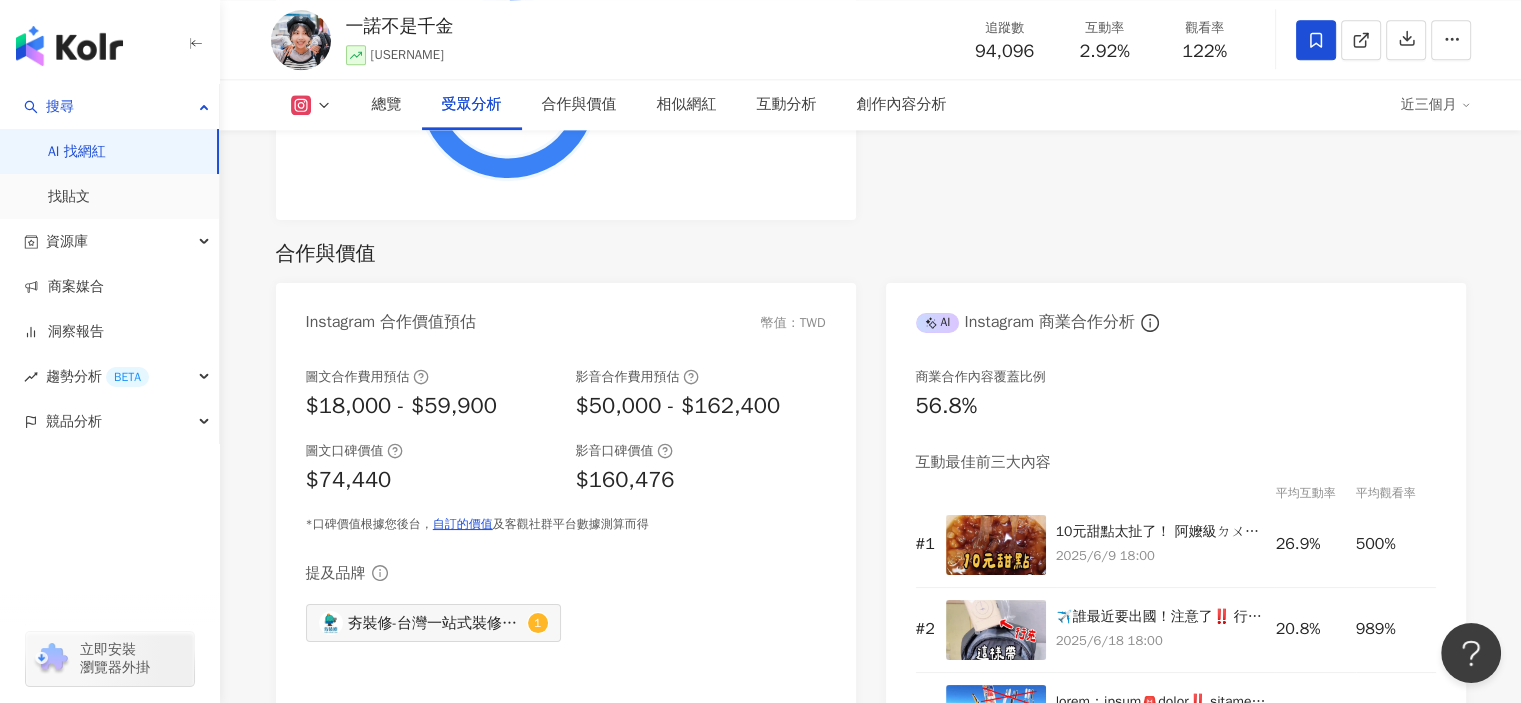 click on "AI 找網紅" at bounding box center (77, 152) 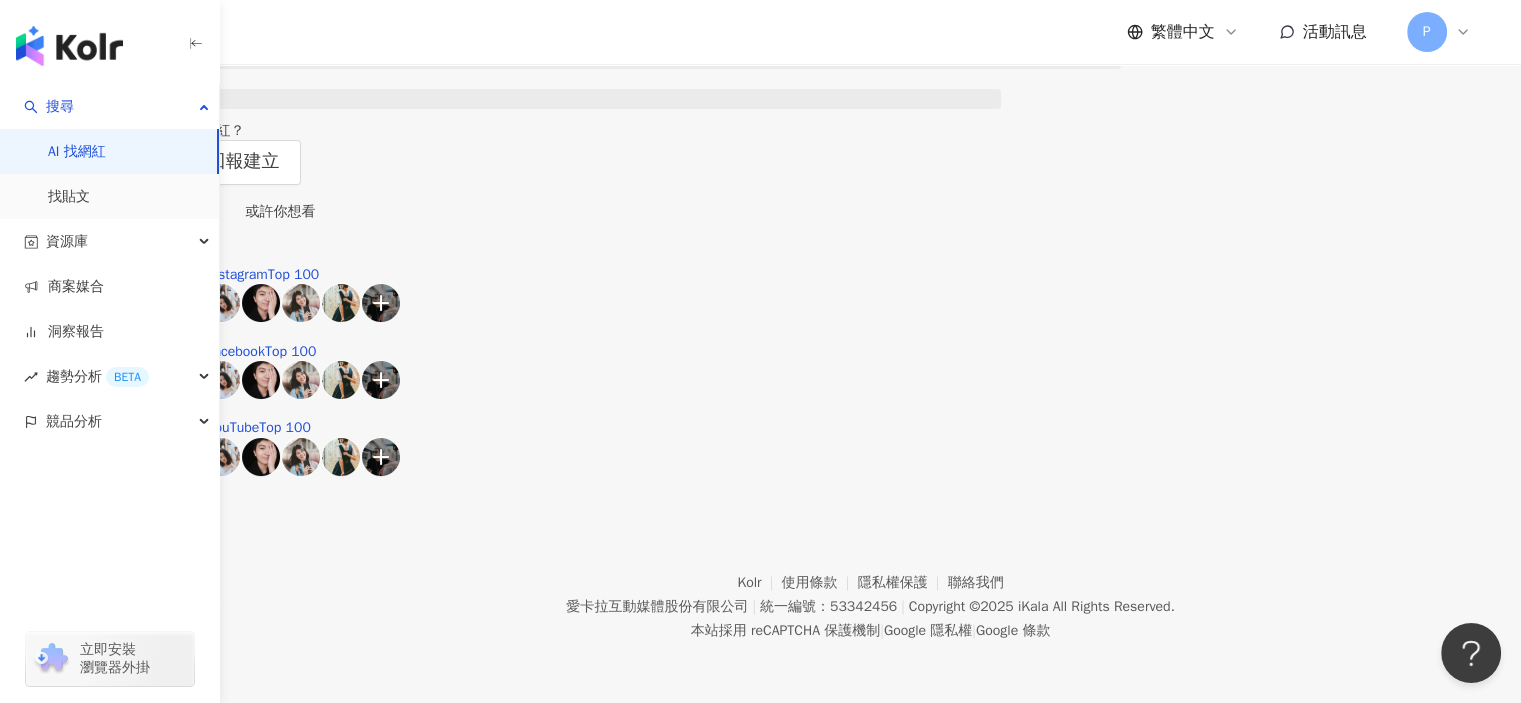 scroll, scrollTop: 0, scrollLeft: 0, axis: both 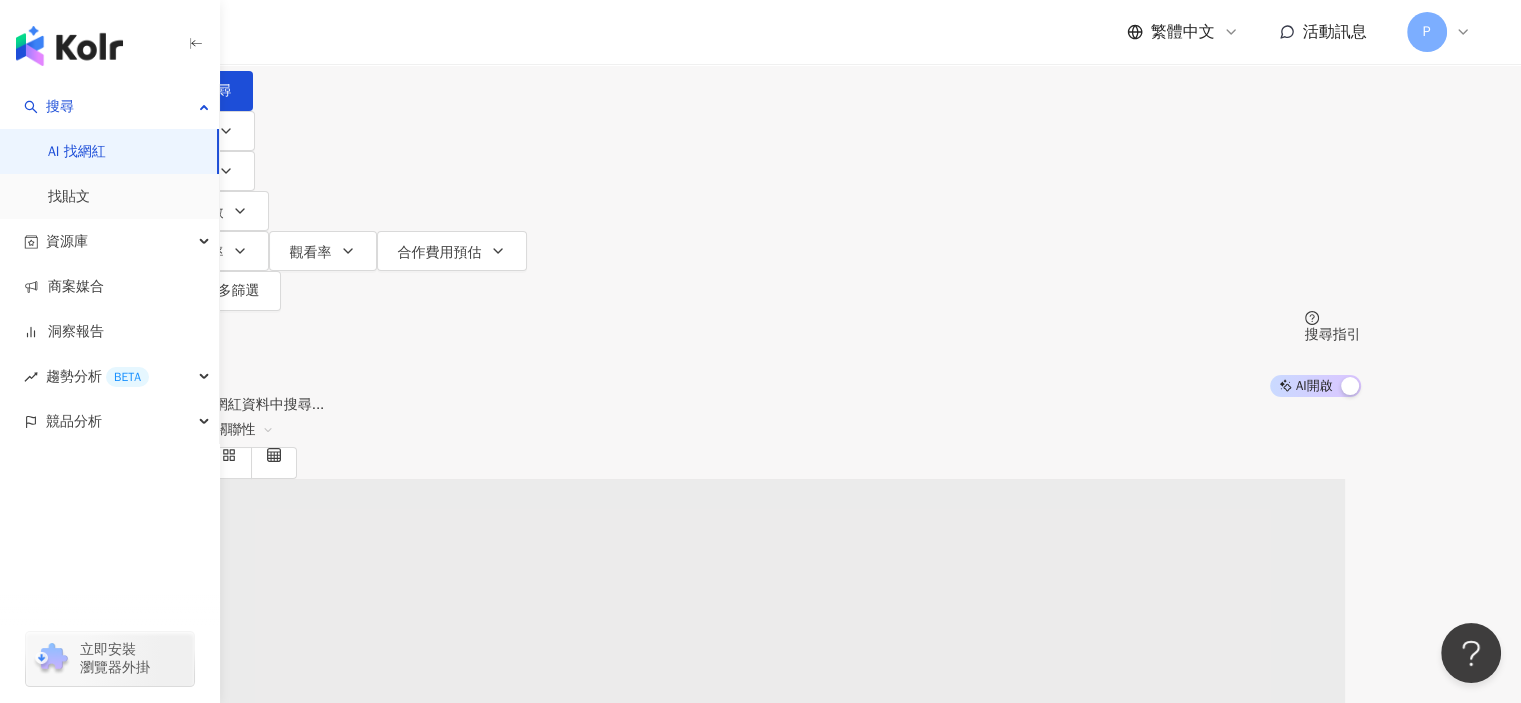 click at bounding box center [371, 19] 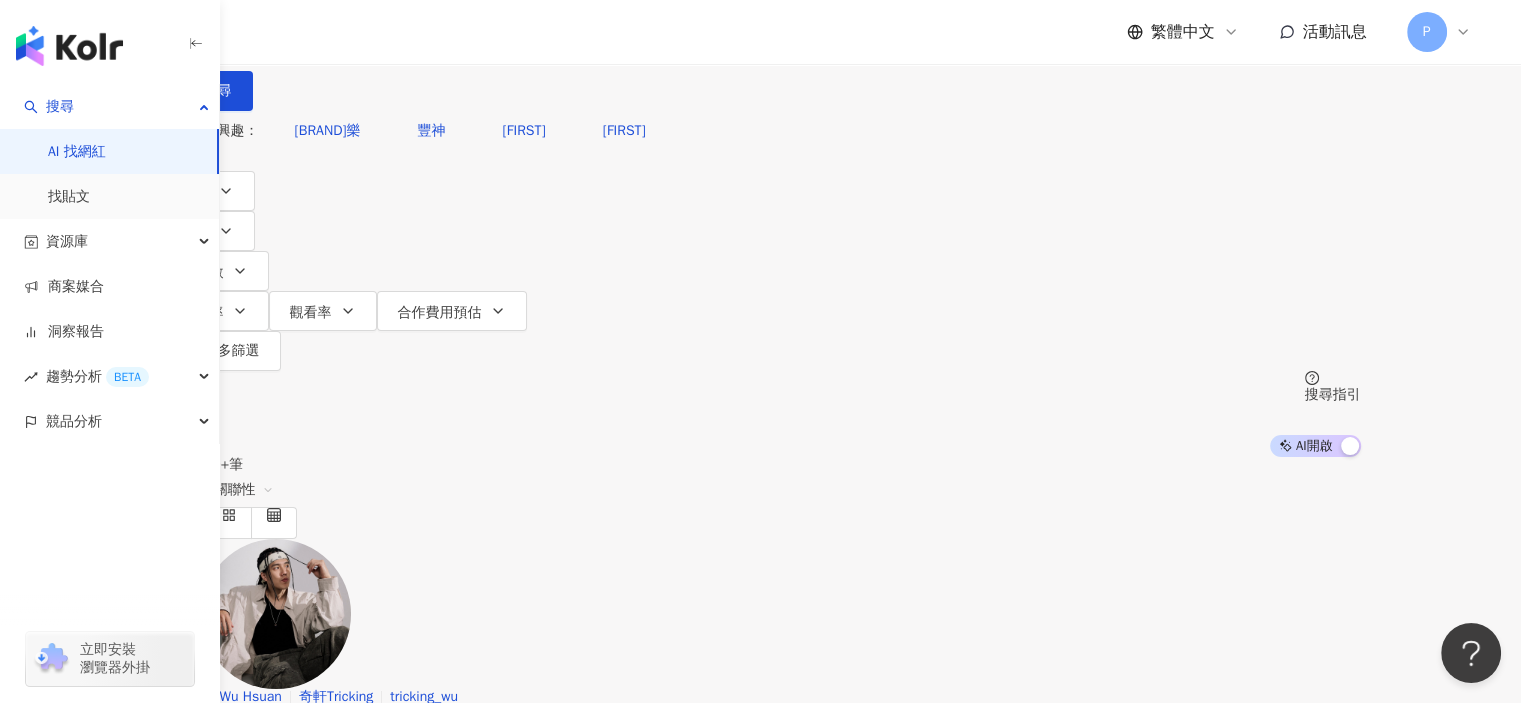 type on "*" 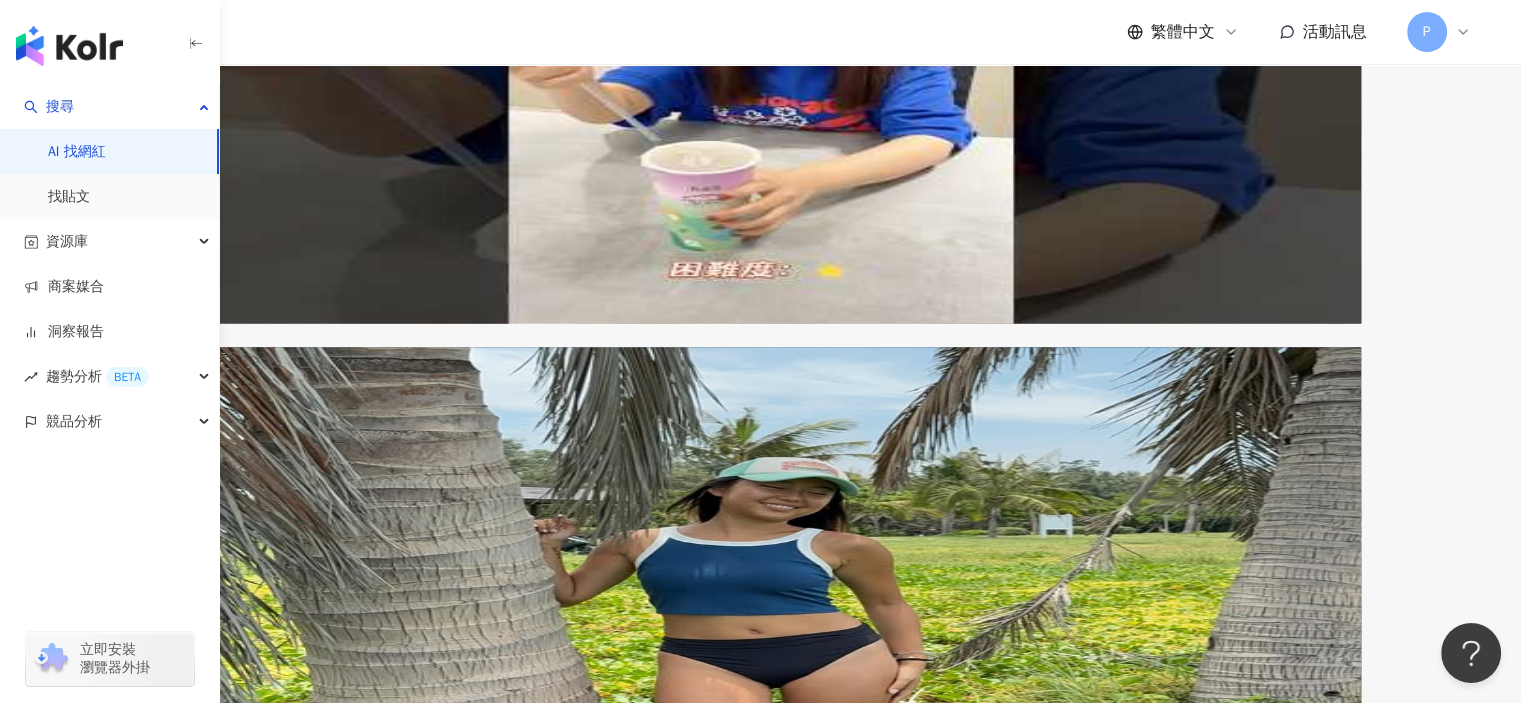 scroll, scrollTop: 2612, scrollLeft: 0, axis: vertical 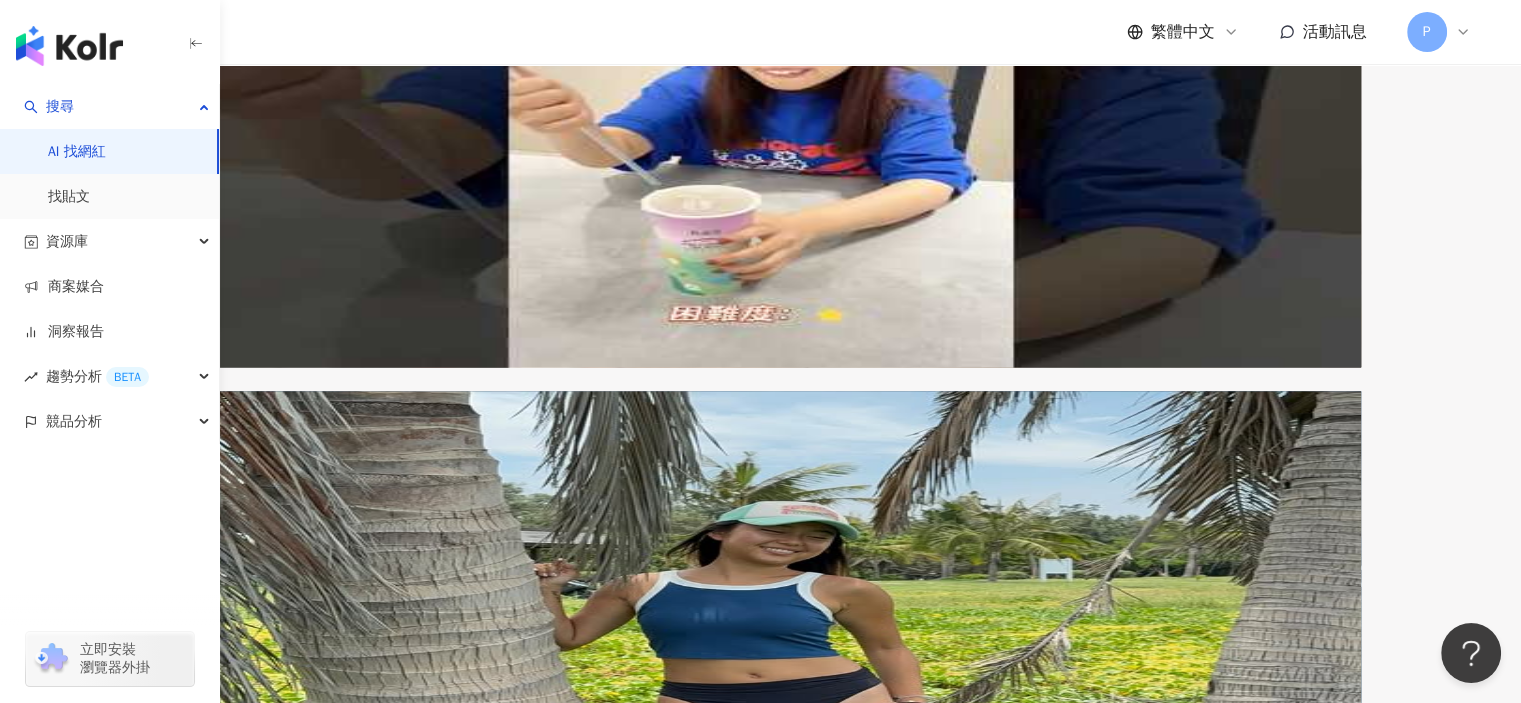 type on "**" 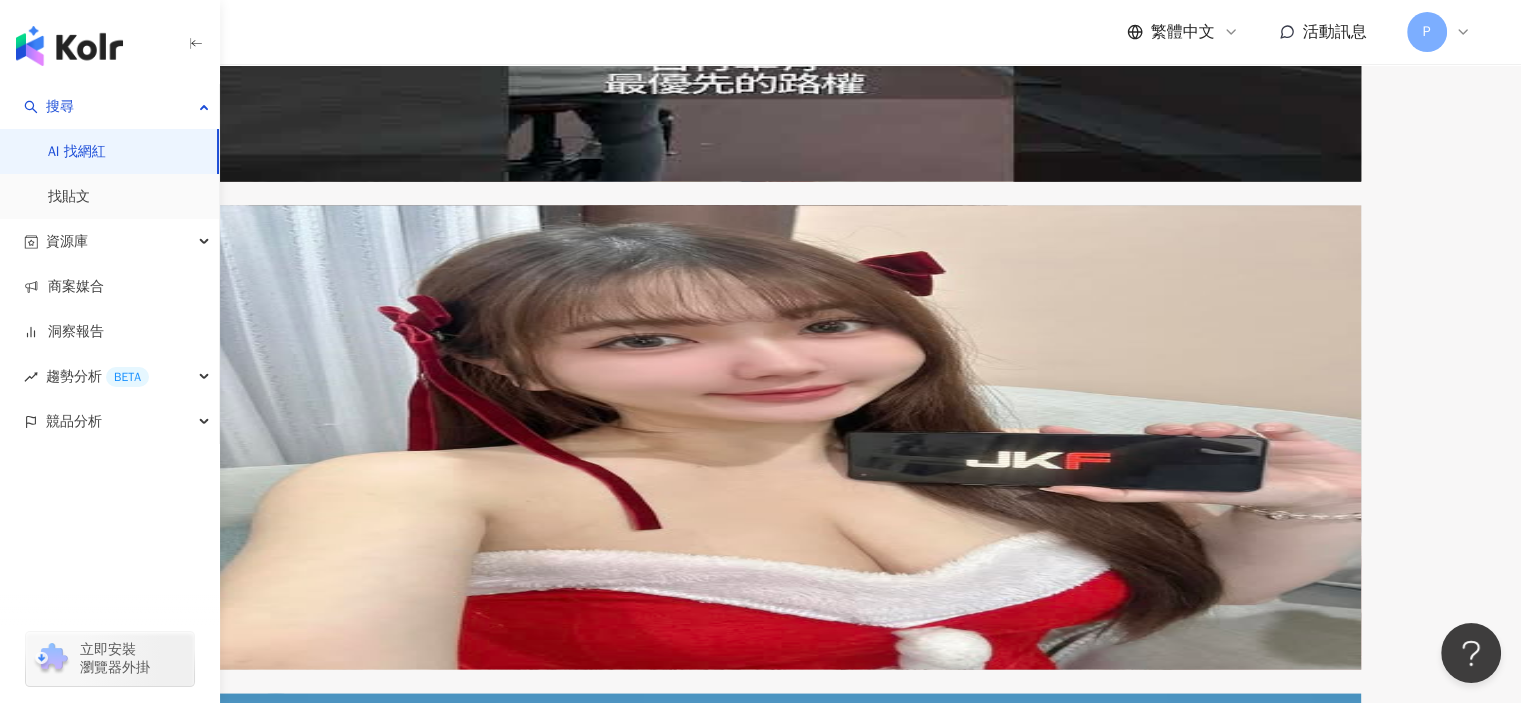 scroll, scrollTop: 3712, scrollLeft: 0, axis: vertical 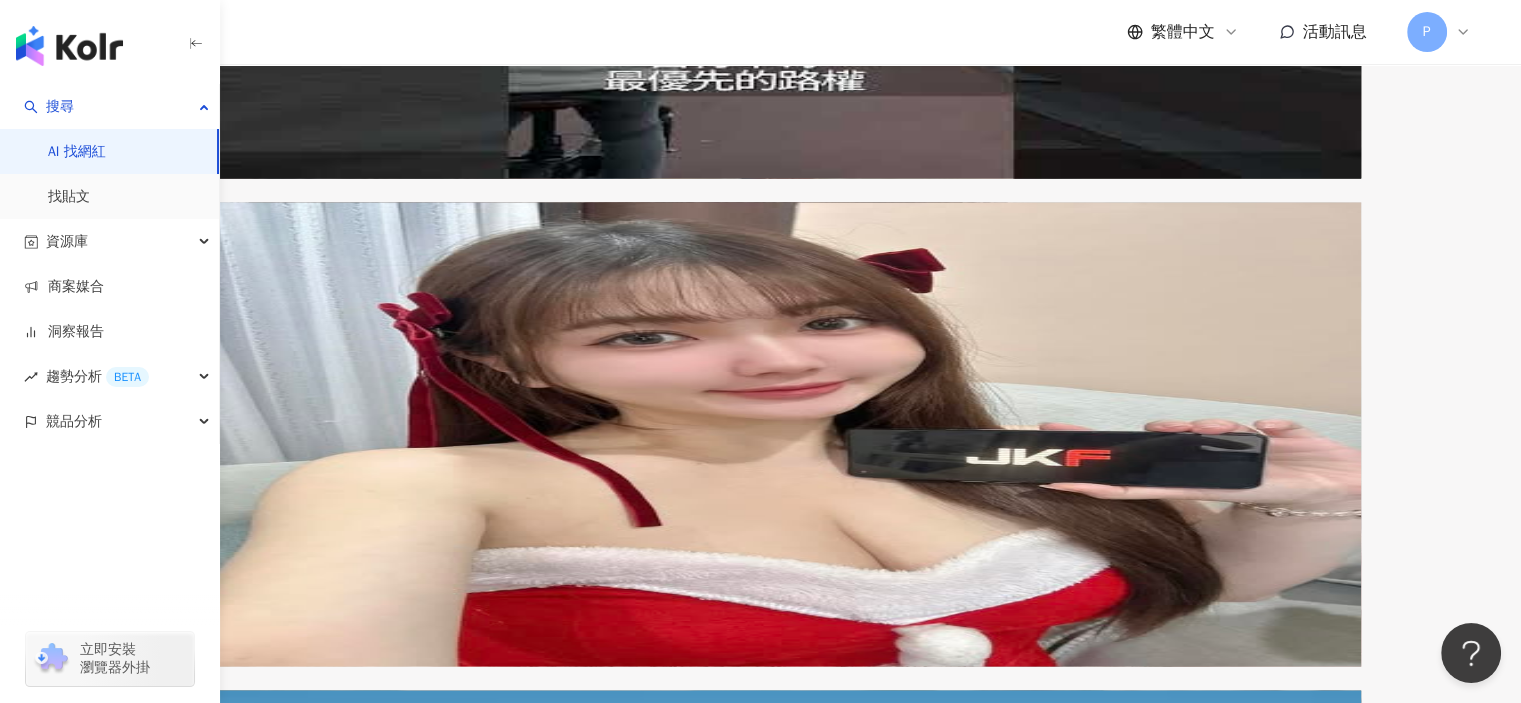 click on "札記" at bounding box center [303, 3238] 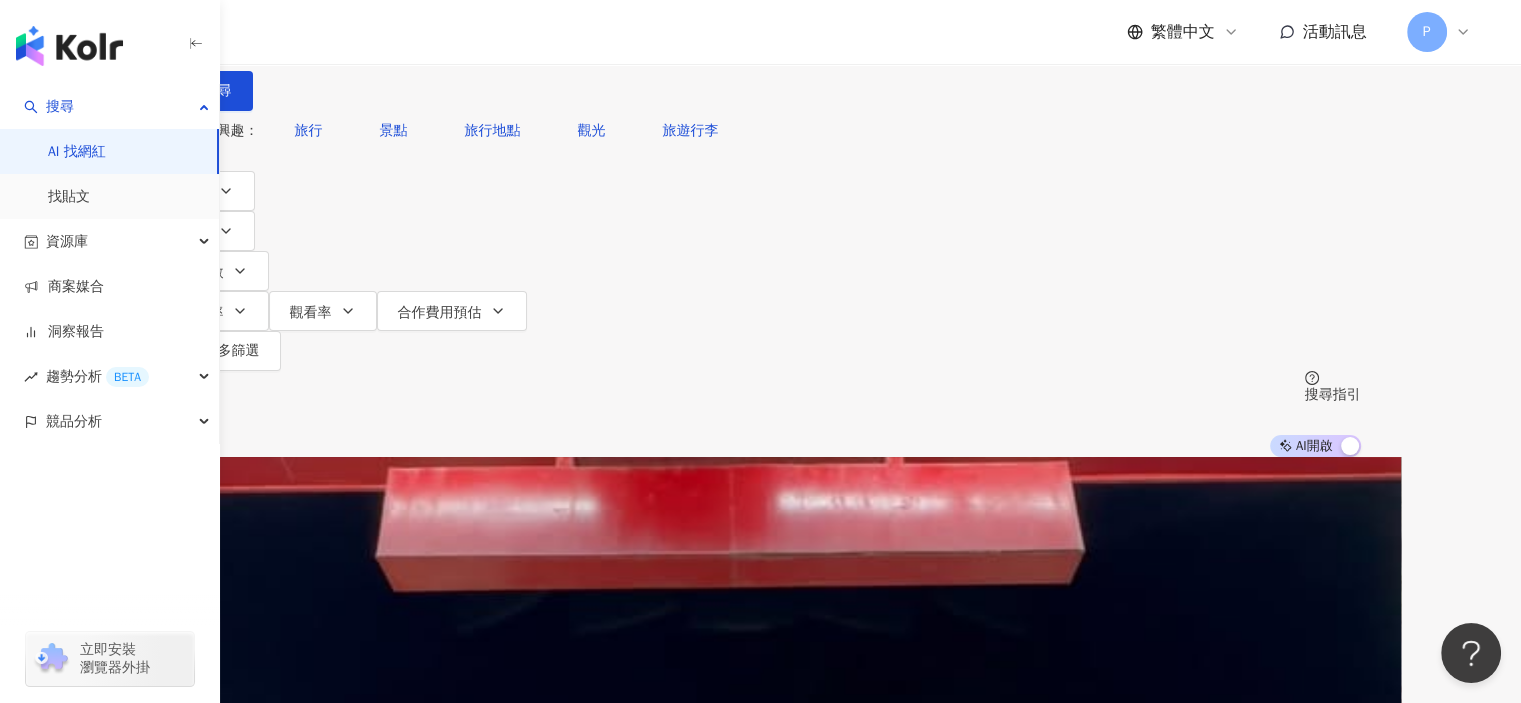 scroll, scrollTop: 600, scrollLeft: 0, axis: vertical 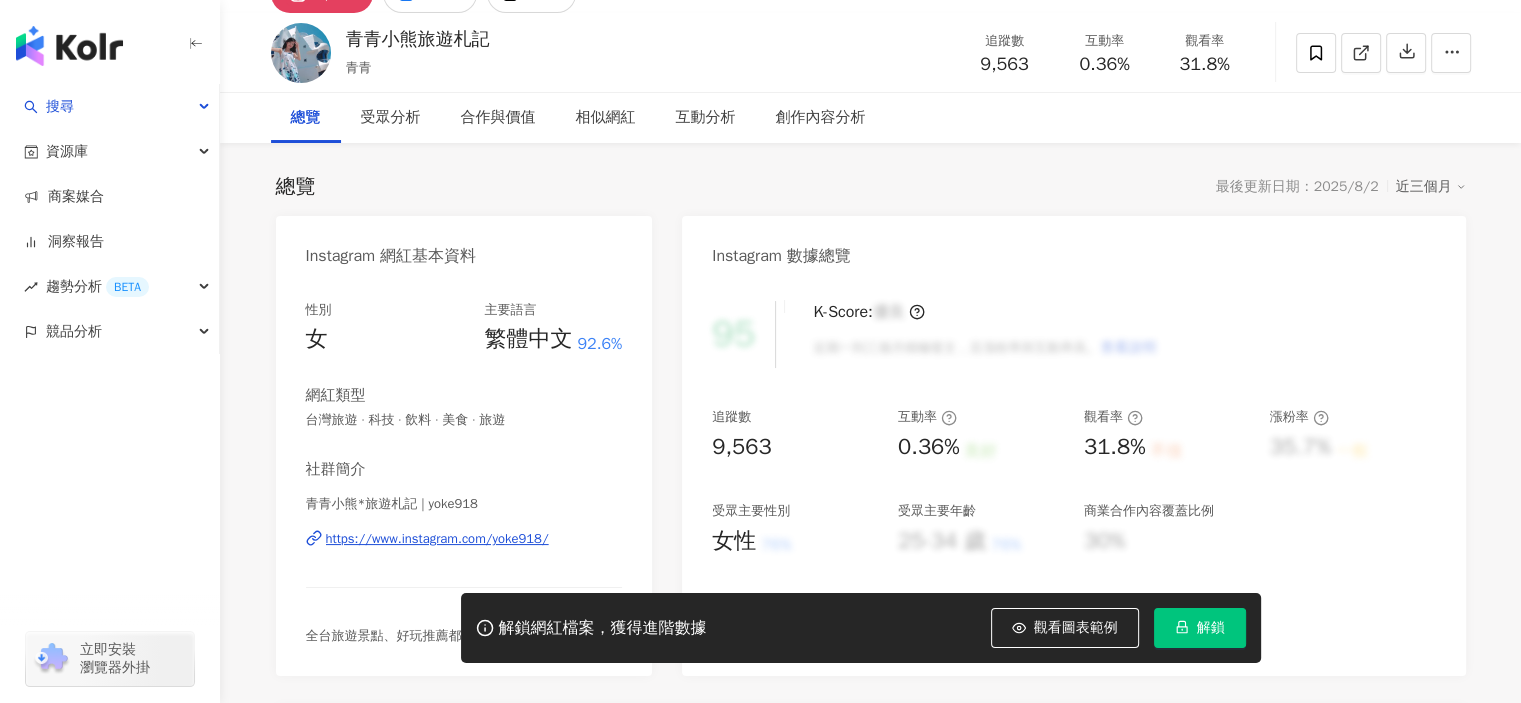 click on "解鎖" at bounding box center [1200, 628] 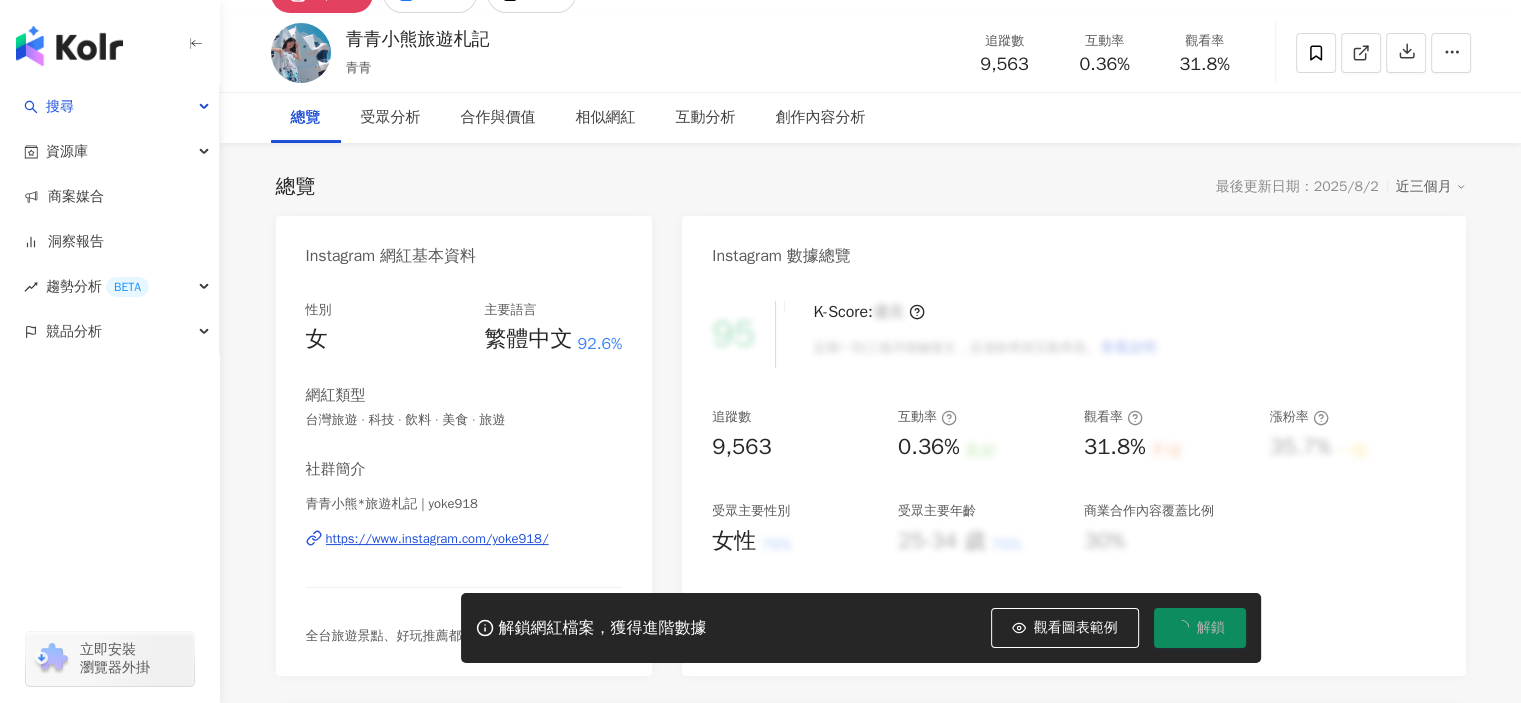 scroll, scrollTop: 88, scrollLeft: 0, axis: vertical 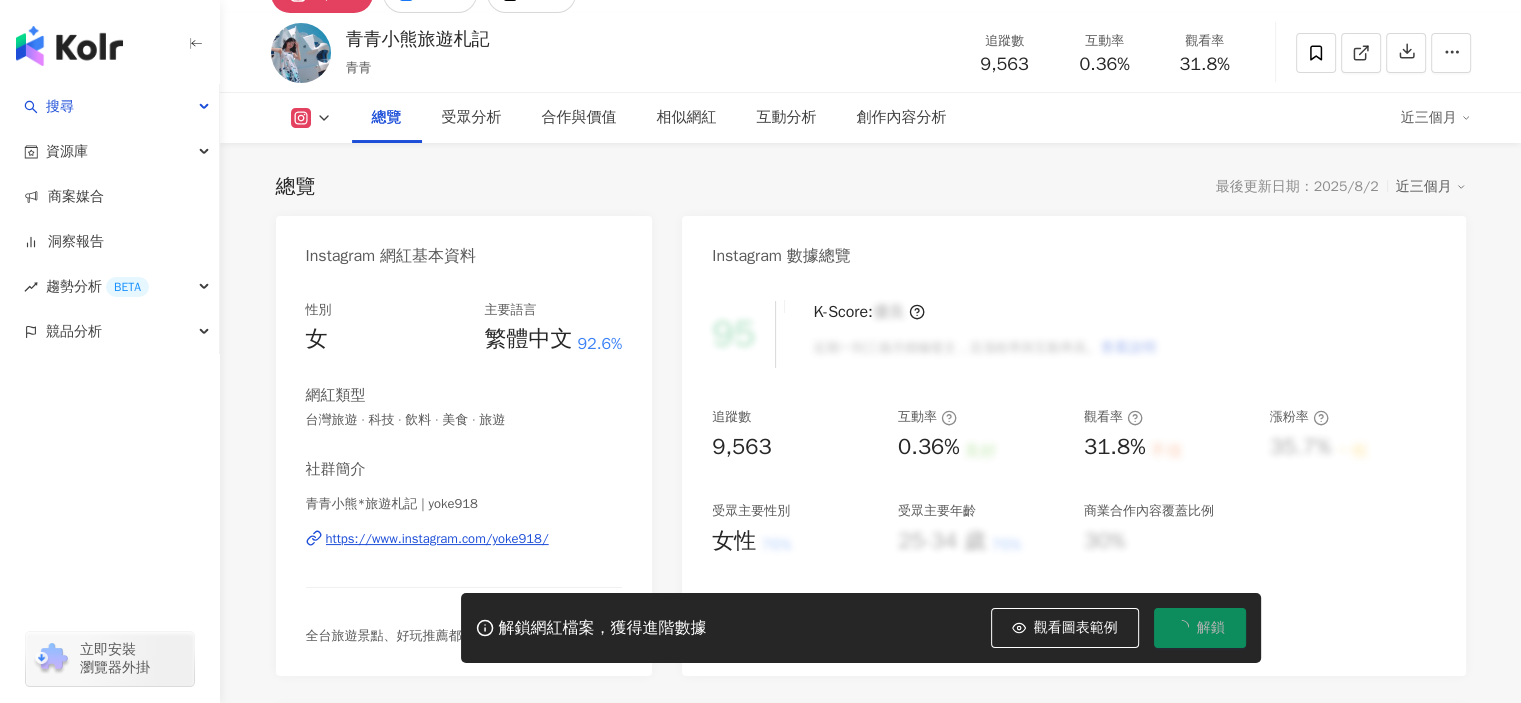 click on "https://www.instagram.com/yoke918/" at bounding box center (437, 539) 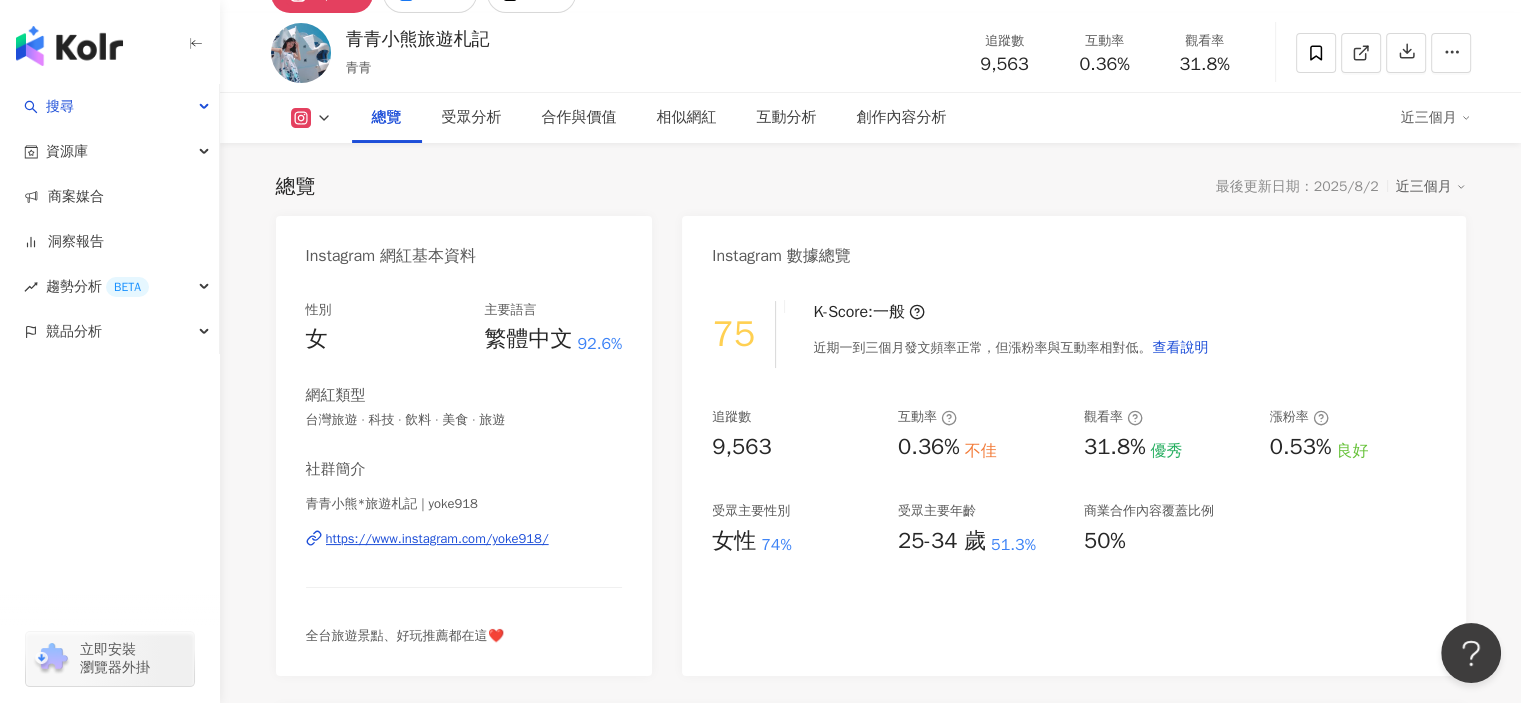 scroll, scrollTop: 0, scrollLeft: 0, axis: both 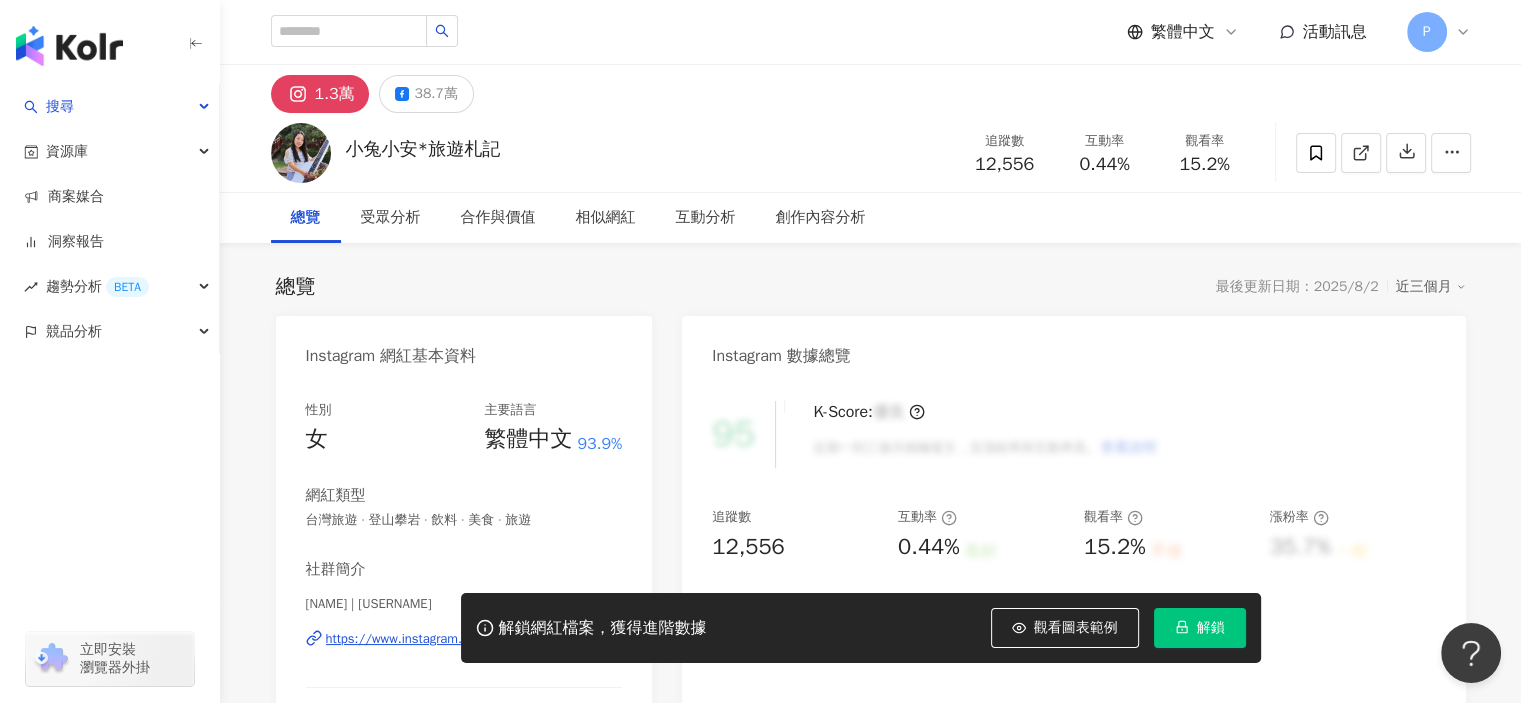 click on "解鎖" at bounding box center [1200, 628] 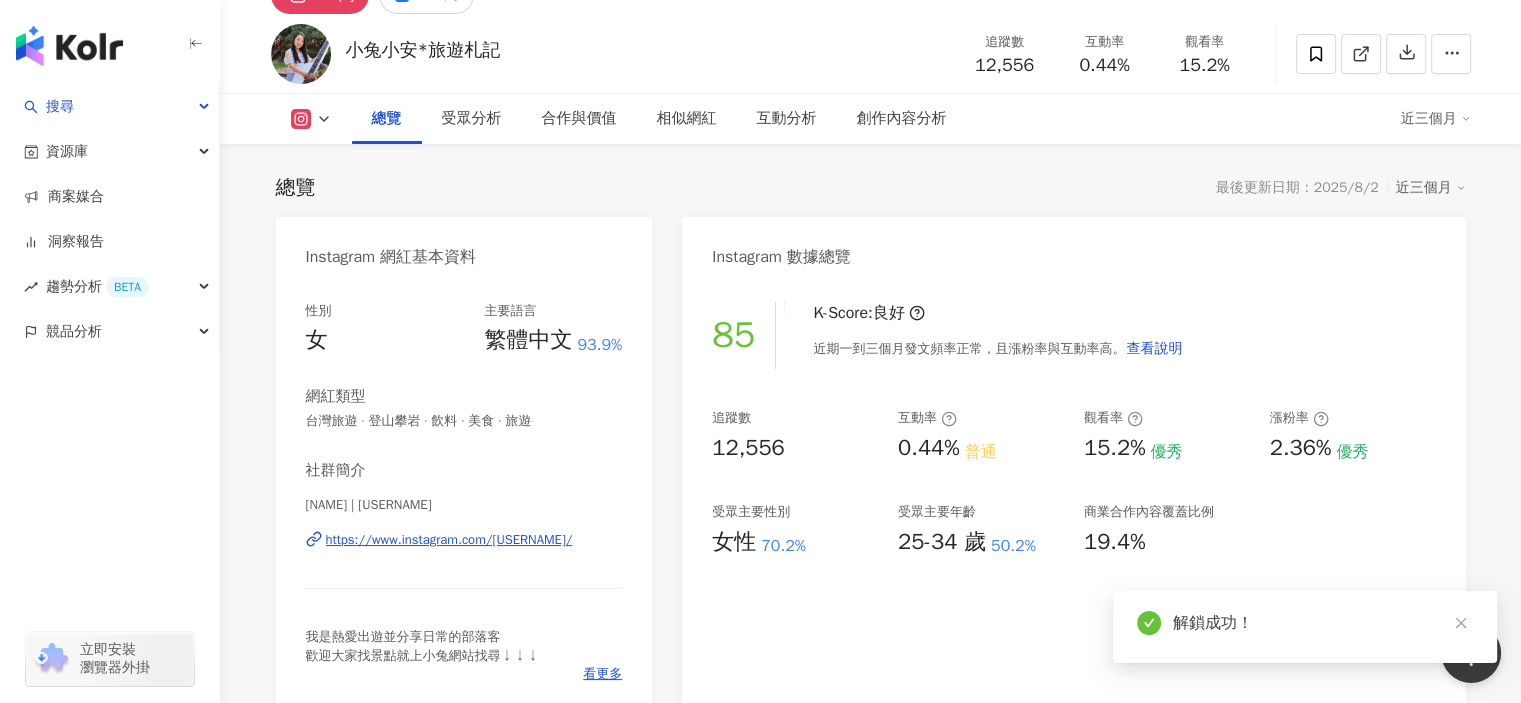 scroll, scrollTop: 100, scrollLeft: 0, axis: vertical 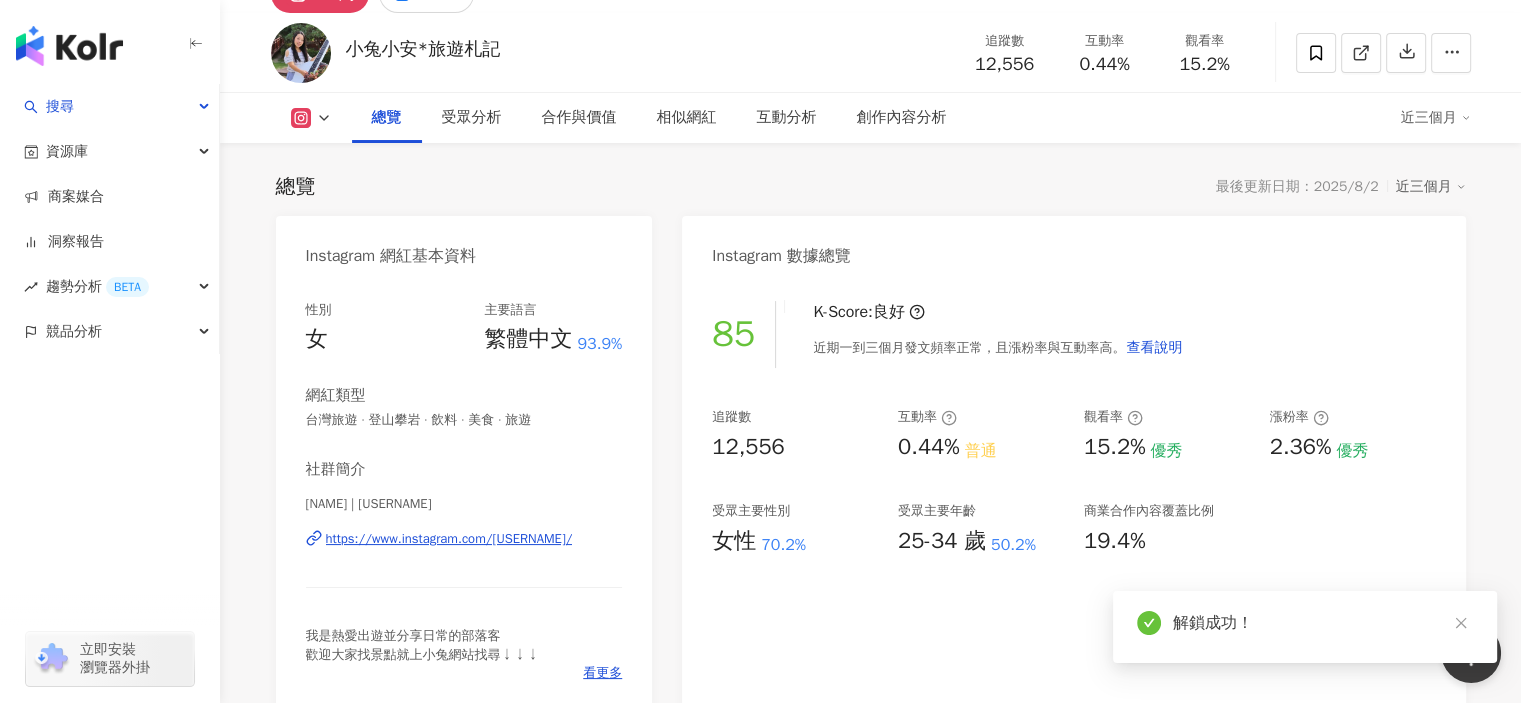 click on "https://www.instagram.com/[USERNAME]/" at bounding box center (449, 539) 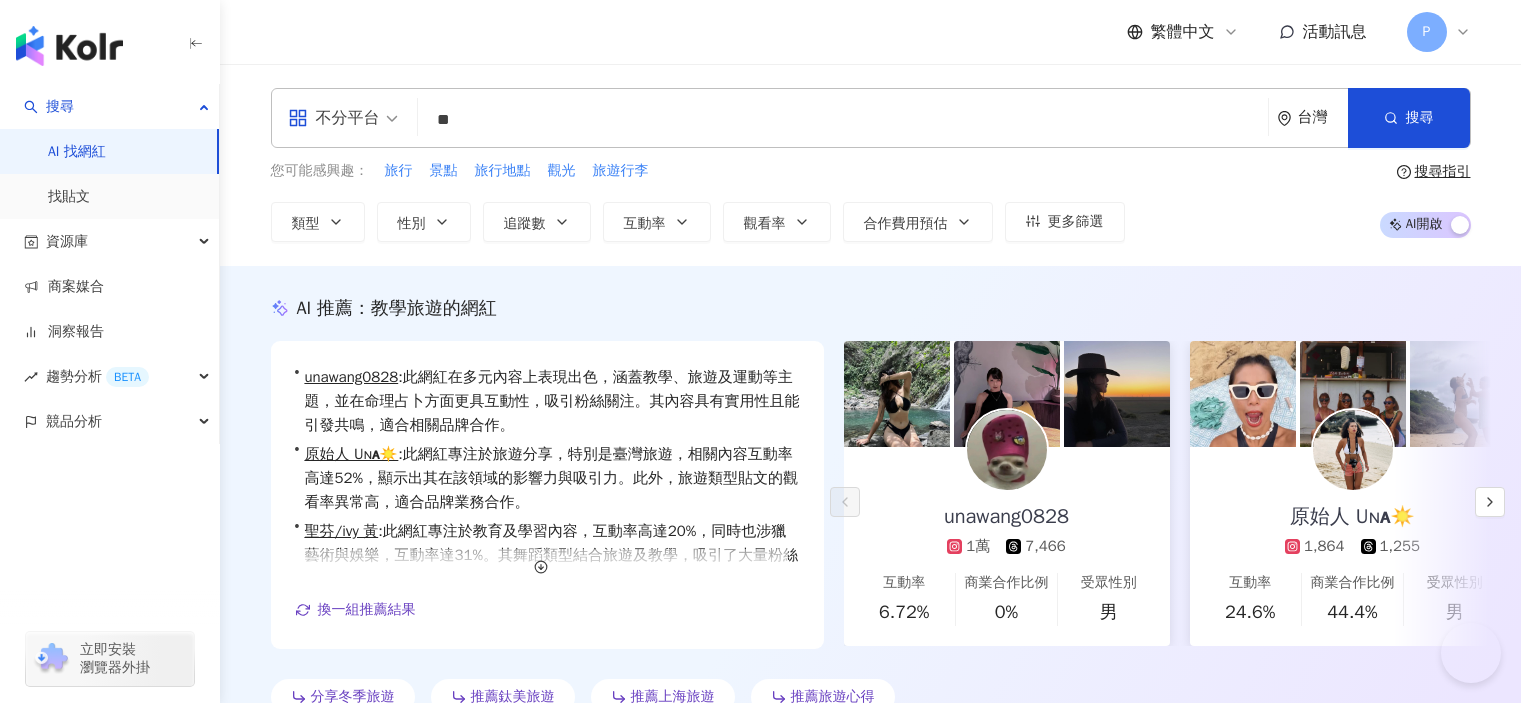 scroll, scrollTop: 900, scrollLeft: 0, axis: vertical 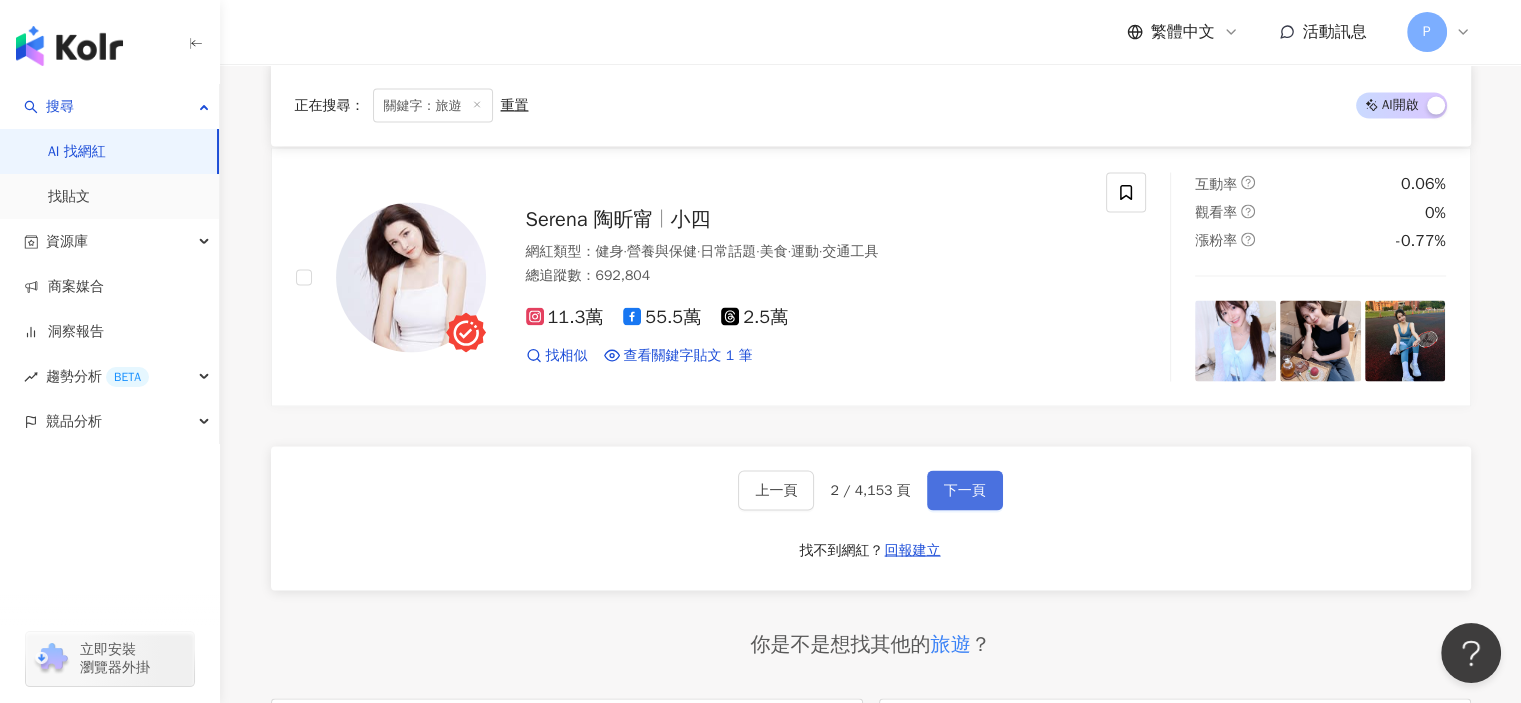 click on "下一頁" at bounding box center (965, 490) 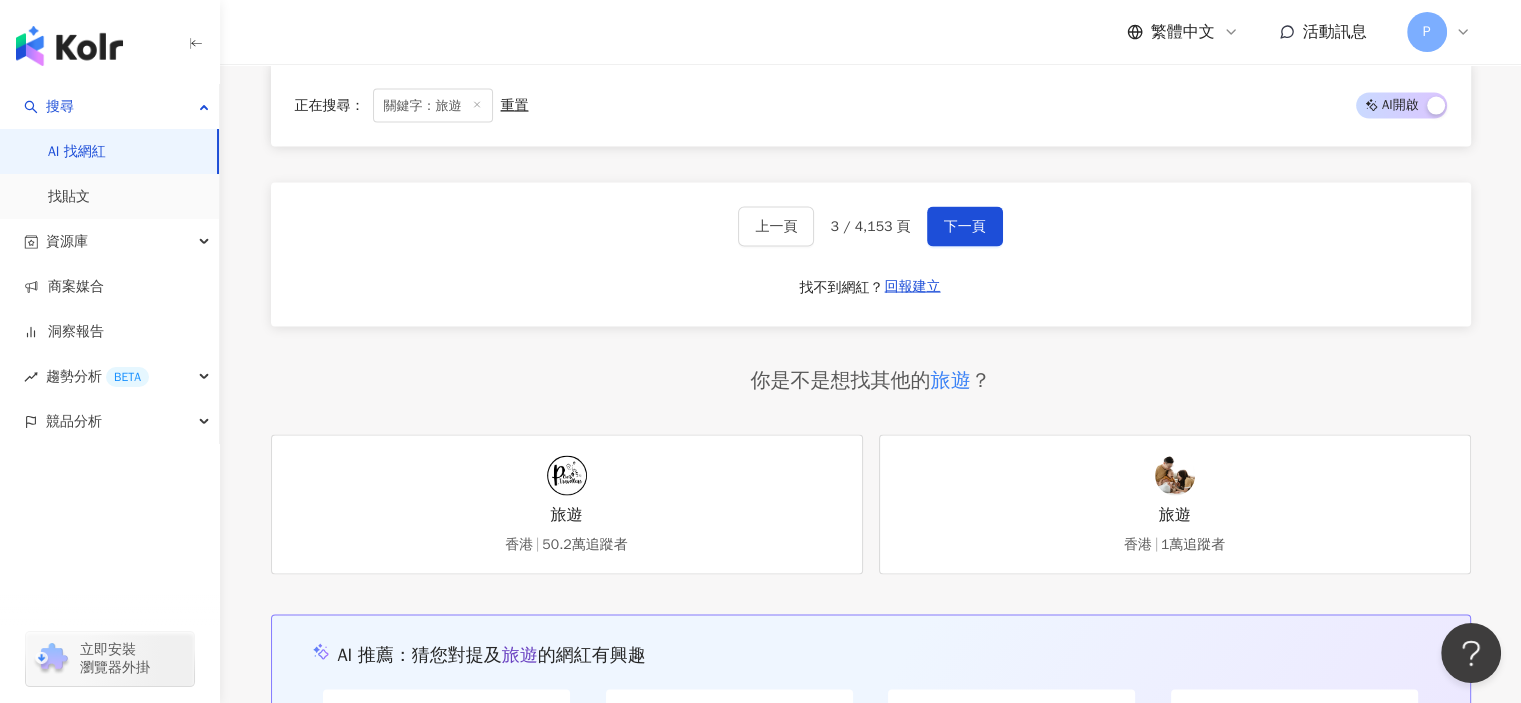 scroll, scrollTop: 3908, scrollLeft: 0, axis: vertical 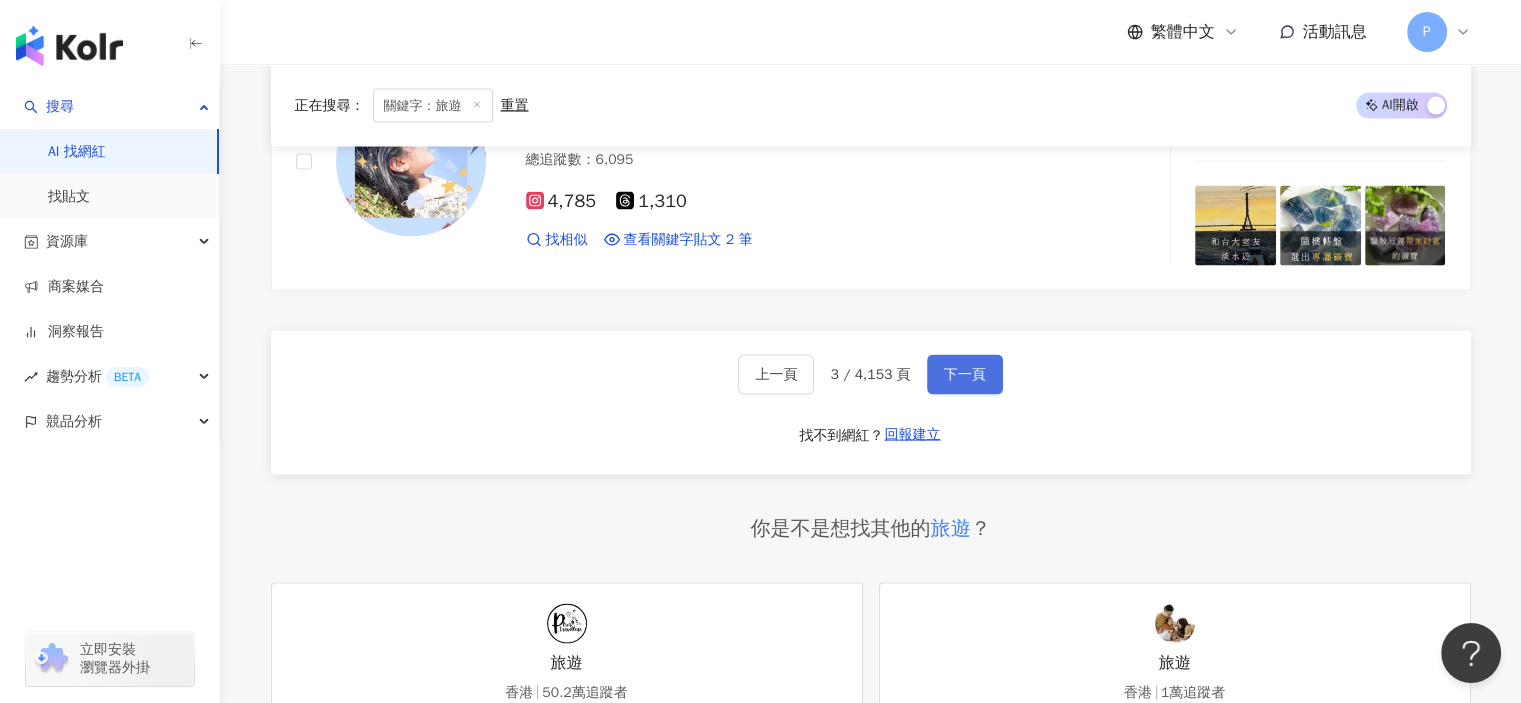 click on "下一頁" at bounding box center (965, 375) 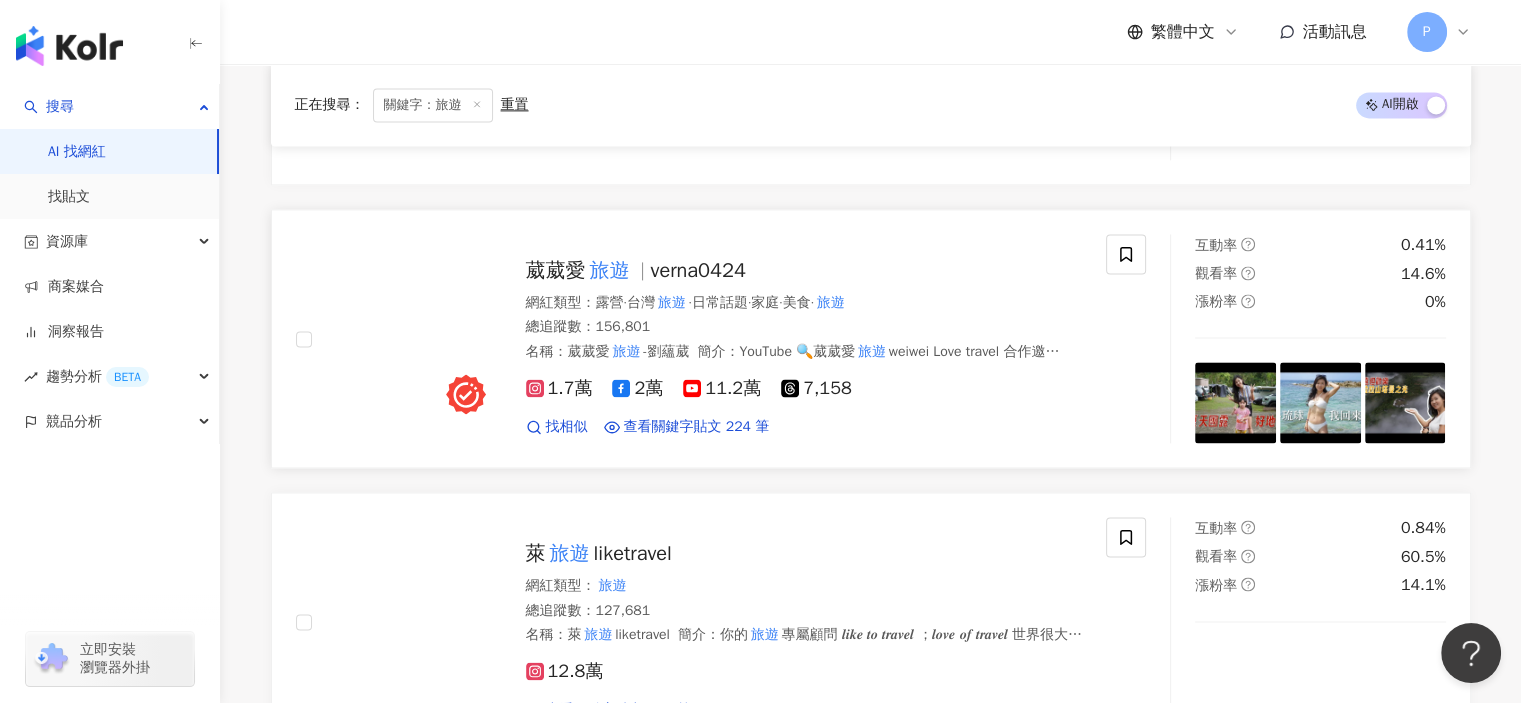 scroll, scrollTop: 2881, scrollLeft: 0, axis: vertical 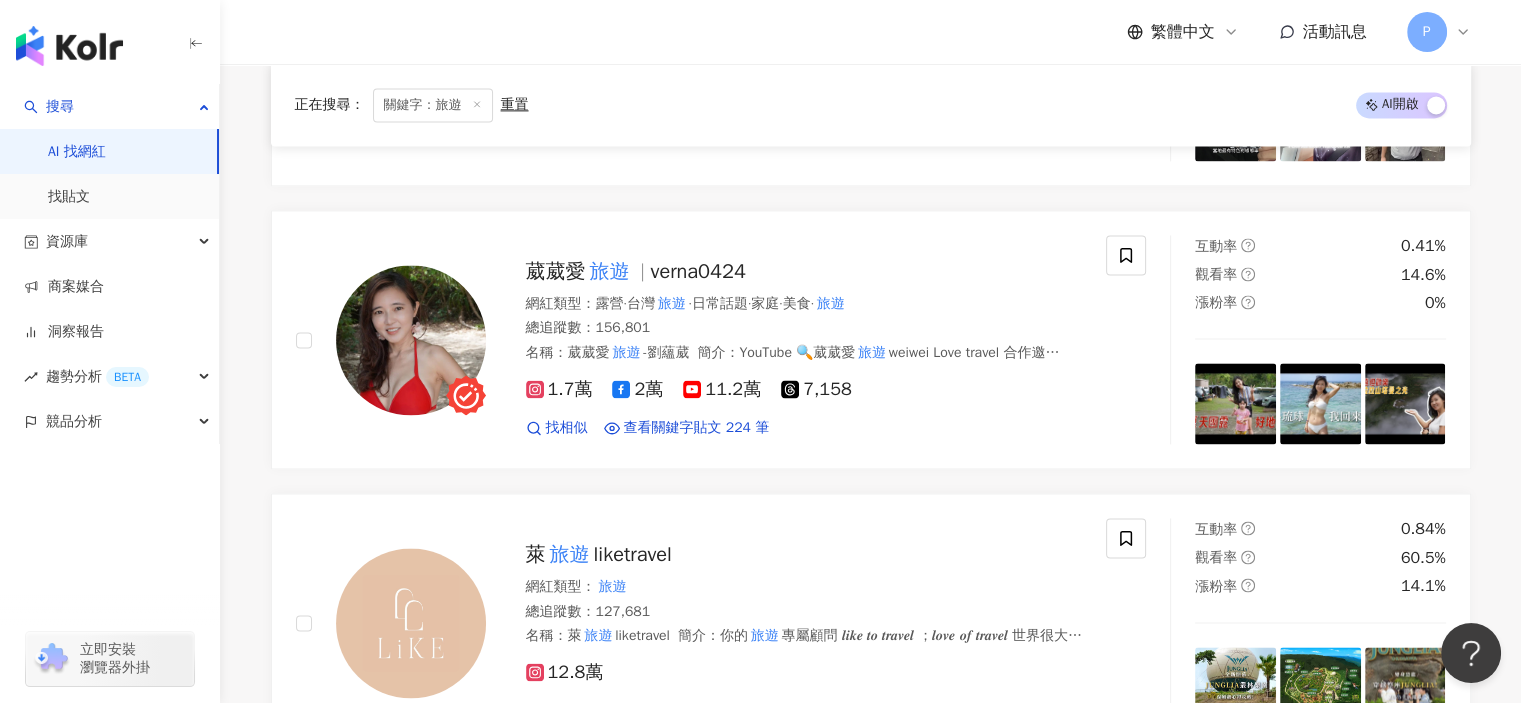 click on "正在搜尋 ： 關鍵字：旅遊 重置 AI  開啟 AI  關閉 倫敦男孩の美食 旅遊 記事 london_tainan 網紅類型 ： 甜點  ·  飲料  ·  美食  ·  旅遊 總追蹤數 ： 224,071 名稱 ： 倫敦男孩 の 台南美食 旅遊 記事 簡介 ： 📌分享美食、藝文、生活情報 🙋 特色景點、 旅遊 資訊、在地小吃 📩 聯絡方式：FB私訊/E-MAIL 🔍 更多資訊FB、BLOG  👉 #倫敦男孩 3.7萬 18.8萬 找相似 查看關鍵字貼文 66 筆 互動率 0.04% 觀看率 3.57% 漲粉率 -0.18% 彭大家族 旅遊 團 網紅類型 ： 美食  ·  旅遊 總追蹤數 ： 32,179 名稱 ： 彭大家族 旅遊 團 3.2萬 找相似 查看關鍵字貼文 101 筆 互動率 0.18% 觀看率 20.4% 漲粉率 9.39% 髮型設計師Annie annie35112000 網紅類型 ： 日常話題  ·  教育與學習  ·  命理占卜  ·  美髮 總追蹤數 ： 56,407 1.5萬 3.9萬 1,471 找相似 查看關鍵字貼文 3 筆 互動率 0% 觀看率 0.37% 漲粉率 -0.68% 科學最前線 ： ：" at bounding box center (871, 173) 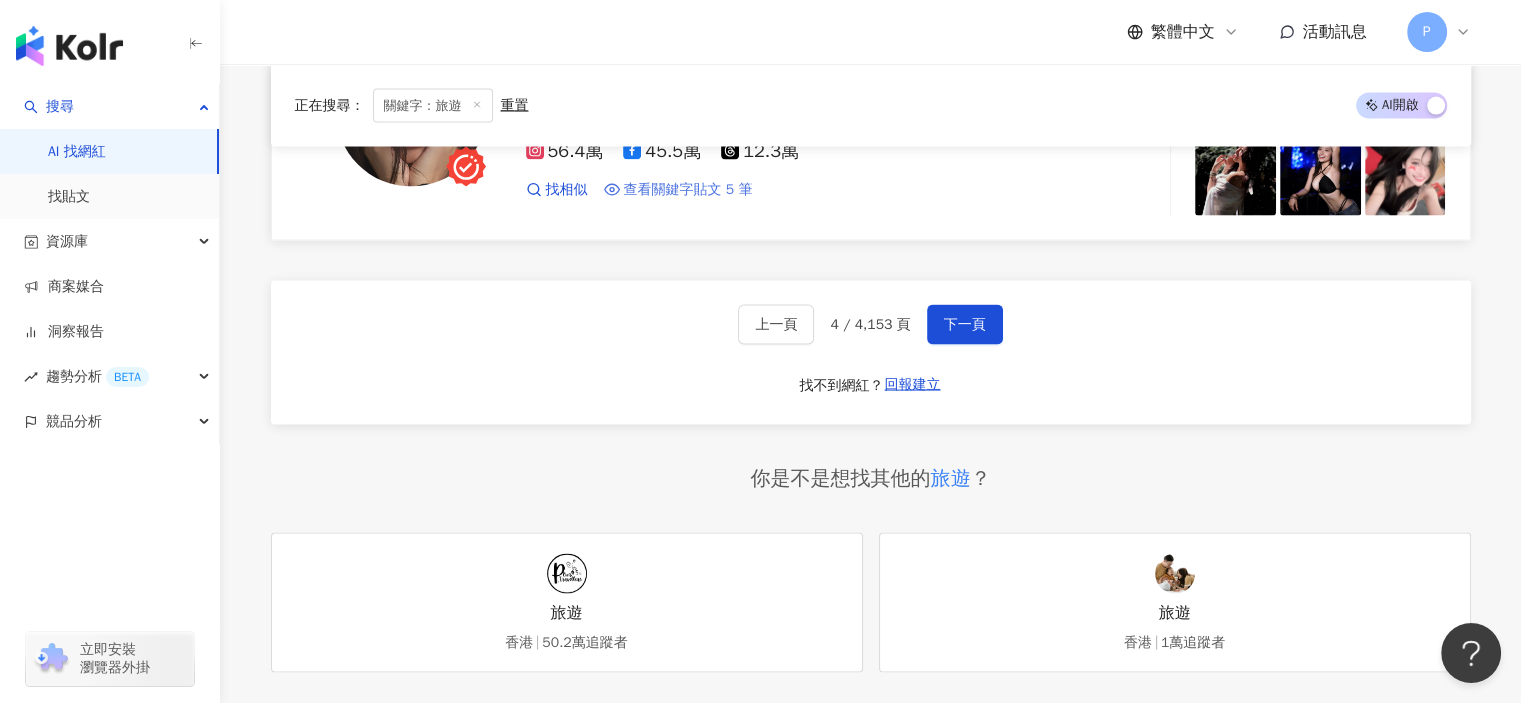 scroll, scrollTop: 3981, scrollLeft: 0, axis: vertical 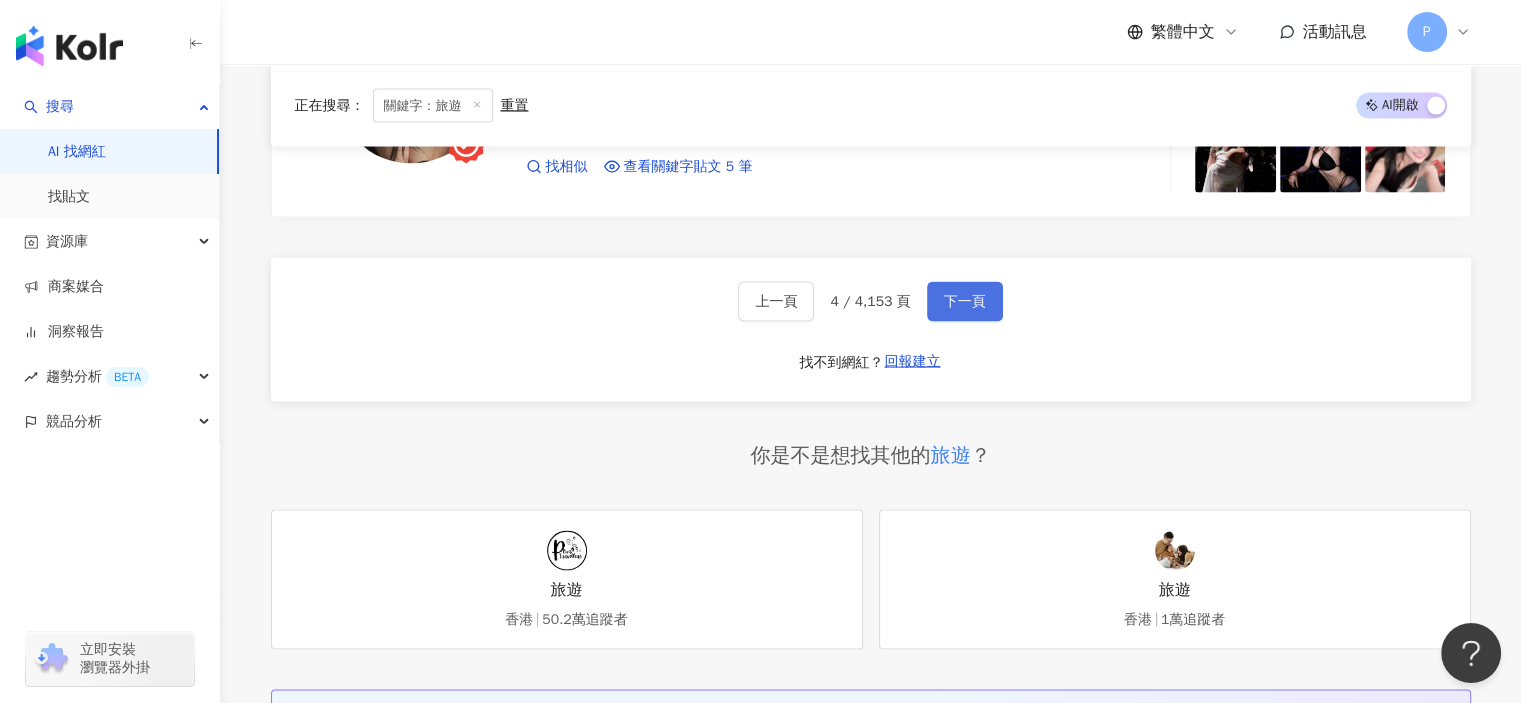 click on "下一頁" at bounding box center (965, 302) 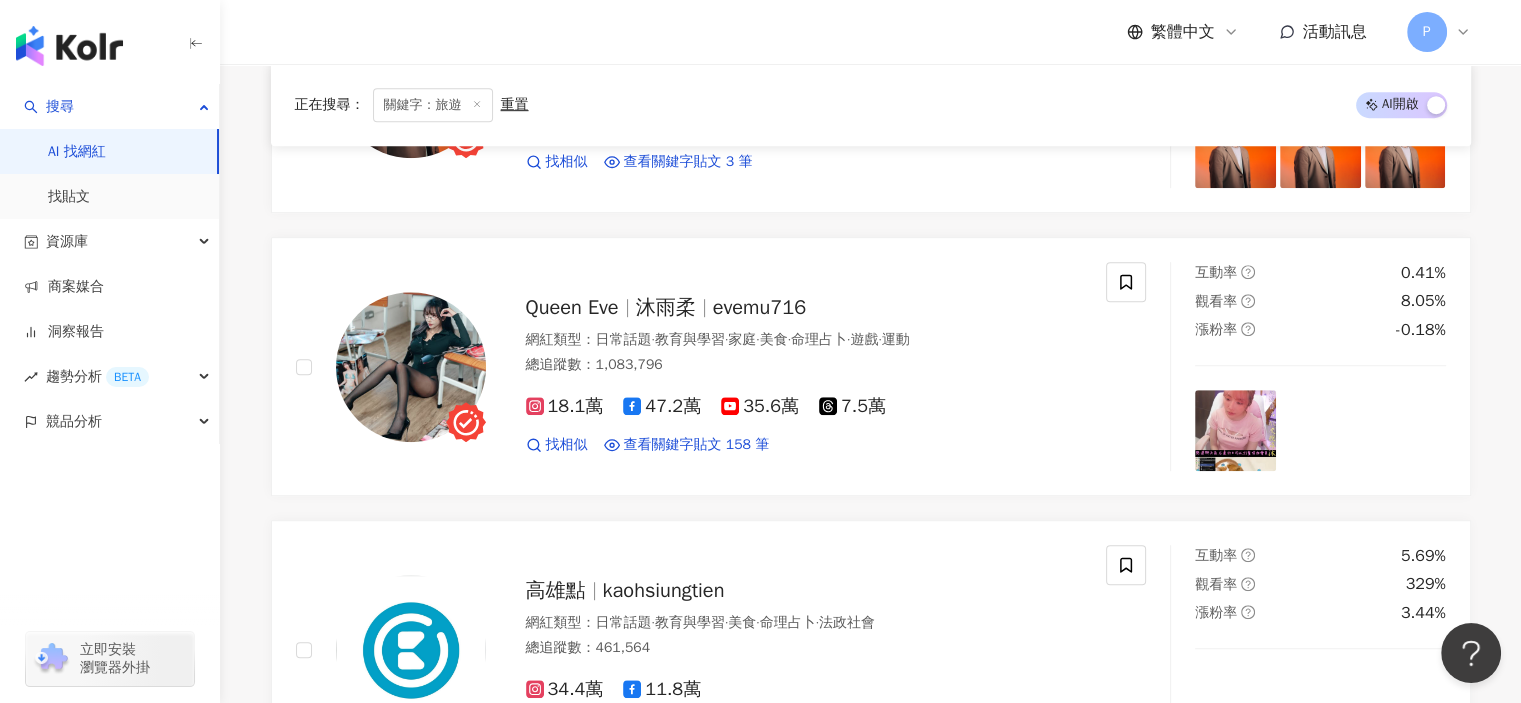 scroll, scrollTop: 1200, scrollLeft: 0, axis: vertical 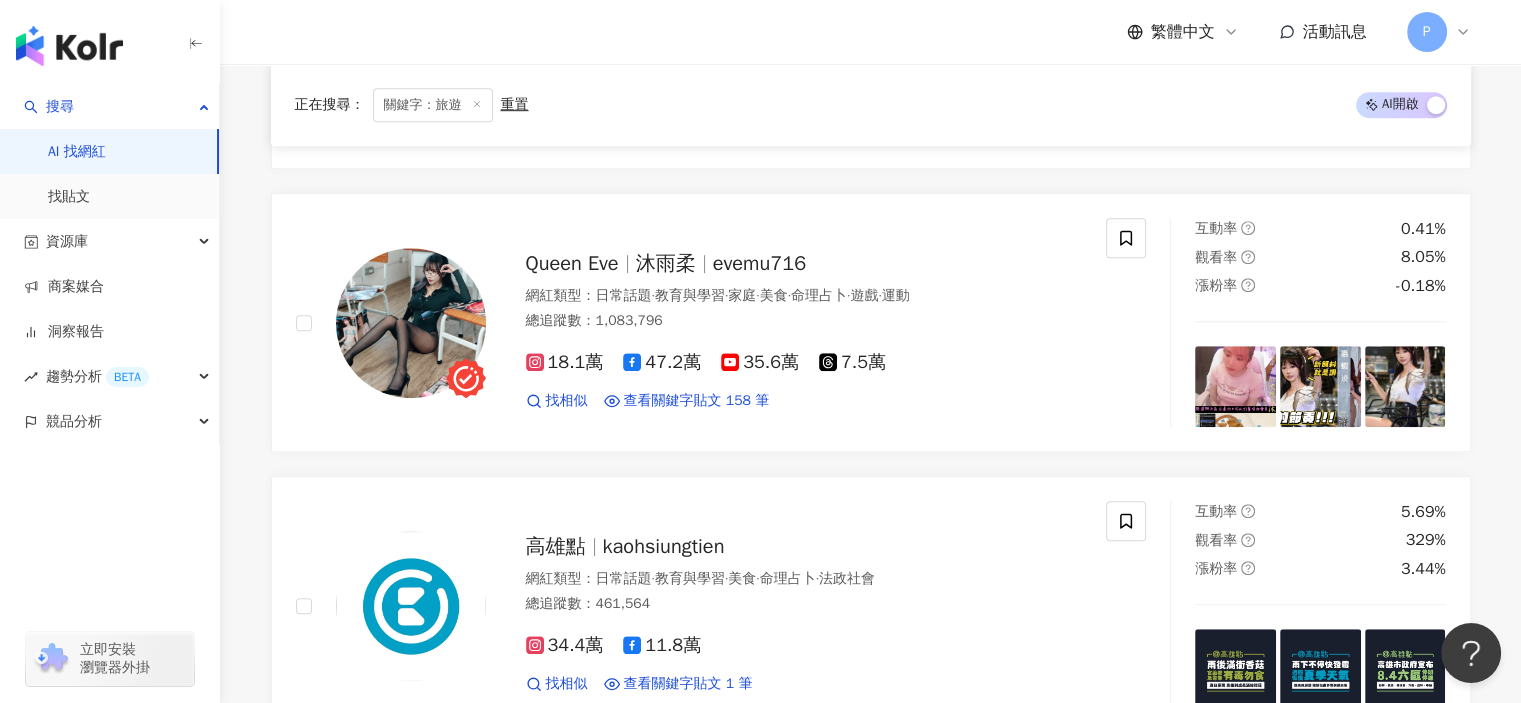 click on "正在搜尋 ： 關鍵字：旅遊 重置 AI  開啟 AI  關閉 周詩涵 ｜屏東房仲 ｜美食 ｜ 旅遊 網紅類型 ： 房地產  ·  飲料  ·  日常話題  ·  旅遊 總追蹤數 ： 7,663 簡介 ： 【房地產、美食、 旅遊 】 5,262 2,401 查看關鍵字貼文 6 筆 互動率 1.28% 觀看率 70.6% 漲粉率 -1.68% 林亞杭Otis 林亞杭 Otis 恐龍偶像 網紅類型 ： 親子  ·  藝術與娛樂  ·  日常話題  ·  家庭  ·  醫療與健康  ·  運動 總追蹤數 ： 699,536 21.4萬 2.7萬 38.9萬 6.9萬 找相似 查看關鍵字貼文 3 筆 互動率 0.75% 觀看率 61.1% 漲粉率 2.64% Queen Eve 沐雨柔 evemu716 網紅類型 ： 日常話題  ·  教育與學習  ·  家庭  ·  美食  ·  命理占卜  ·  遊戲  ·  運動 總追蹤數 ： 1,083,796 18.1萬 47.2萬 35.6萬 7.5萬 找相似 查看關鍵字貼文 158 筆 互動率 0.41% 觀看率 8.05% 漲粉率 -0.18% 高雄點 kaohsiungtien 網紅類型 ： 日常話題  ·  教育與學習  ·  美食  ·   ·  ：" at bounding box center (871, 1861) 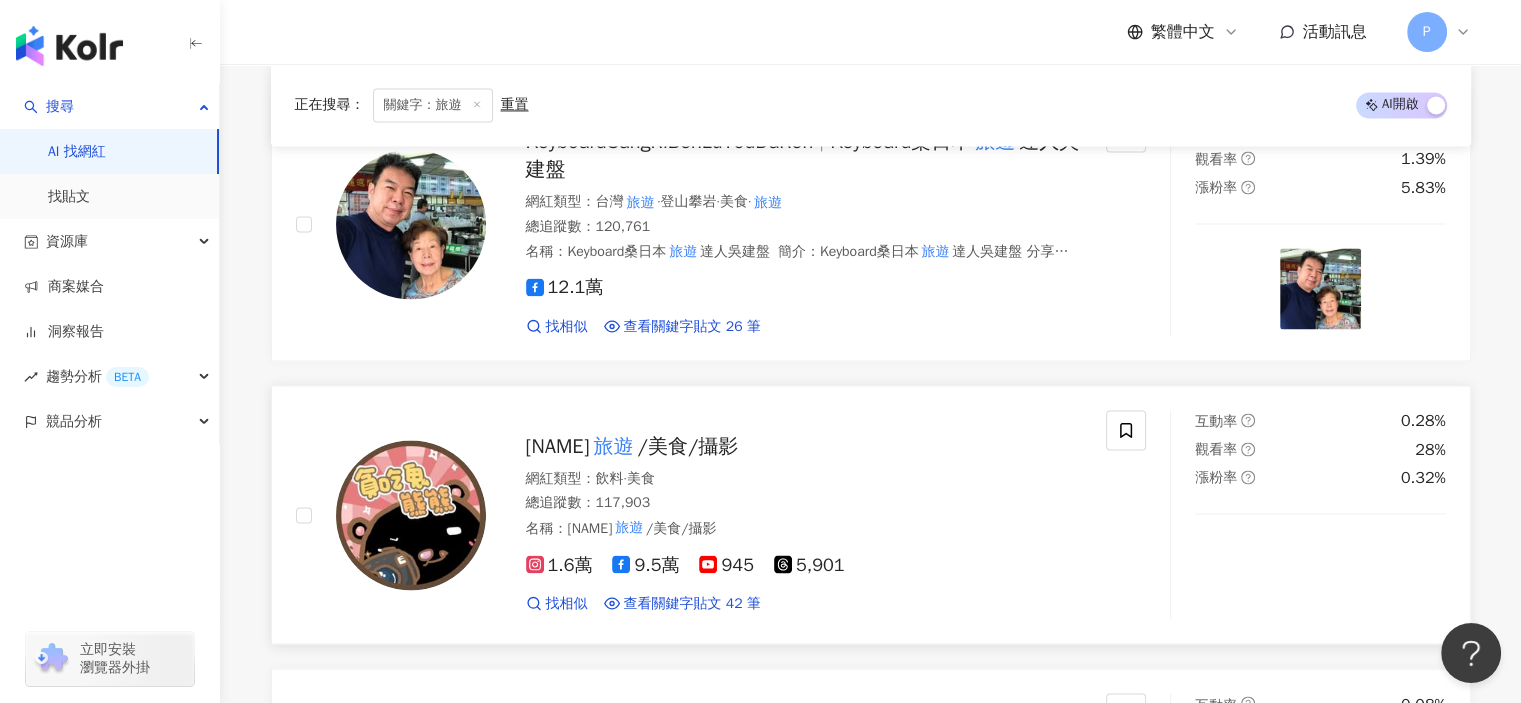 scroll, scrollTop: 3300, scrollLeft: 0, axis: vertical 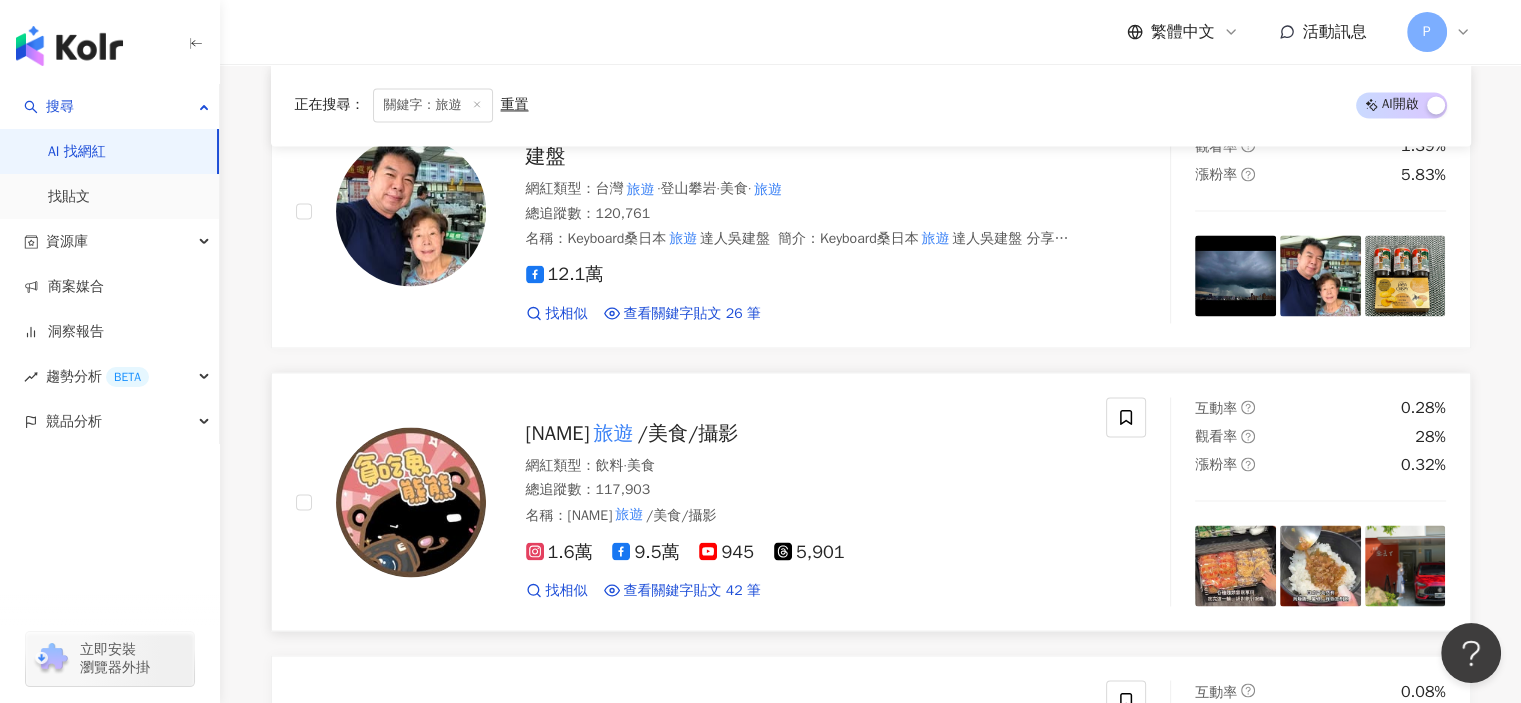 click on "旅遊" at bounding box center (613, 433) 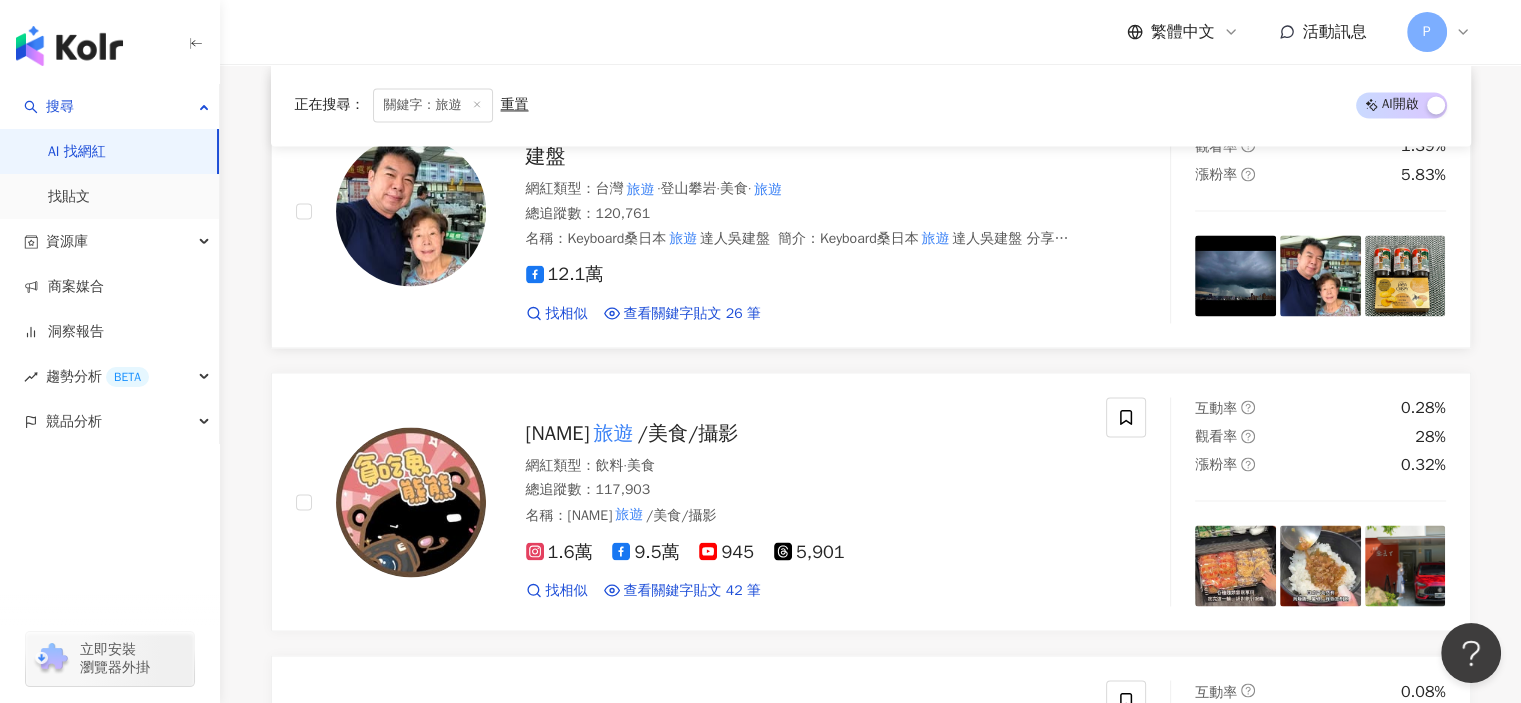 click on "KeyboardSangRiBenLuYouDaRen Keyboard桑日本 旅遊 達人吳建盤 網紅類型 ： 台灣 旅遊  ·  登山攀岩  ·  美食  ·  旅遊 總追蹤數 ： 120,761 名稱 ： Keyboard桑日本 旅遊 達人吳建盤 簡介 ： Keyboard桑日本 旅遊 達人吳建盤 分享日本台灣美景美食 特約日本缐專業領隊 12.1萬 找相似 查看關鍵字貼文 26 筆 互動率 0.44% 觀看率 1.39% 漲粉率 5.83%" at bounding box center [871, 211] 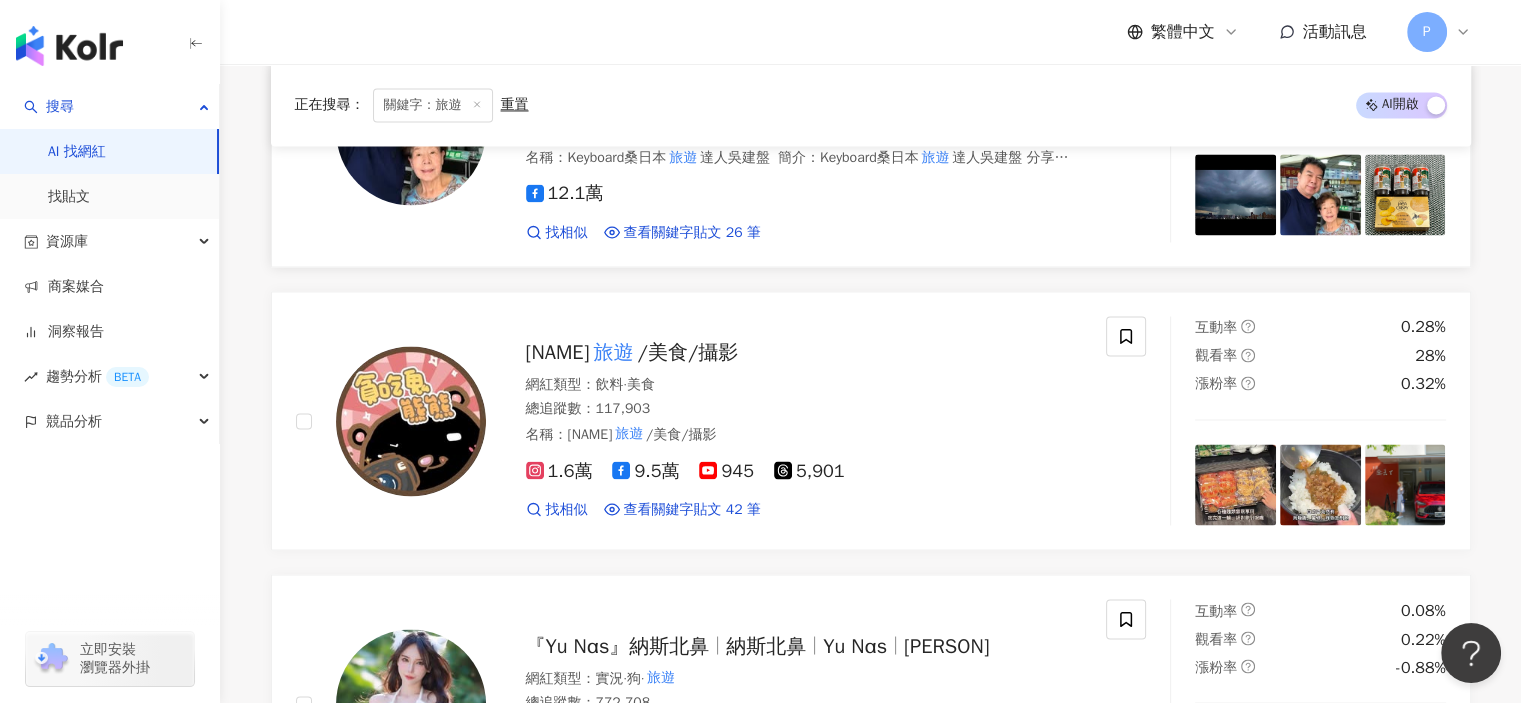 scroll, scrollTop: 3500, scrollLeft: 0, axis: vertical 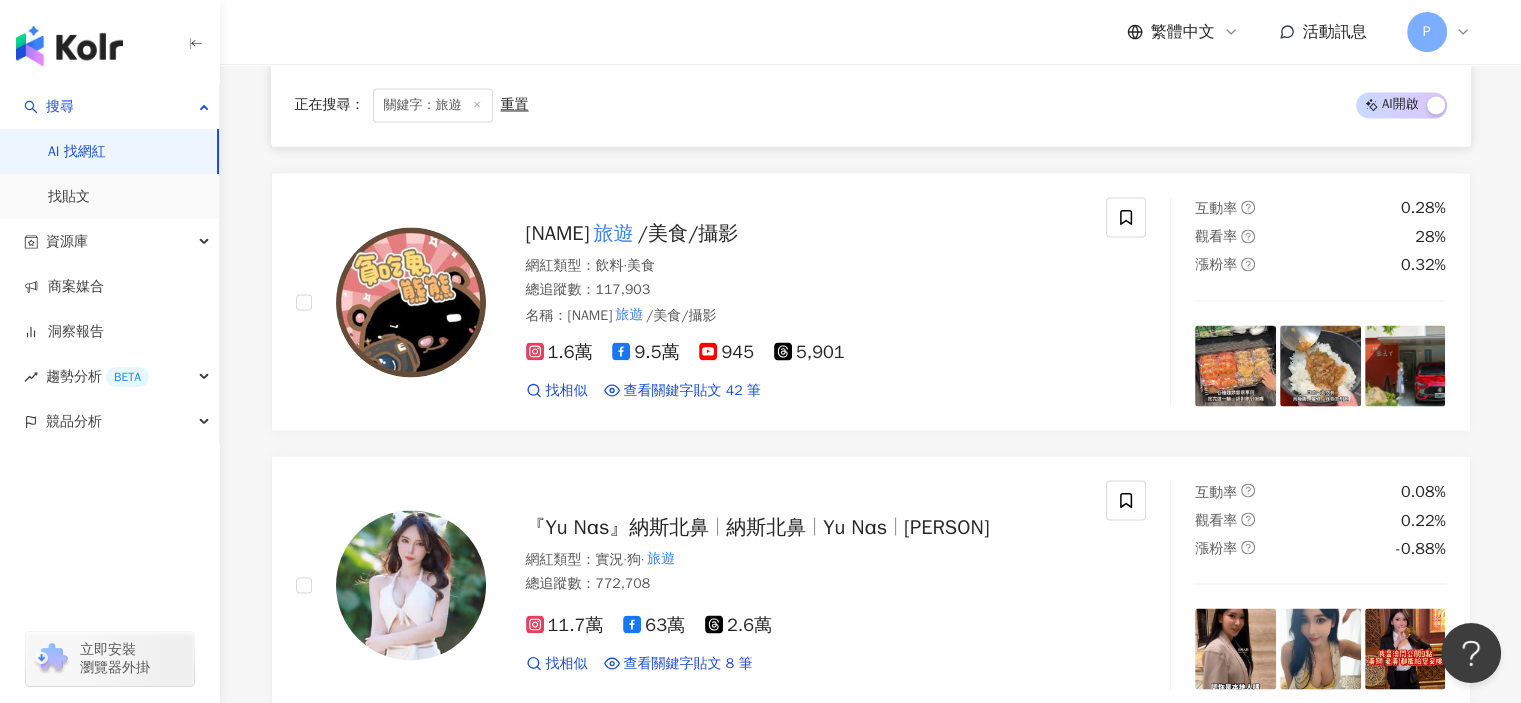 click on "正在搜尋 ： 關鍵字：旅遊 重置 AI  開啟 AI  關閉 周詩涵 ｜屏東房仲 ｜美食 ｜ 旅遊 網紅類型 ： 房地產  ·  飲料  ·  日常話題  ·  旅遊 總追蹤數 ： 7,663 簡介 ： 【房地產、美食、 旅遊 】 5,262 2,401 查看關鍵字貼文 6 筆 互動率 1.28% 觀看率 70.6% 漲粉率 -1.68% 林亞杭Otis 林亞杭 Otis 恐龍偶像 網紅類型 ： 親子  ·  藝術與娛樂  ·  日常話題  ·  家庭  ·  醫療與健康  ·  運動 總追蹤數 ： 699,536 21.4萬 2.7萬 38.9萬 6.9萬 找相似 查看關鍵字貼文 3 筆 互動率 0.75% 觀看率 61.1% 漲粉率 2.64% Queen Eve 沐雨柔 evemu716 網紅類型 ： 日常話題  ·  教育與學習  ·  家庭  ·  美食  ·  命理占卜  ·  遊戲  ·  運動 總追蹤數 ： 1,083,796 18.1萬 47.2萬 35.6萬 7.5萬 找相似 查看關鍵字貼文 158 筆 互動率 0.41% 觀看率 8.05% 漲粉率 -0.18% 高雄點 kaohsiungtien 網紅類型 ： 日常話題  ·  教育與學習  ·  美食  ·   ·  ：" at bounding box center (871, -439) 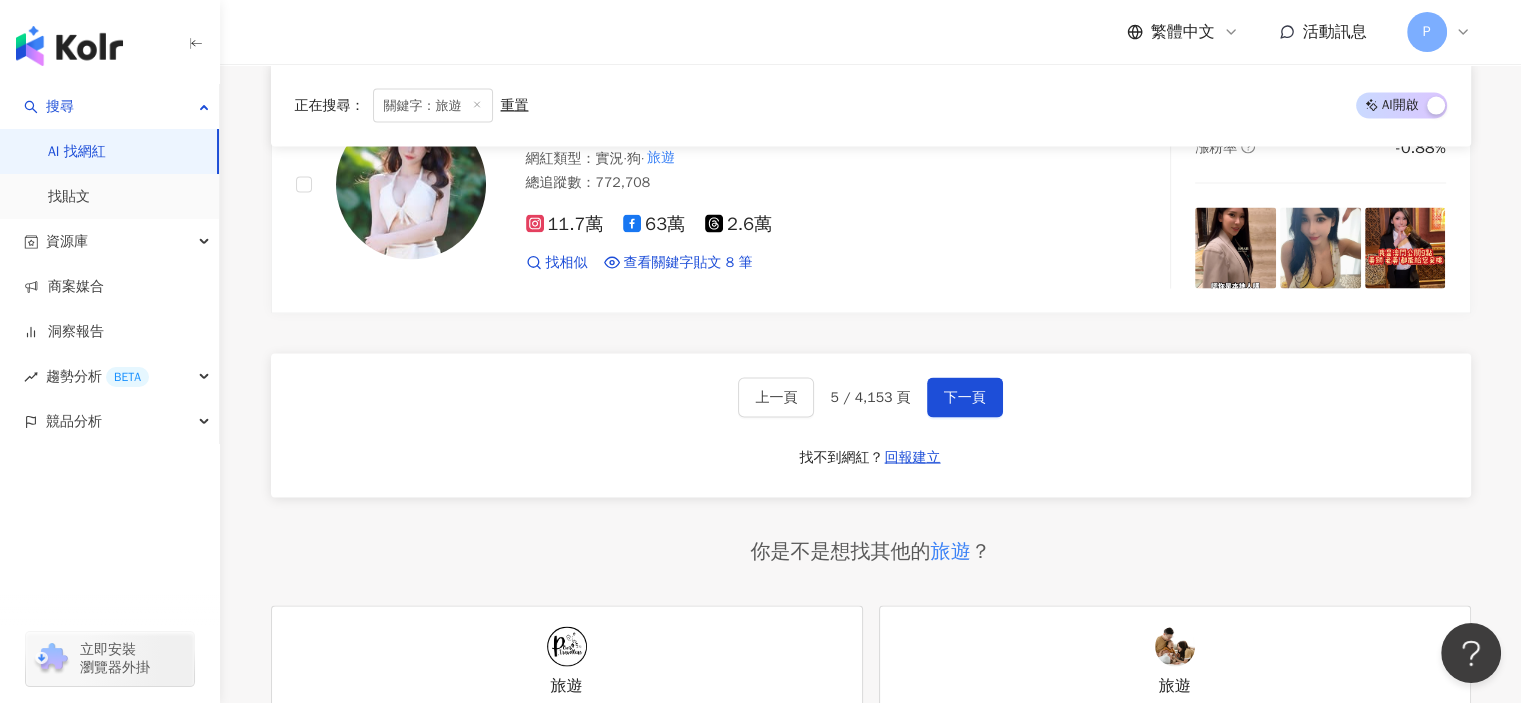 scroll, scrollTop: 3900, scrollLeft: 0, axis: vertical 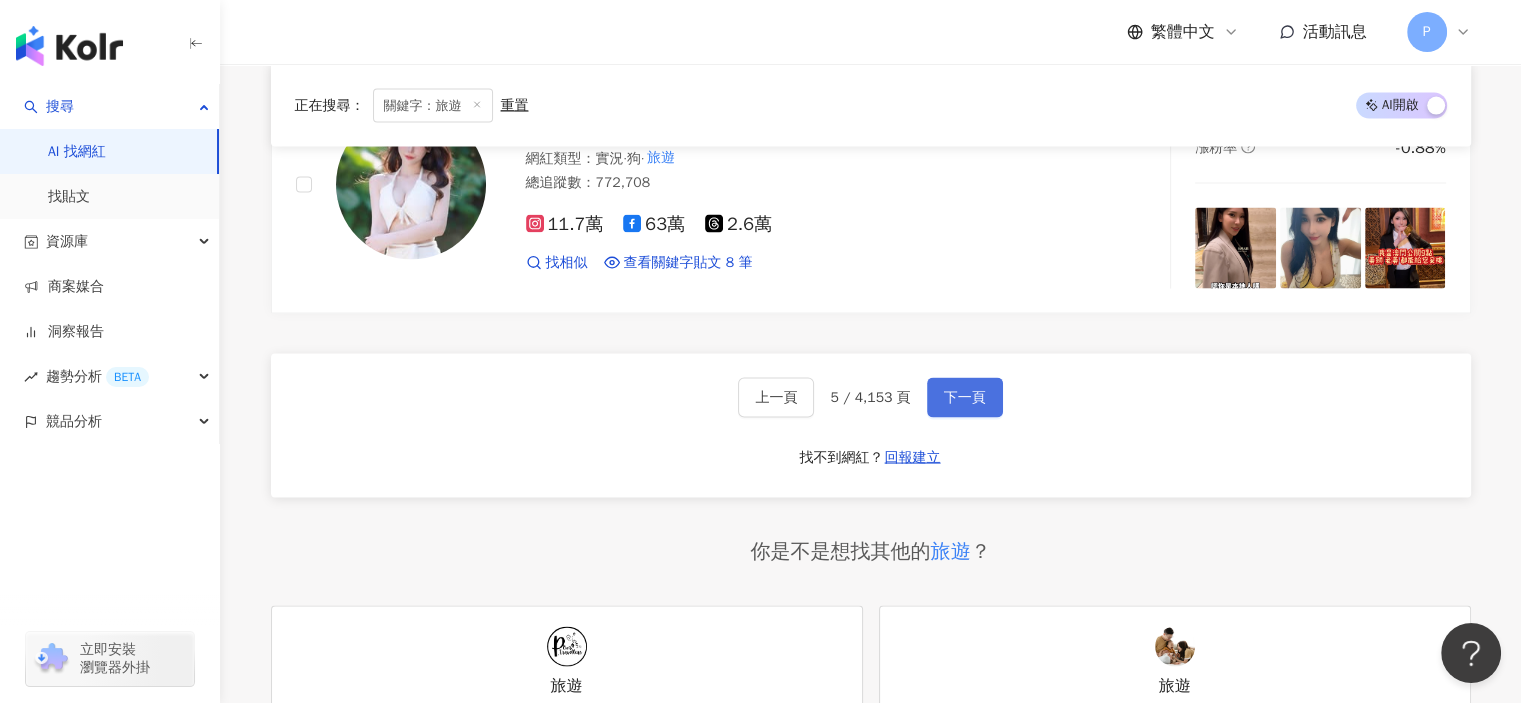 click on "下一頁" at bounding box center [965, 398] 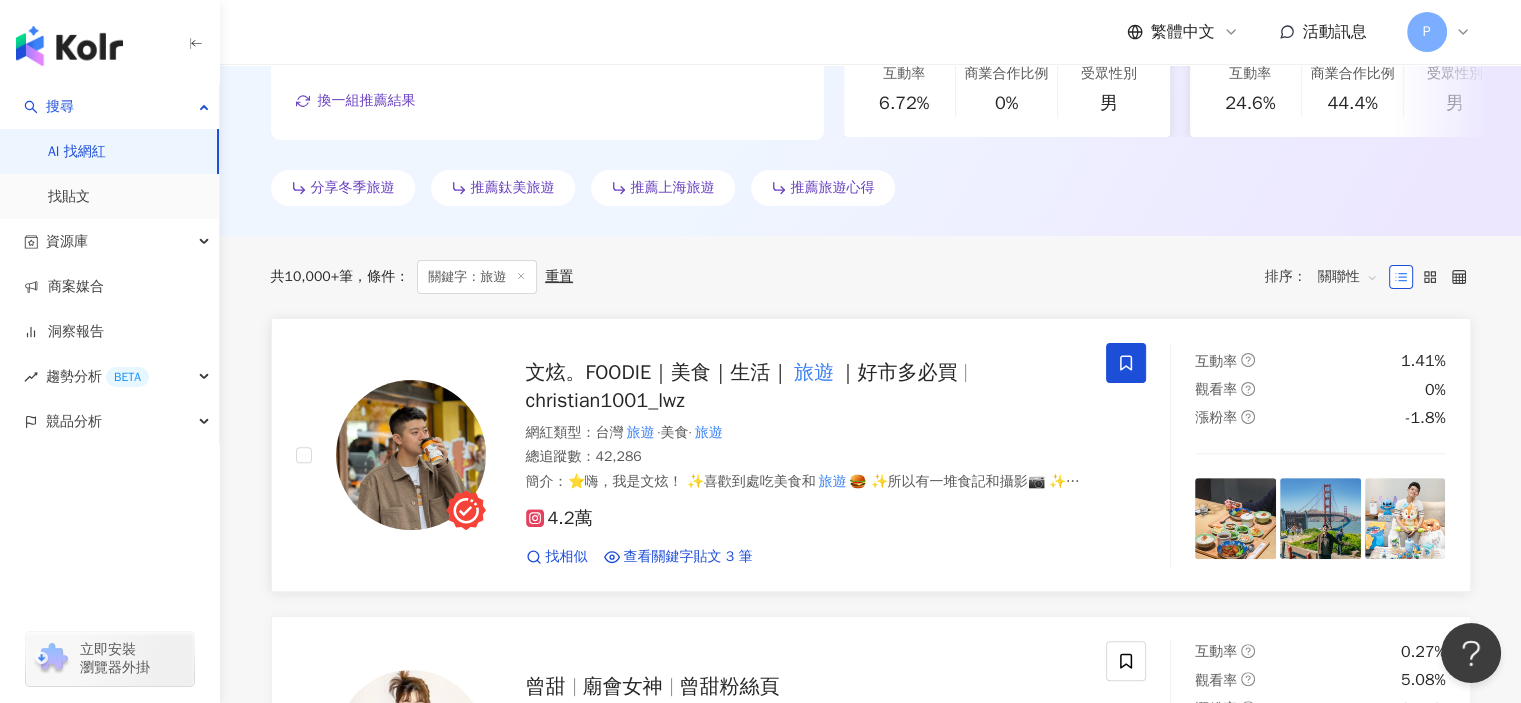 scroll, scrollTop: 508, scrollLeft: 0, axis: vertical 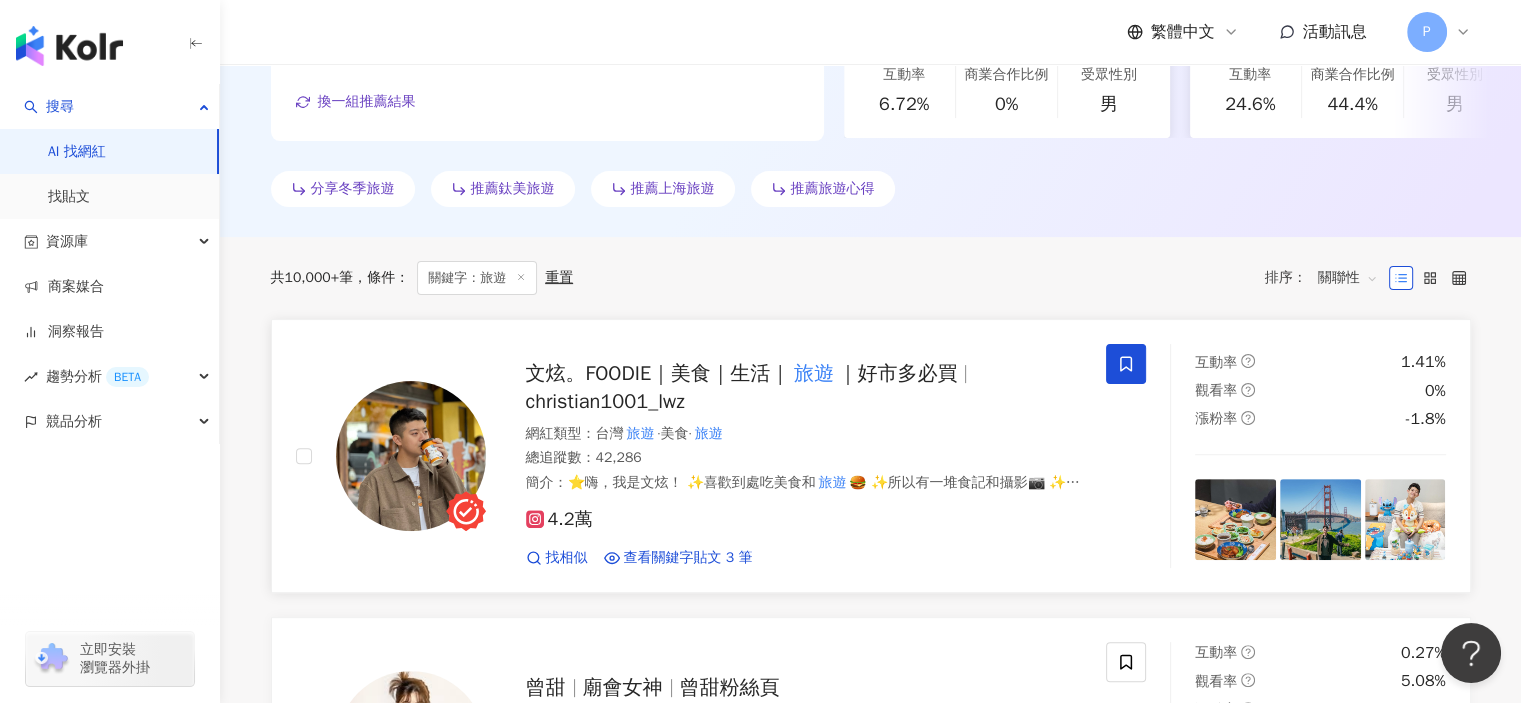 click on "文炫。FOODIE｜美食｜生活｜" at bounding box center [658, 373] 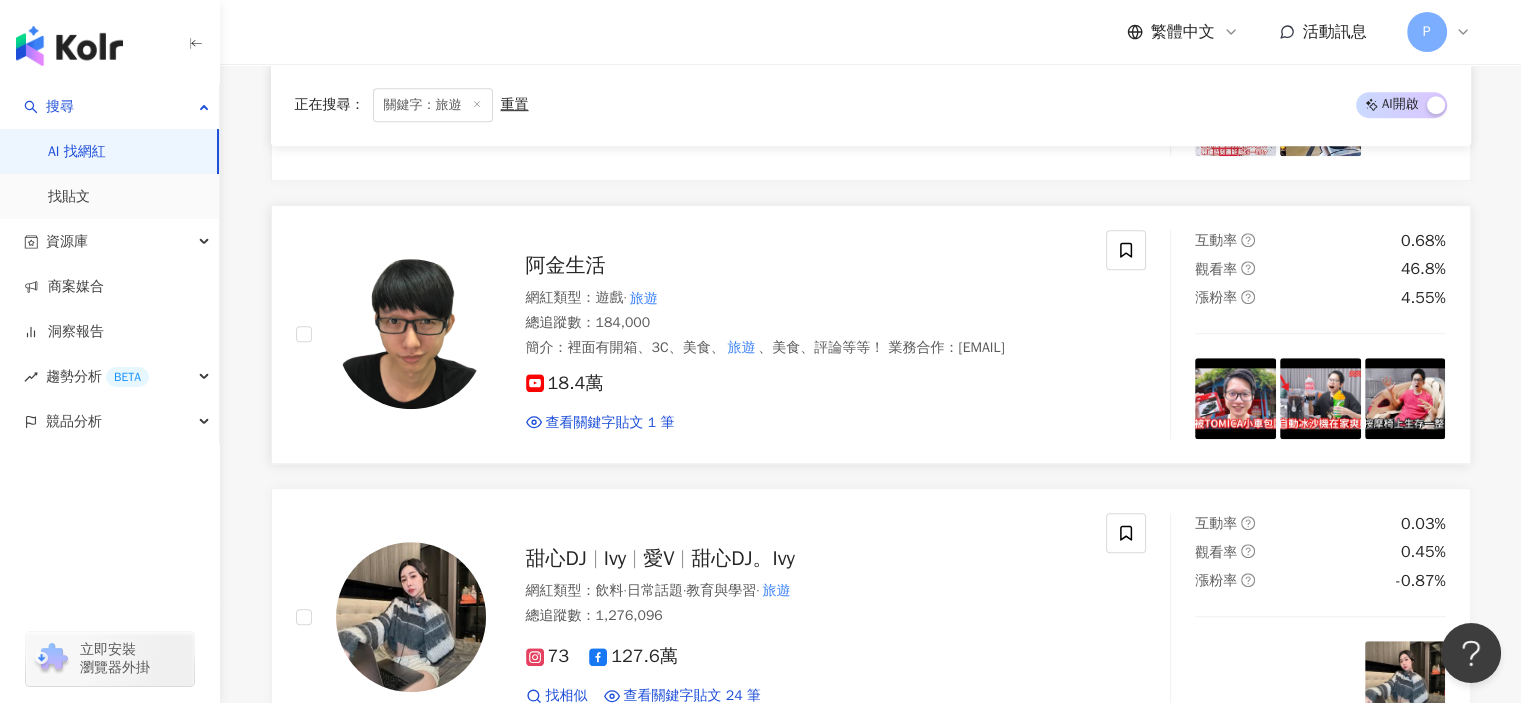 scroll, scrollTop: 1508, scrollLeft: 0, axis: vertical 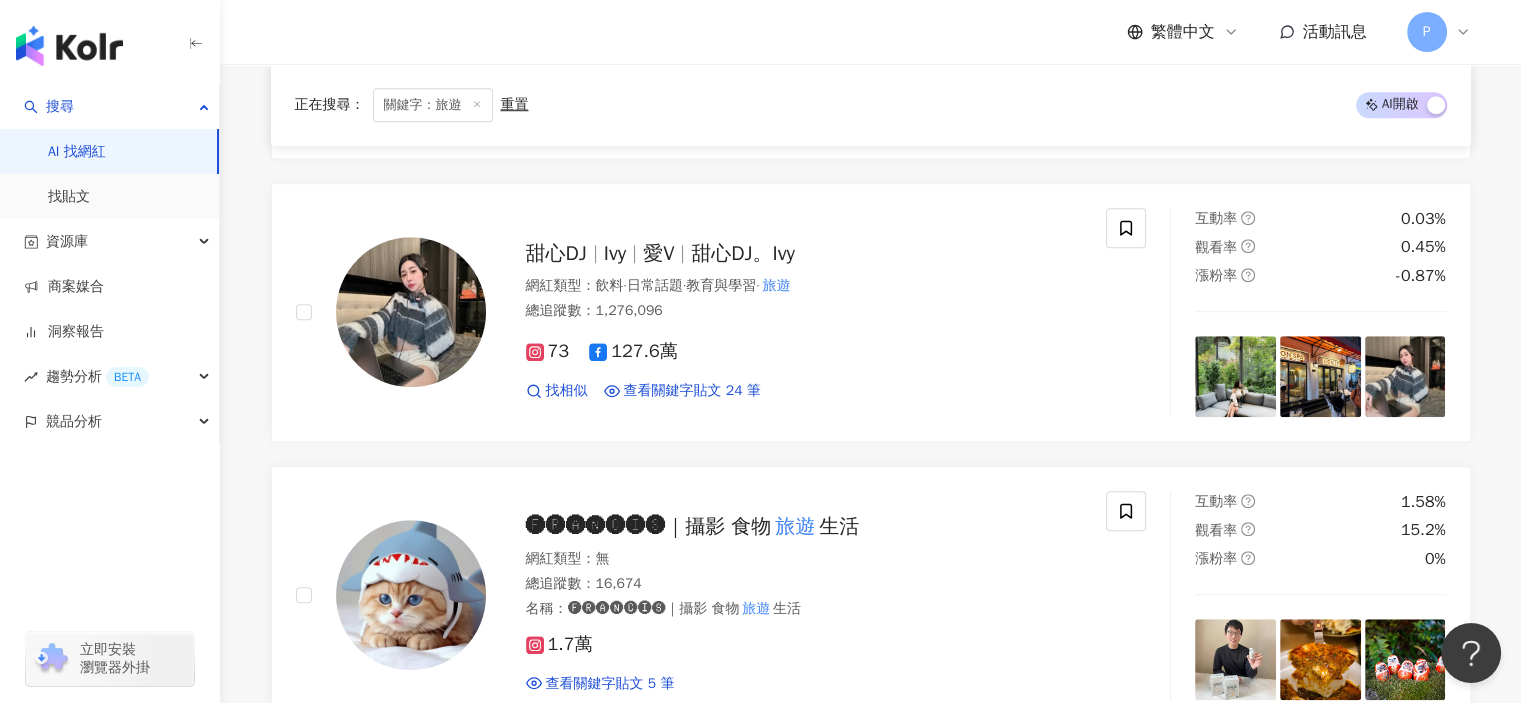 click on "正在搜尋 ： 關鍵字：旅遊 重置 AI  開啟 AI  關閉 文炫。FOODIE｜美食｜生活｜ 旅遊 ｜好市多必買 christian1001_lwz 網紅類型 ： 台灣 旅遊  ·  美食  ·  旅遊 總追蹤數 ： 42,286 簡介 ： ⭐️嗨，我是文炫！ ✨喜歡到處吃美食和 旅遊 🍔 ✨所以有一堆食記和攝影📷 ✨這裡都是我的日常生活🏖 👋🏻商業合作請私訊小盒子或是email~~ ⬇️申辦「𣿬豐匯鑽卡」現享氣炸鍋等好禮⬇️ 4.2萬 找相似 查看關鍵字貼文 3 筆 互動率 1.41% 觀看率 0% 漲粉率 -1.8% 曾甜 廟會女神 曾甜粉絲頁 網紅類型 ： 實況  ·  手機遊戲  ·  藝術與娛樂  ·  日常話題  ·  美食  ·  節慶 總追蹤數 ： 829,873 21萬 55.2萬 6.8萬 找相似 查看關鍵字貼文 2 筆 互動率 0.27% 觀看率 5.08% 漲粉率 -0.41% 阿金生活 網紅類型 ： 遊戲  ·  旅遊 總追蹤數 ： 184,000 簡介 ： 裡面有開箱、3C、美食、 旅遊 18.4萬 查看關鍵字貼文 1 筆 73" at bounding box center (871, 1553) 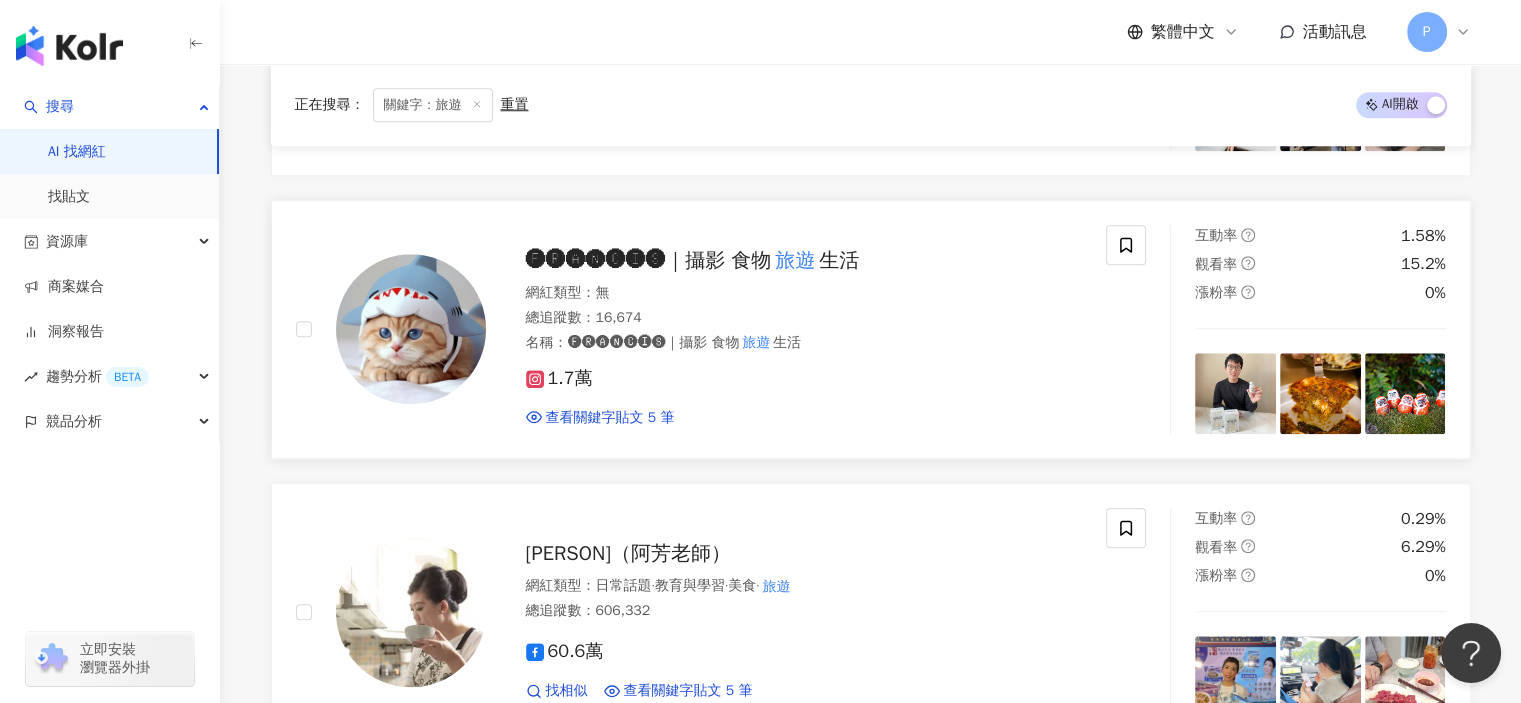 scroll, scrollTop: 1808, scrollLeft: 0, axis: vertical 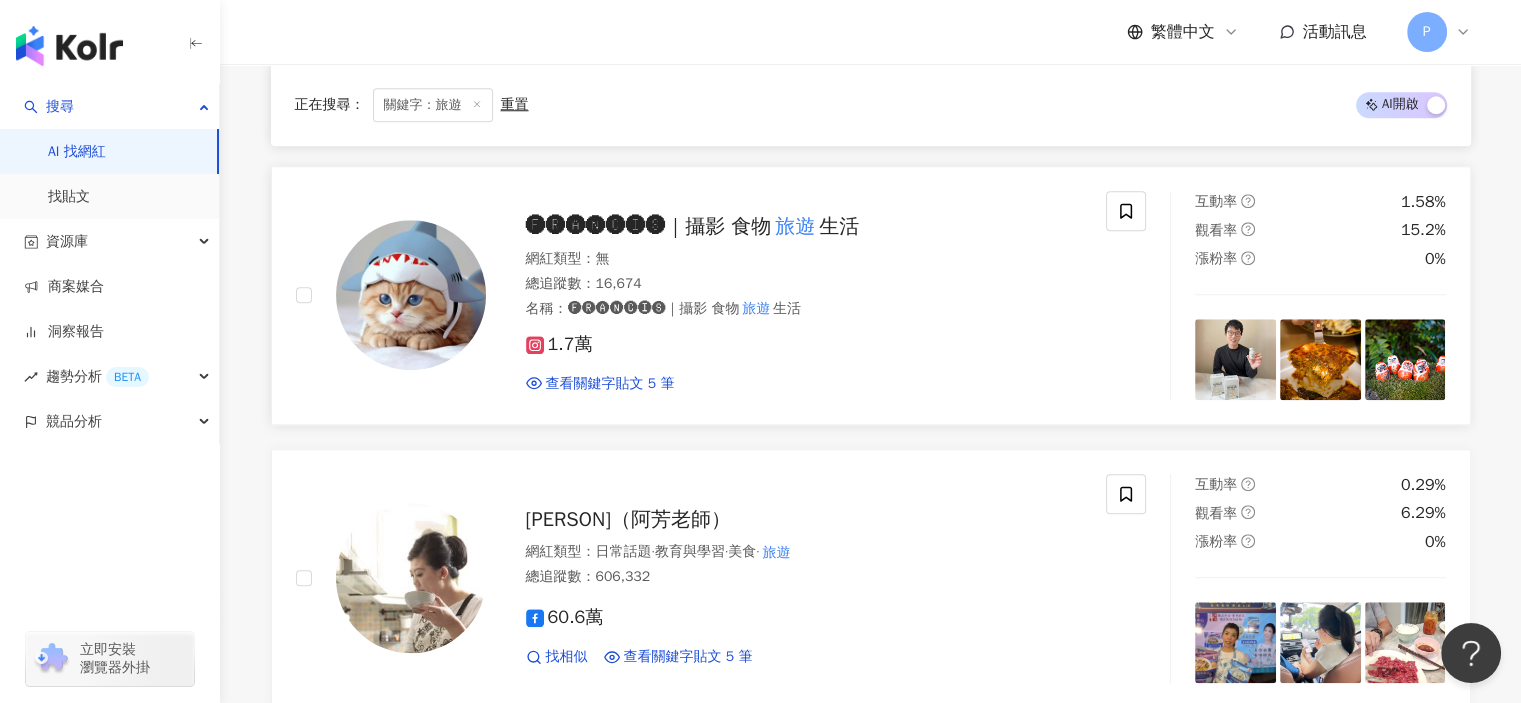 click on "旅遊" at bounding box center (795, 226) 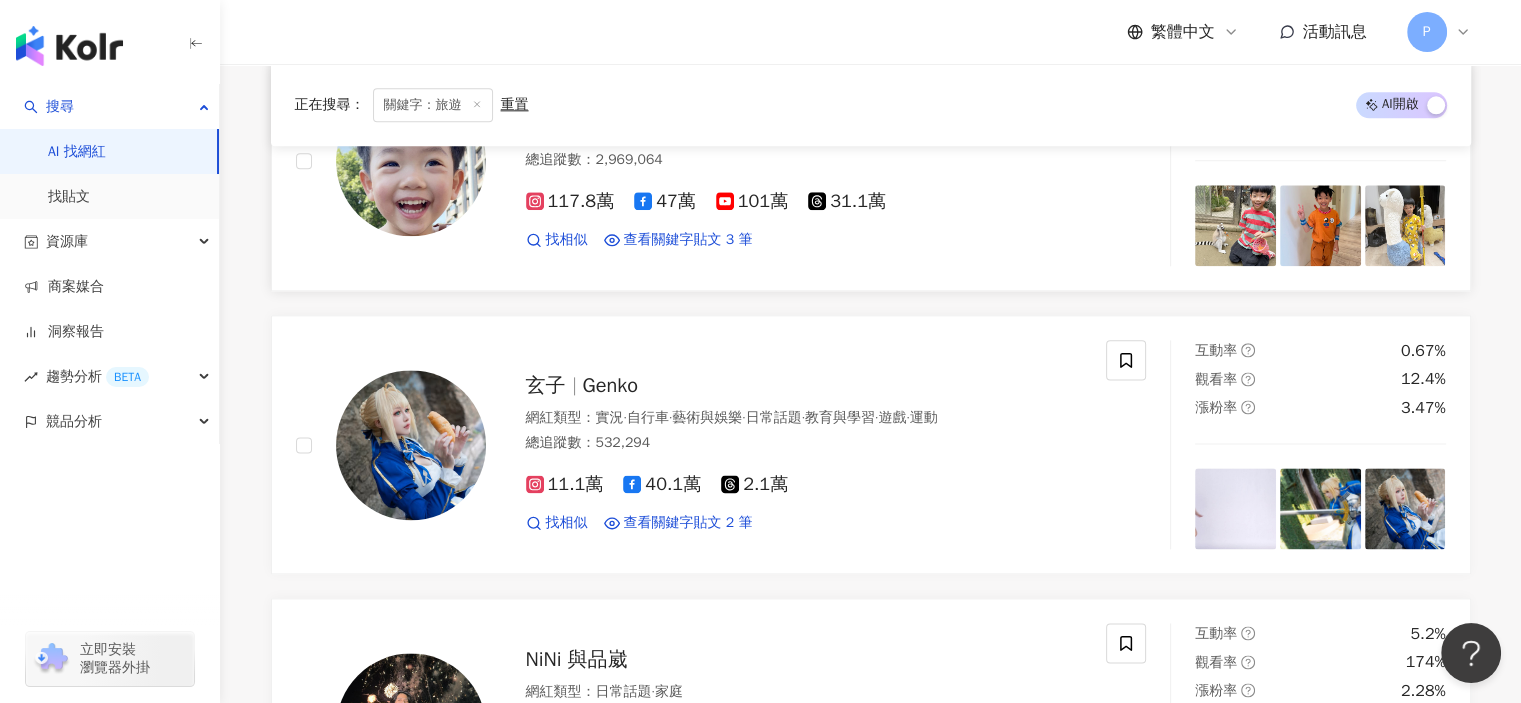 scroll, scrollTop: 2408, scrollLeft: 0, axis: vertical 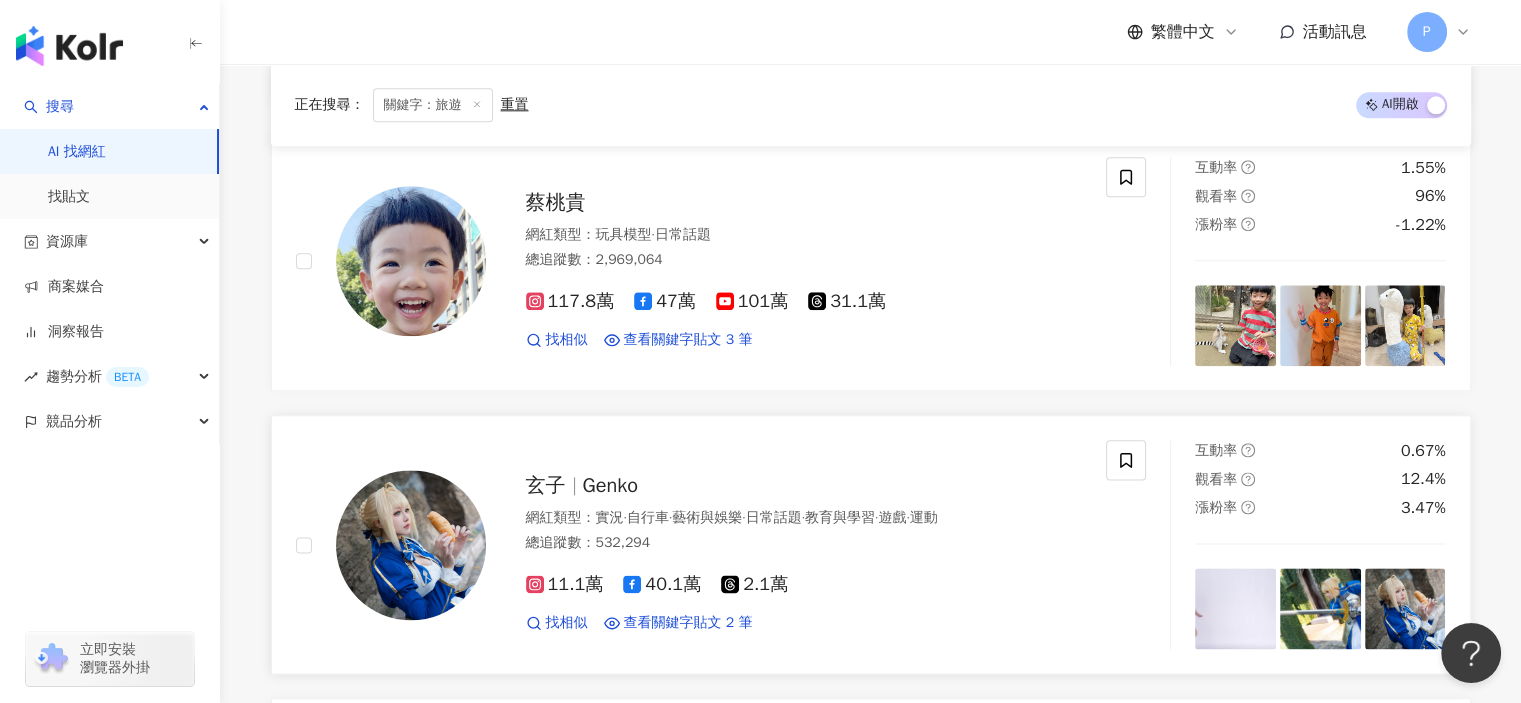 drag, startPoint x: 240, startPoint y: 425, endPoint x: 276, endPoint y: 423, distance: 36.05551 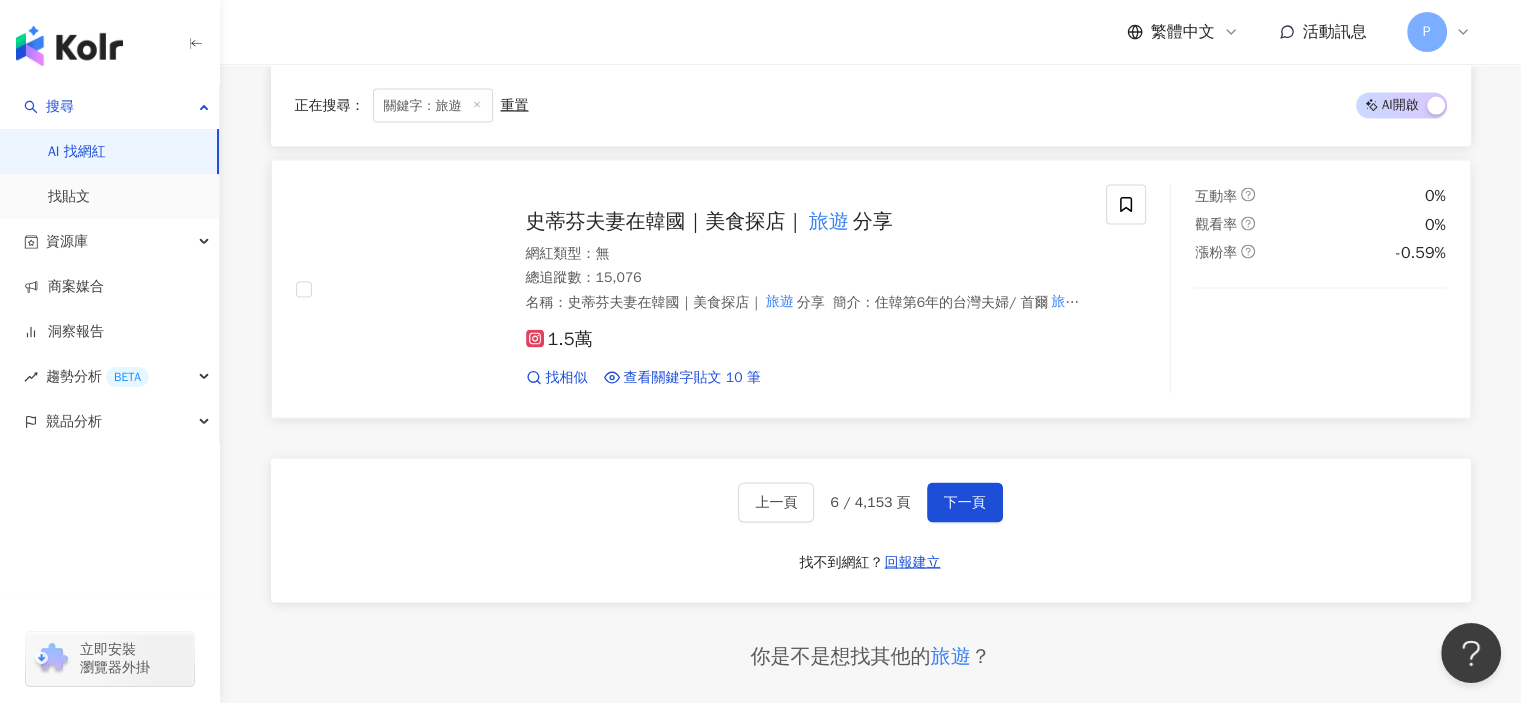 scroll, scrollTop: 3808, scrollLeft: 0, axis: vertical 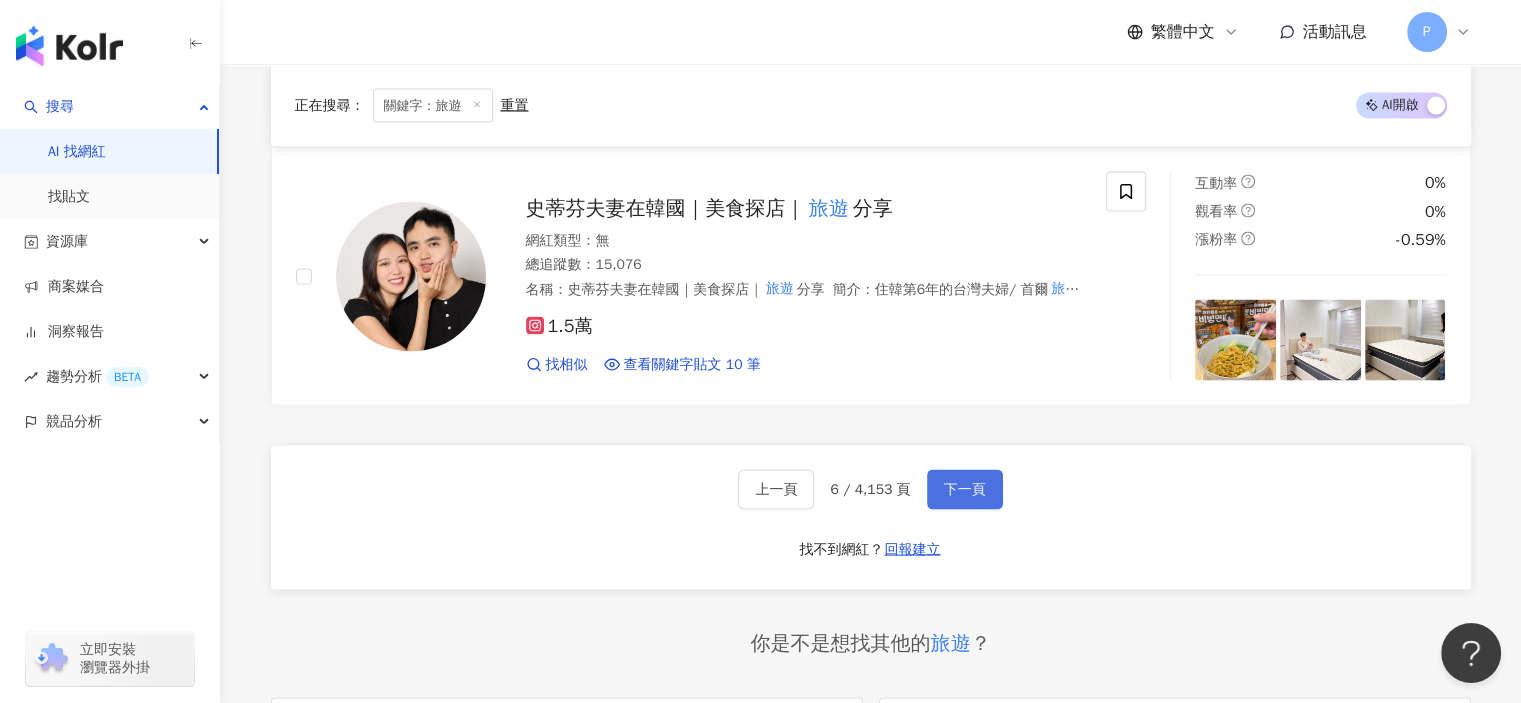 click on "下一頁" at bounding box center [965, 490] 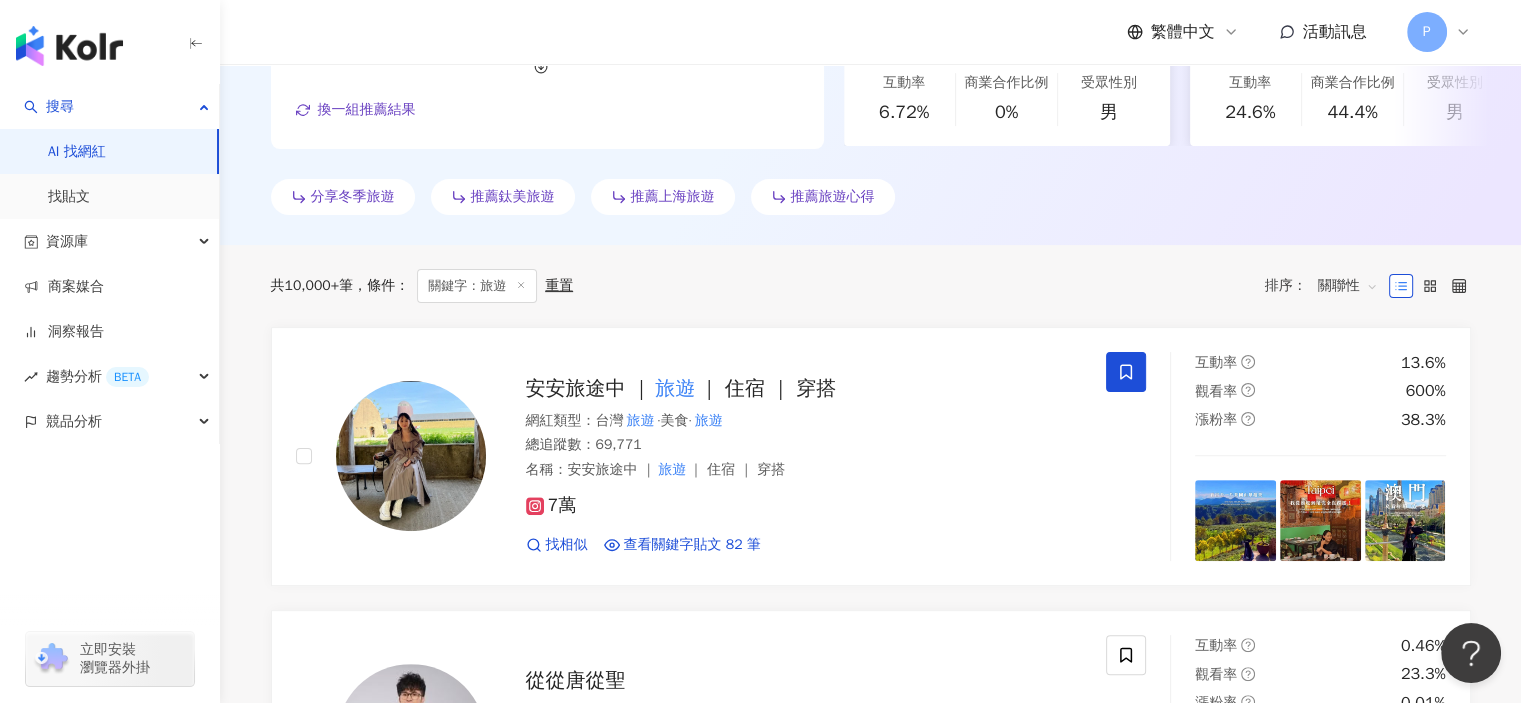 scroll, scrollTop: 496, scrollLeft: 0, axis: vertical 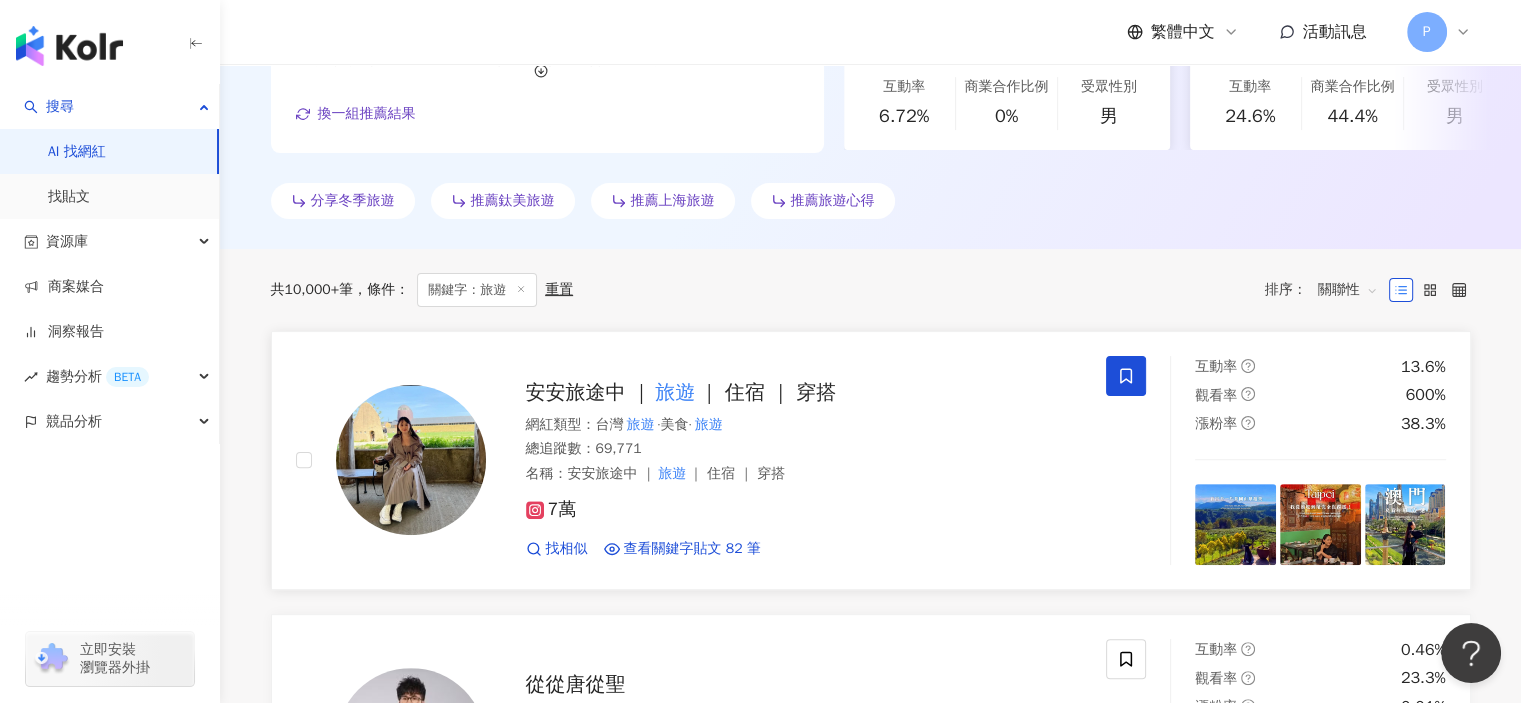 click on "安安旅途中    ｜ 旅遊  ｜ 住宿 ｜ 穿搭" at bounding box center [804, 393] 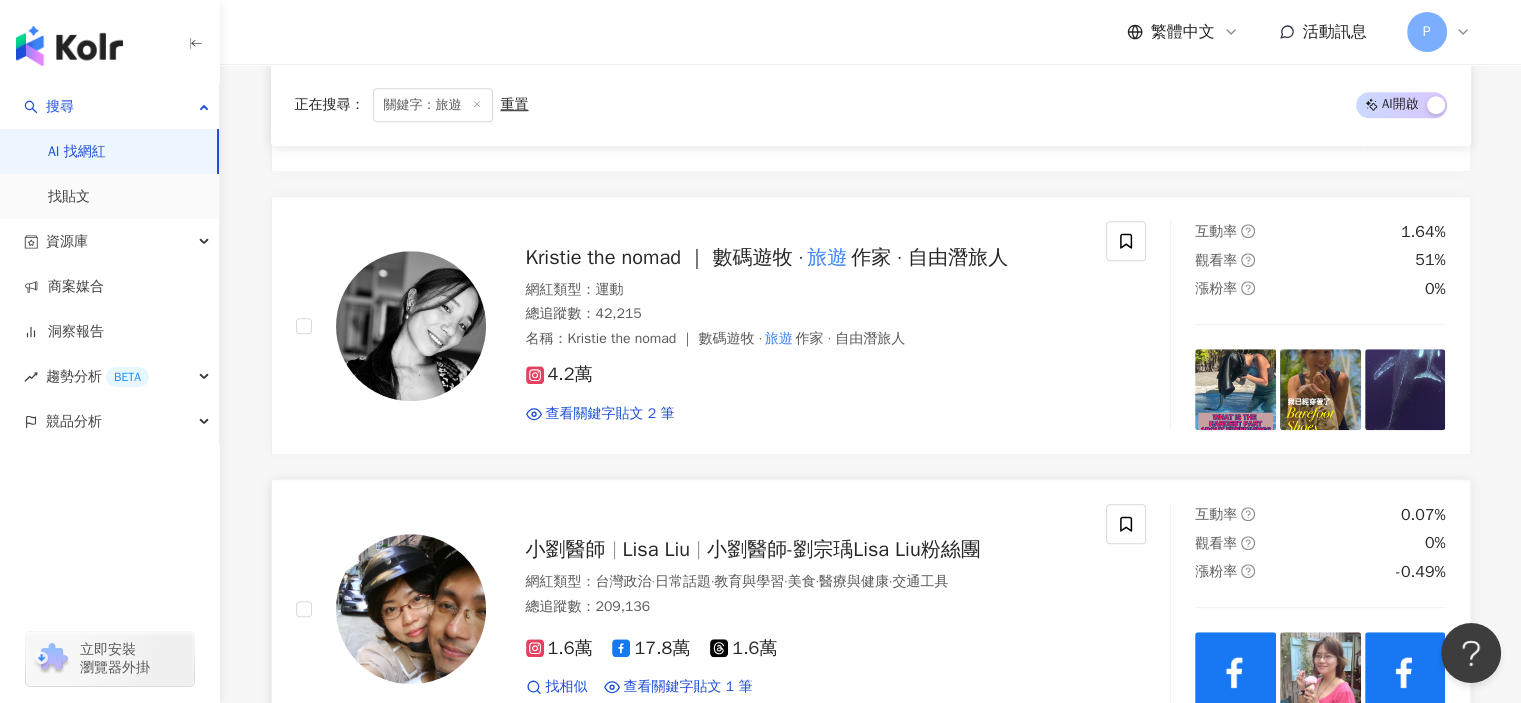 scroll, scrollTop: 1496, scrollLeft: 0, axis: vertical 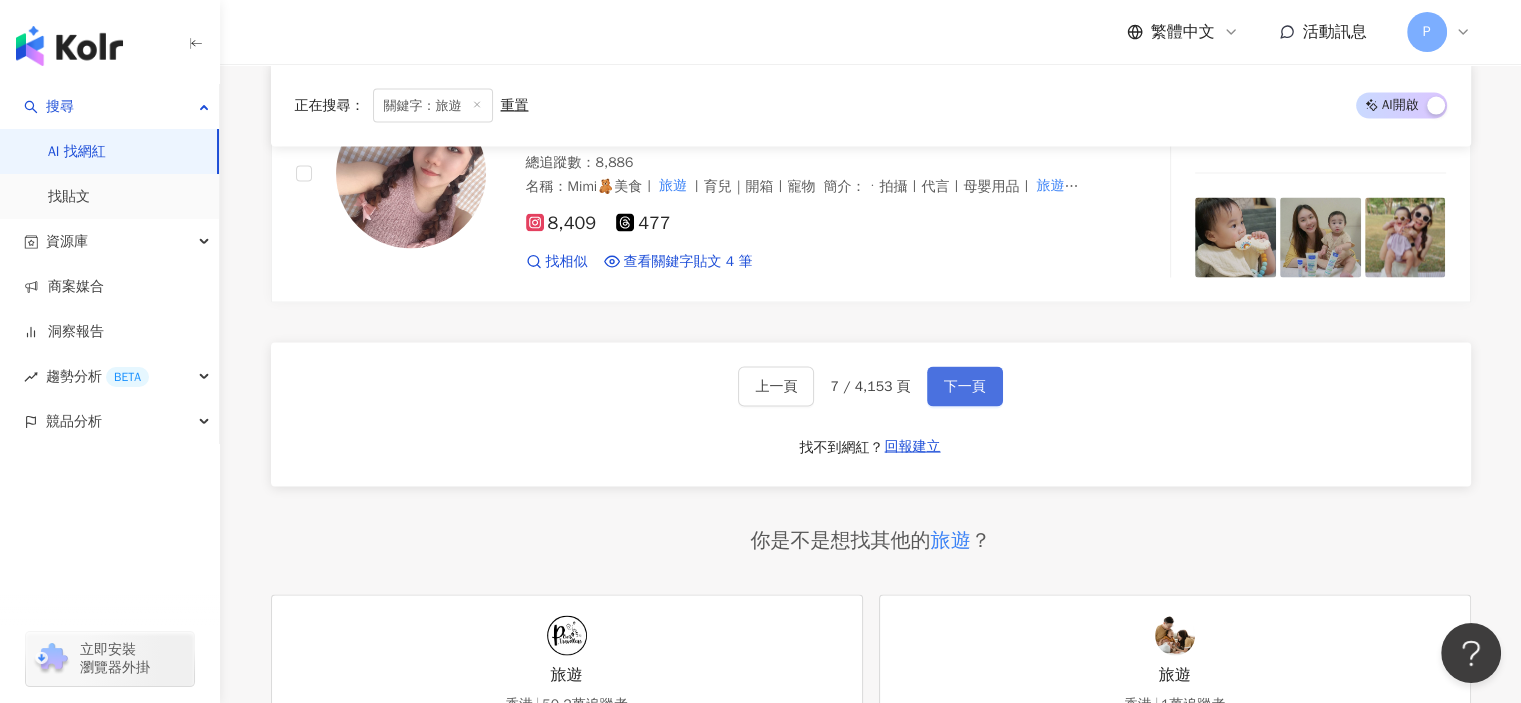 click on "下一頁" at bounding box center (965, 387) 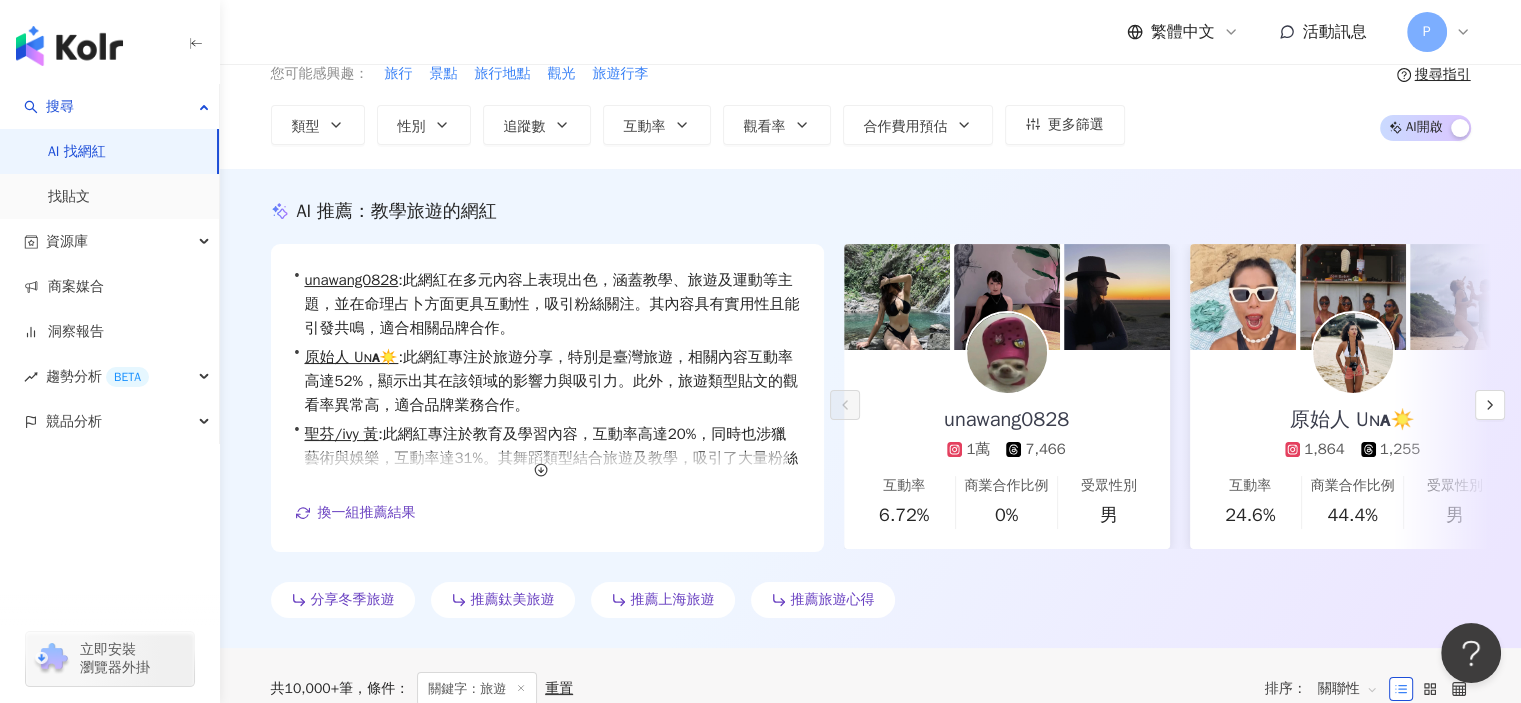 scroll, scrollTop: 0, scrollLeft: 0, axis: both 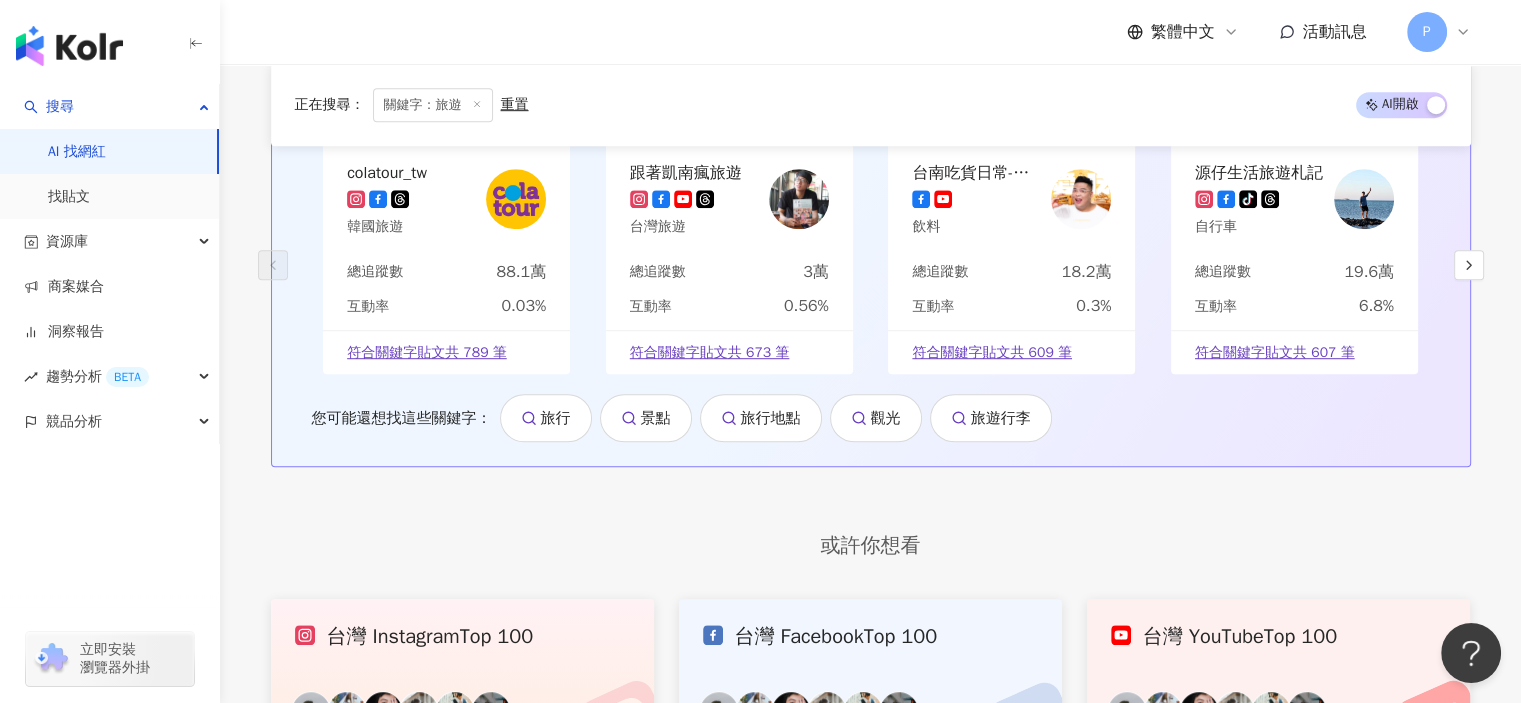 click at bounding box center (799, 199) 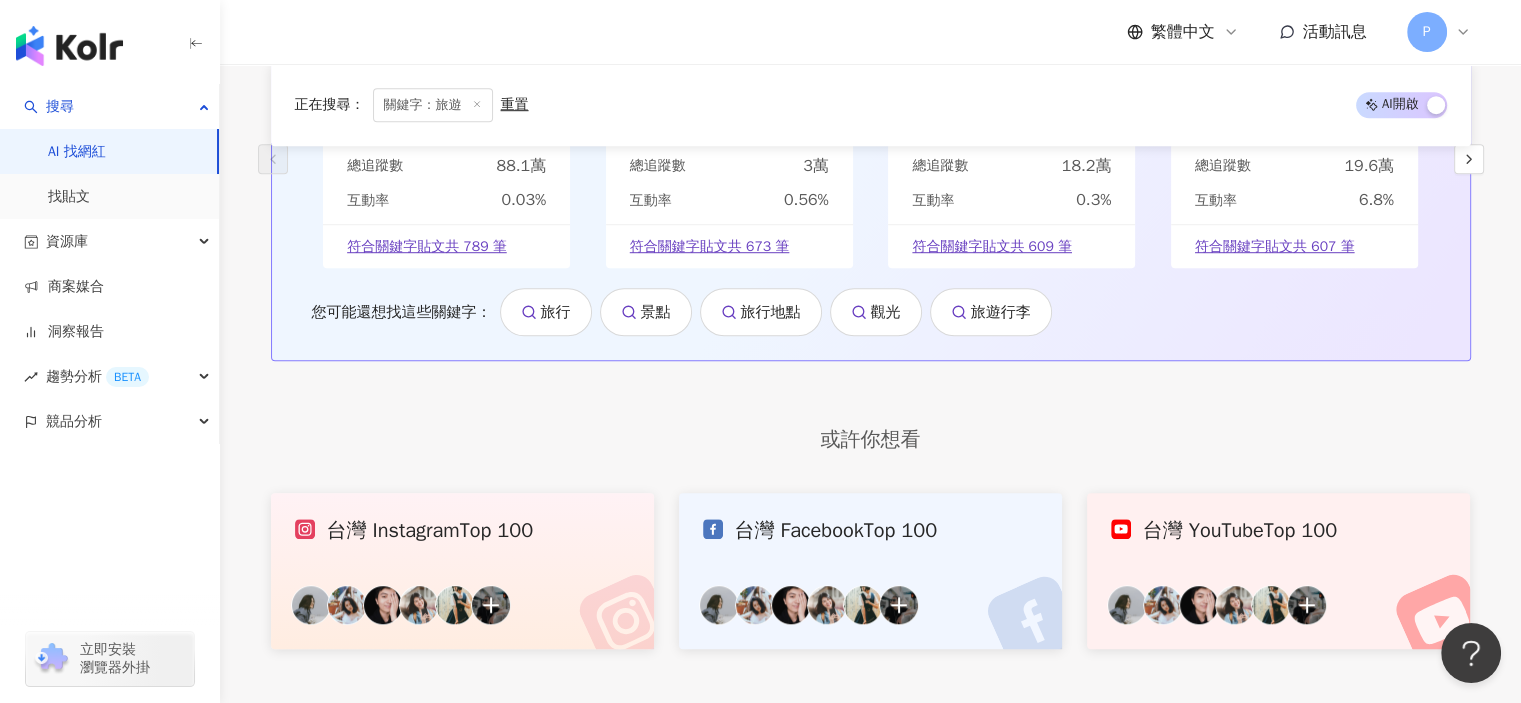 scroll, scrollTop: 1200, scrollLeft: 0, axis: vertical 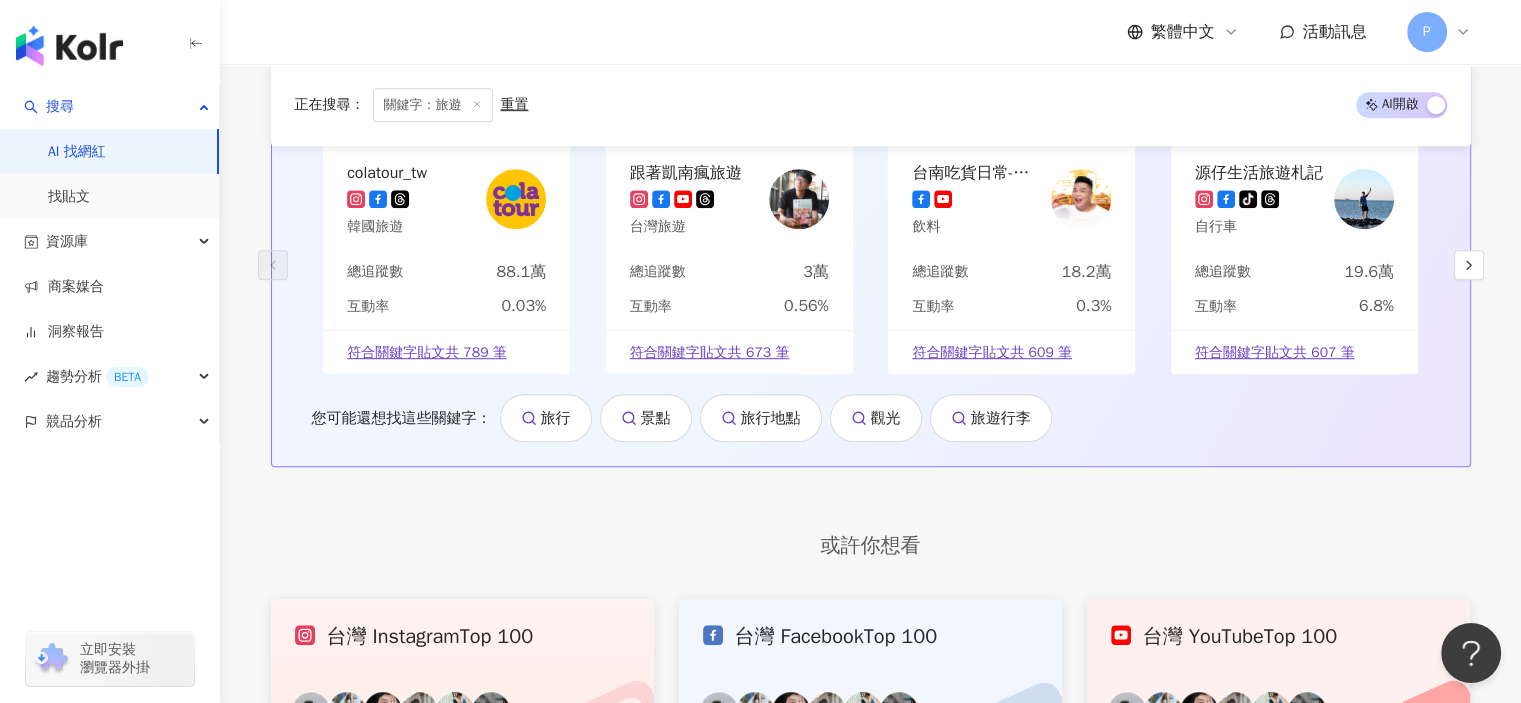 click on "AI 推薦 ： 猜您對提及 旅遊 的網紅有興趣 對您有幫助嗎？ colatour_tw 韓國旅遊 總追蹤數 88.1萬 互動率 0.03% 符合關鍵字貼文共 789 筆 跟著凱南瘋旅遊 台灣旅遊 總追蹤數 3萬 互動率 0.56% 符合關鍵字貼文共 673 筆 台南吃貨日常-愛吃輝 飲料 總追蹤數 18.2萬 互動率 0.3% 符合關鍵字貼文共 609 筆 源仔生活旅遊札記 tiktok-icon 自行車 總追蹤數 19.6萬 互動率 6.8% 符合關鍵字貼文共 607 筆 2025/7/31 台中 旅遊  #台中一日遊 #台中之旅 #台中食記 #源仔吃台中 2025/7/31 午茶 #彰化美食推薦 #彰化食記 #彰化 旅遊  #彰化小吃 #彰化一日遊 #彰化之 2025/7/29 里小吃 #大里甜點 #大里下午茶 #台中 旅遊  #台中一日遊 #台中之旅 #話醍烘  看更多 您可能還想找這些關鍵字：   旅行   景點   旅行地點   觀光   旅遊行李" at bounding box center (871, 265) 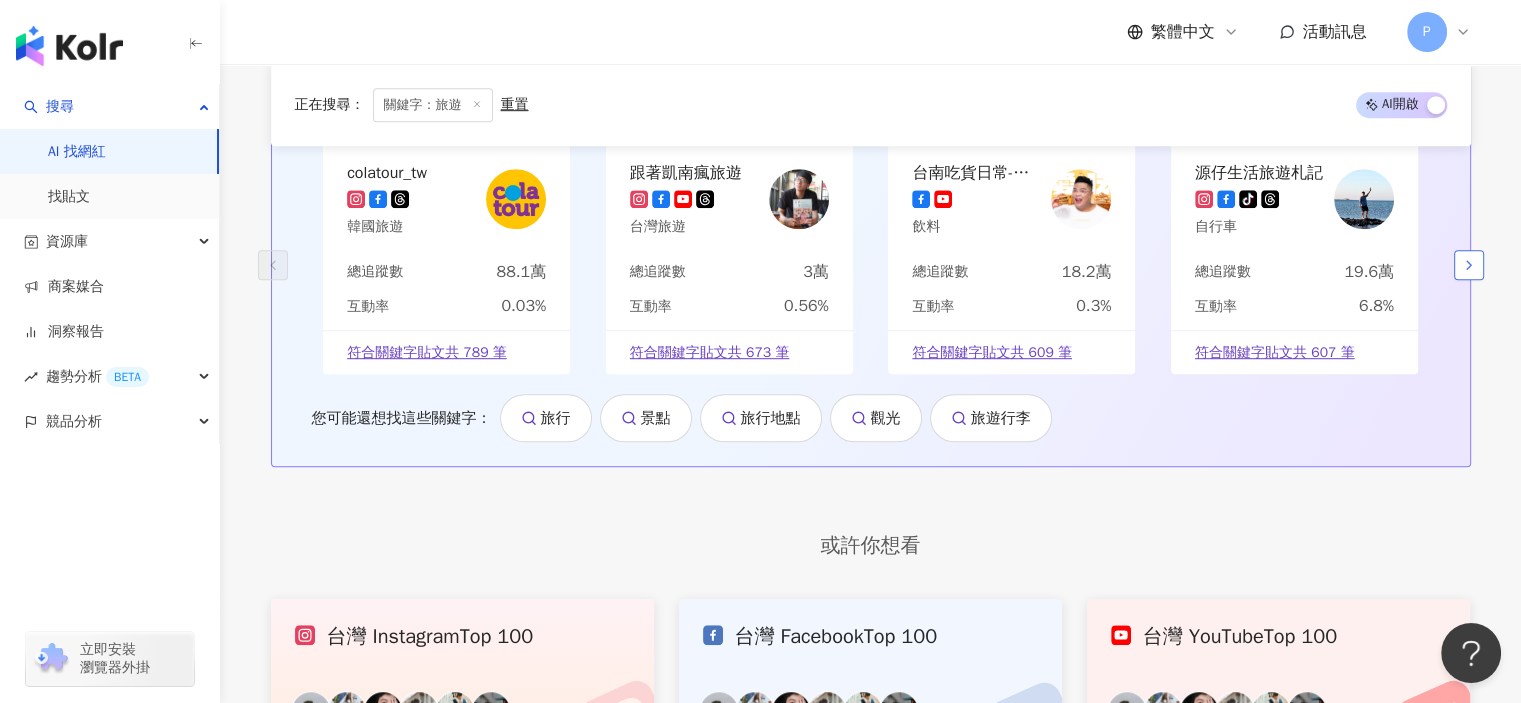 click at bounding box center [1469, 265] 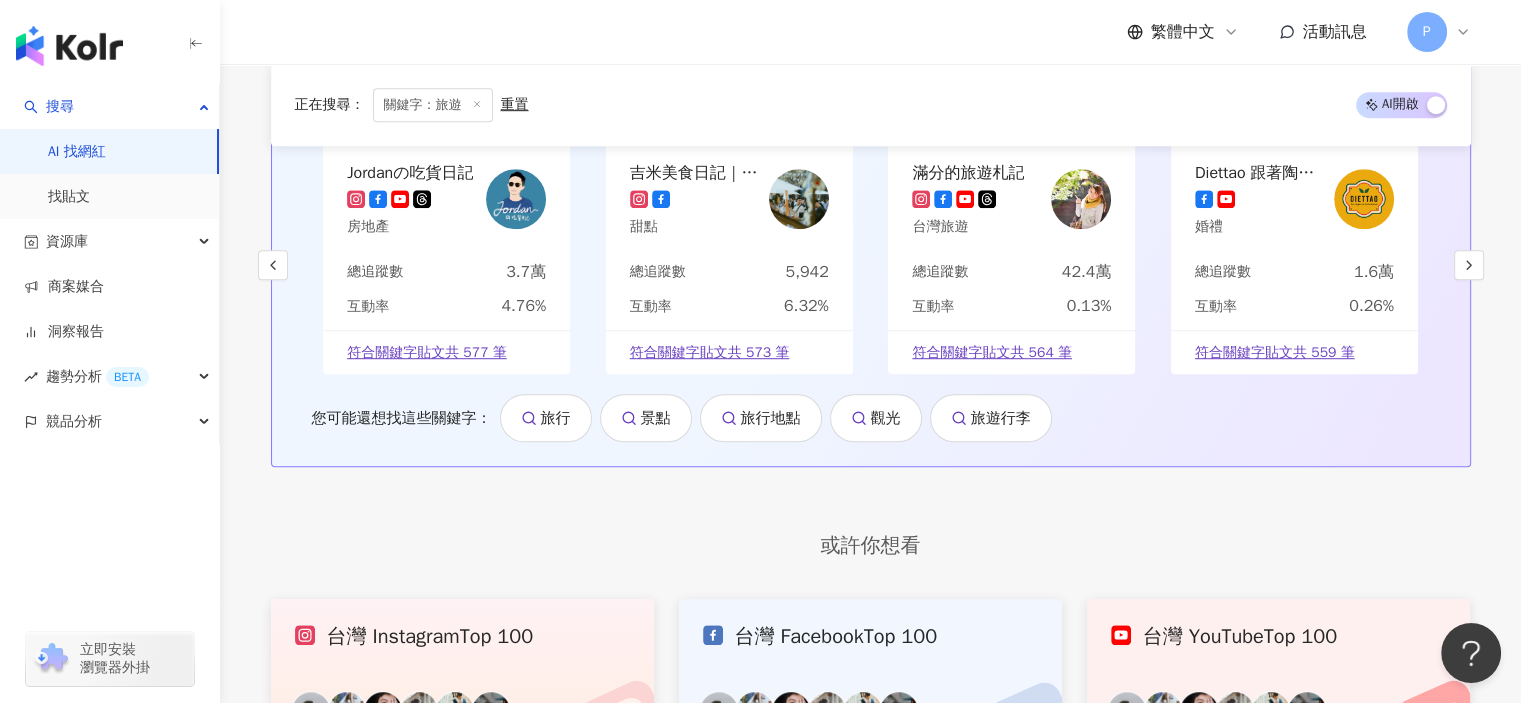 click at bounding box center [1081, 199] 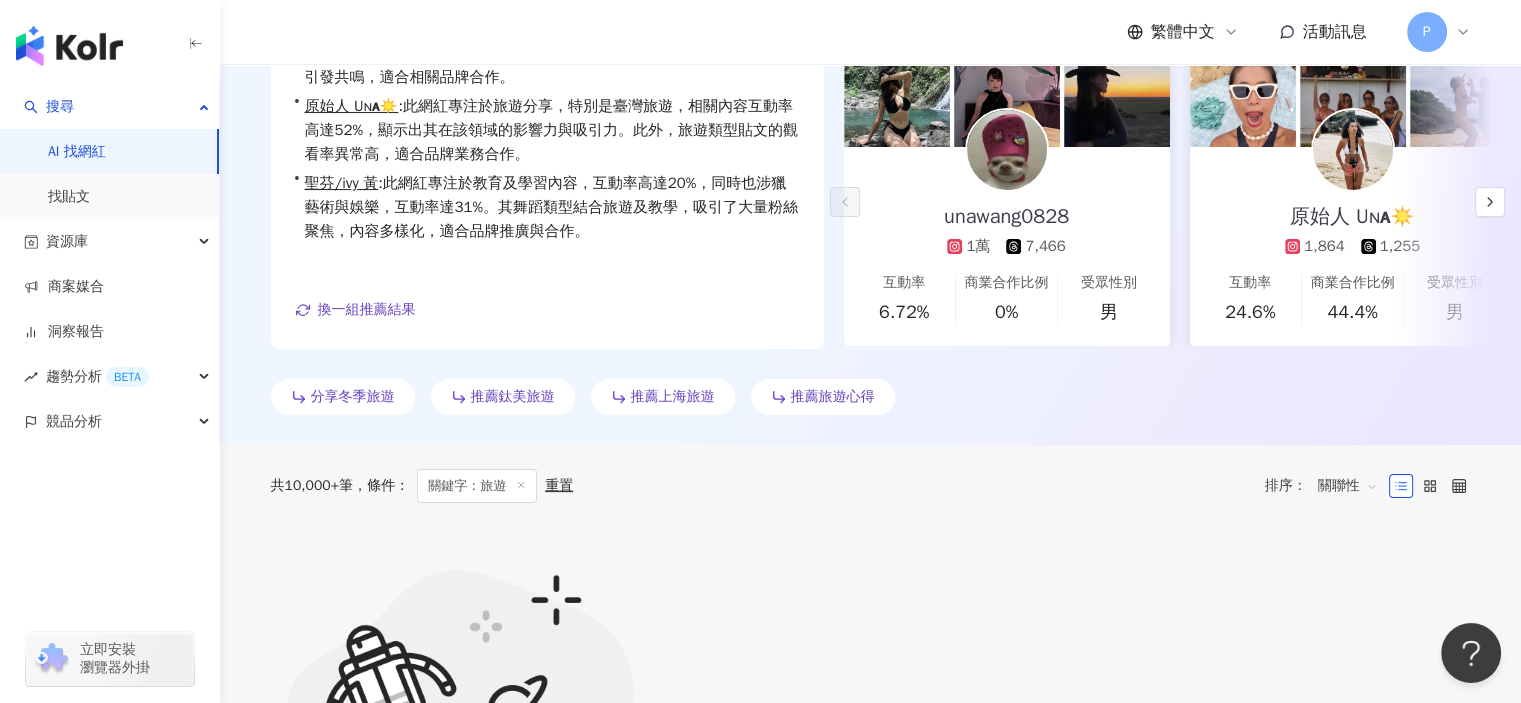 scroll, scrollTop: 0, scrollLeft: 0, axis: both 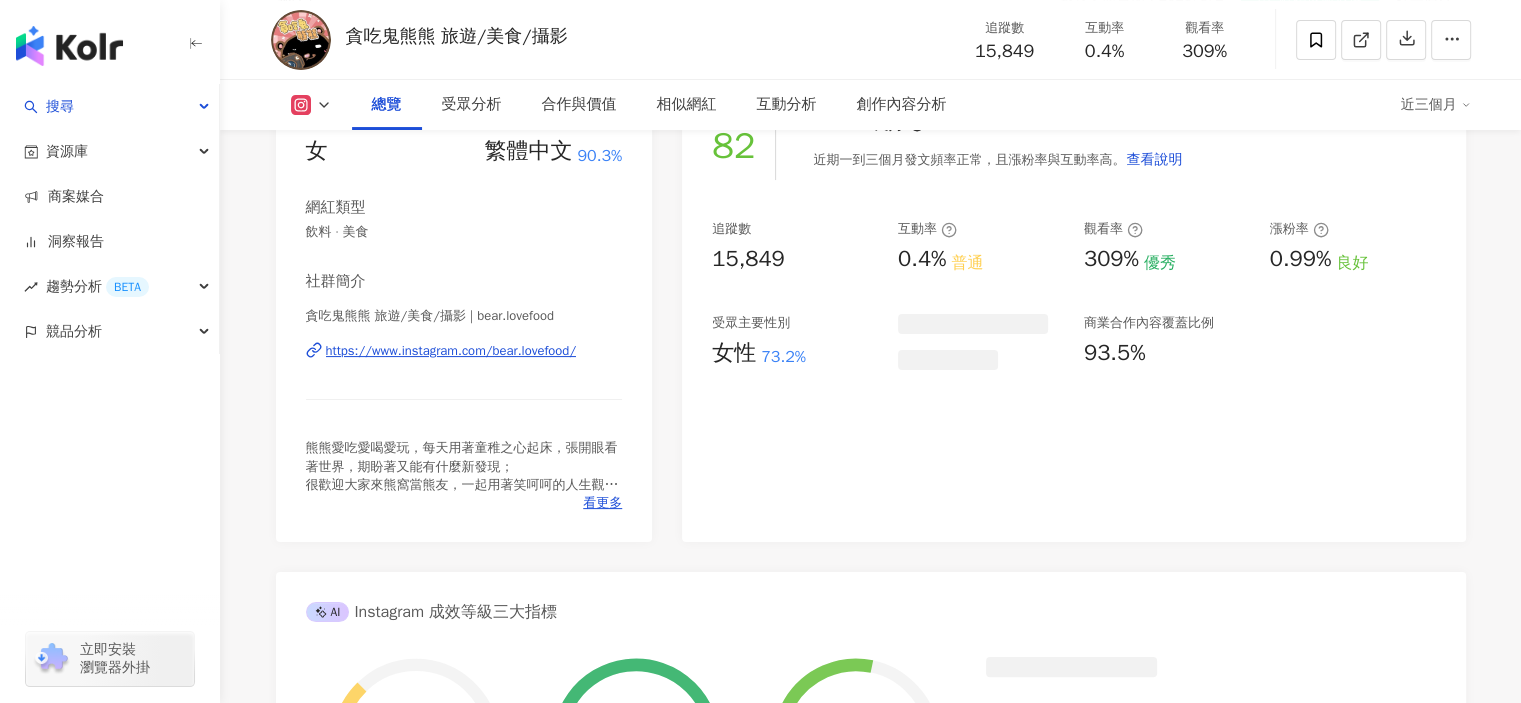 click on "https://www.instagram.com/bear.lovefood/" at bounding box center [451, 351] 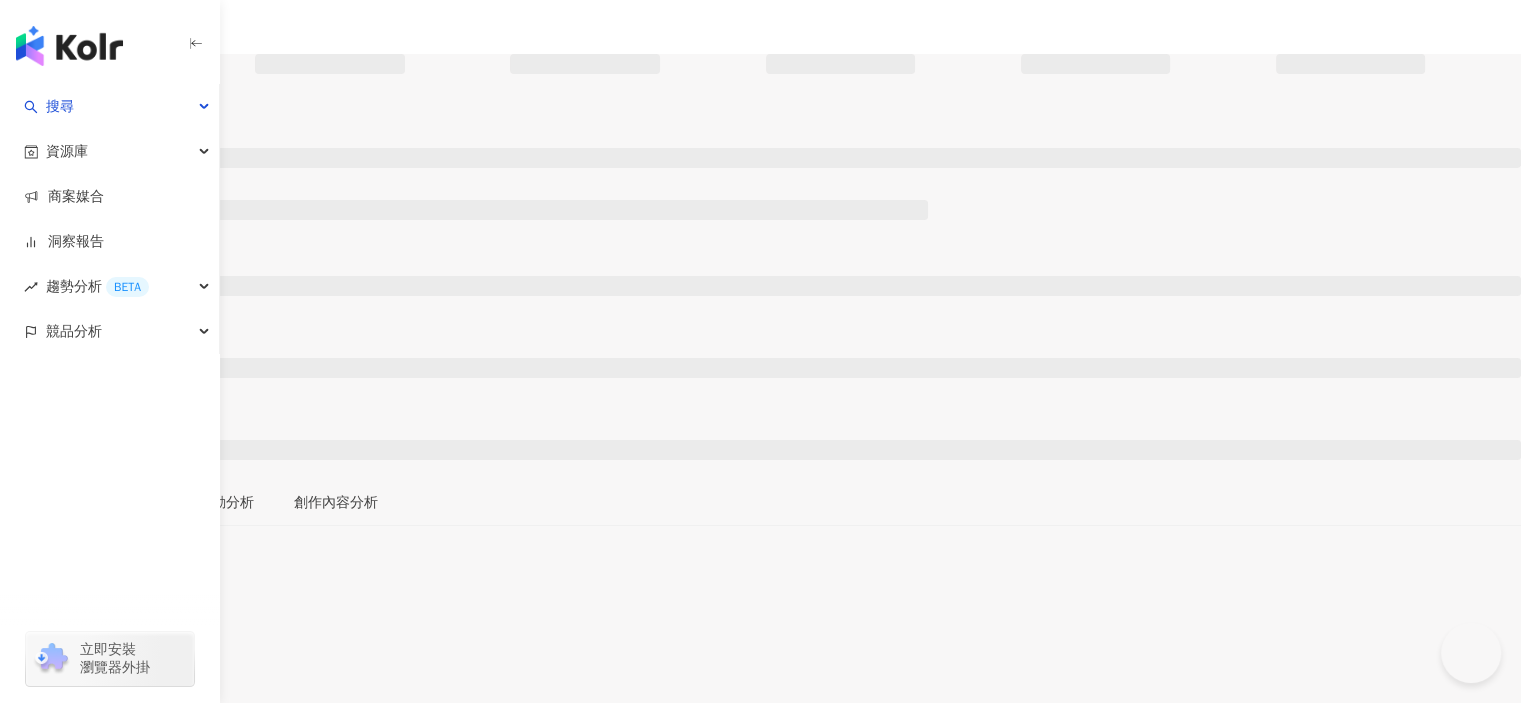 scroll, scrollTop: 100, scrollLeft: 0, axis: vertical 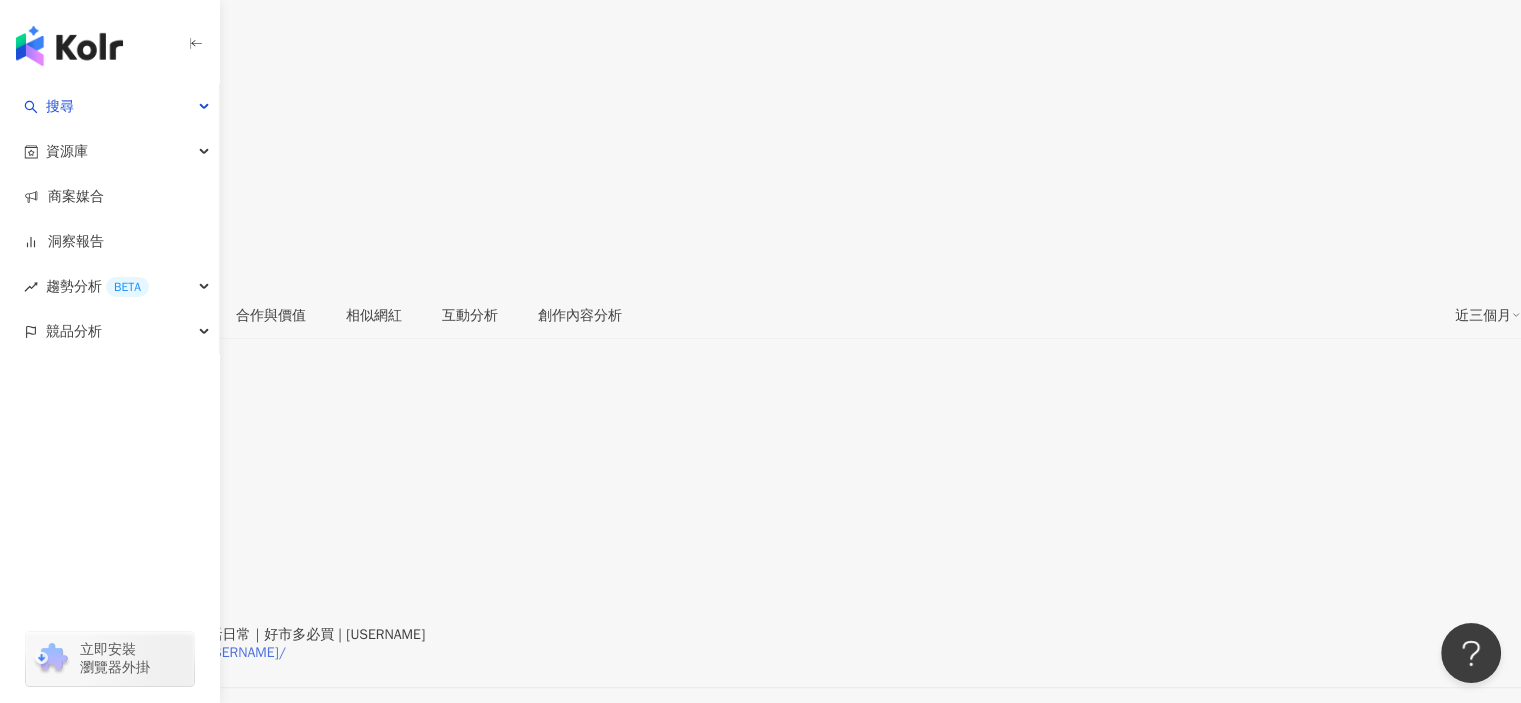 click on "https://www.instagram.com/christian1001_lwz/" at bounding box center (153, 653) 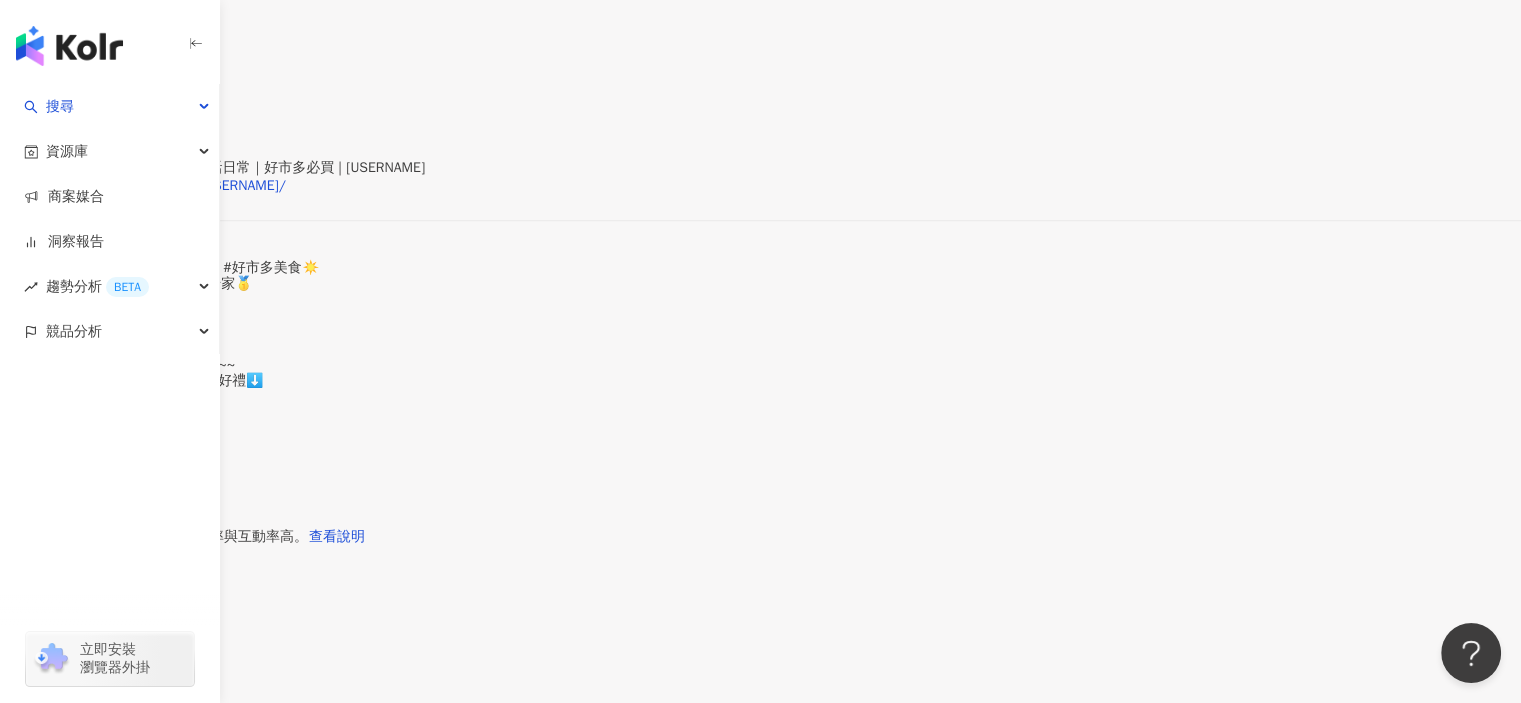 scroll, scrollTop: 700, scrollLeft: 0, axis: vertical 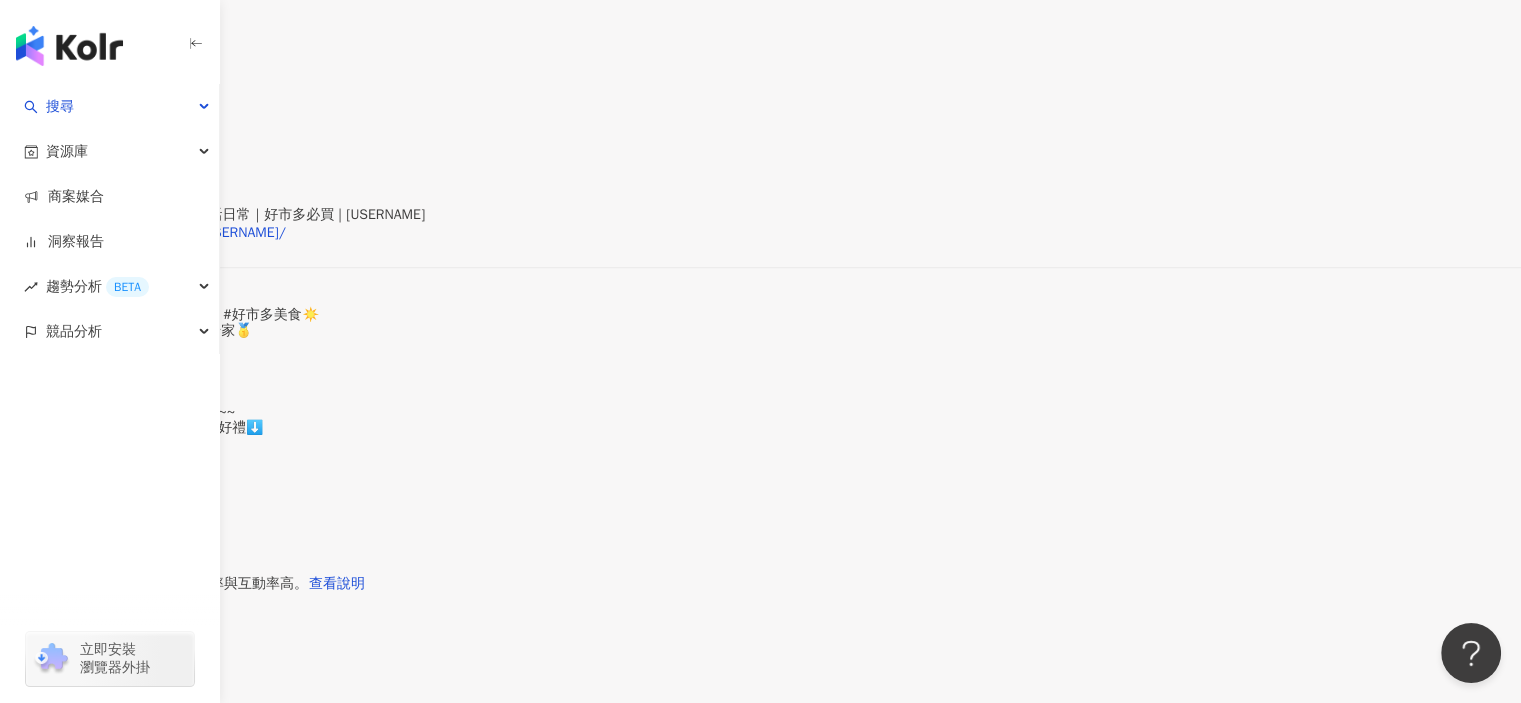 click 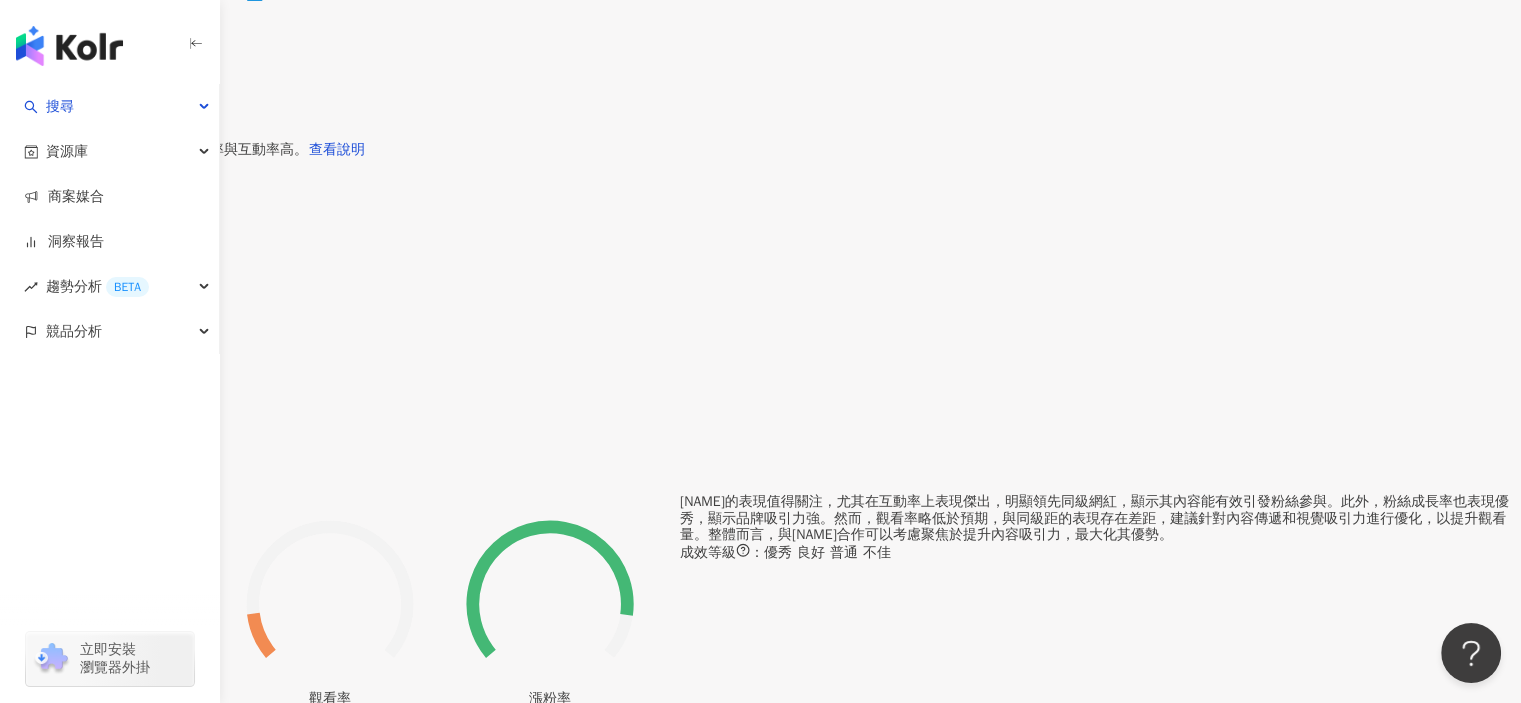 scroll, scrollTop: 1100, scrollLeft: 0, axis: vertical 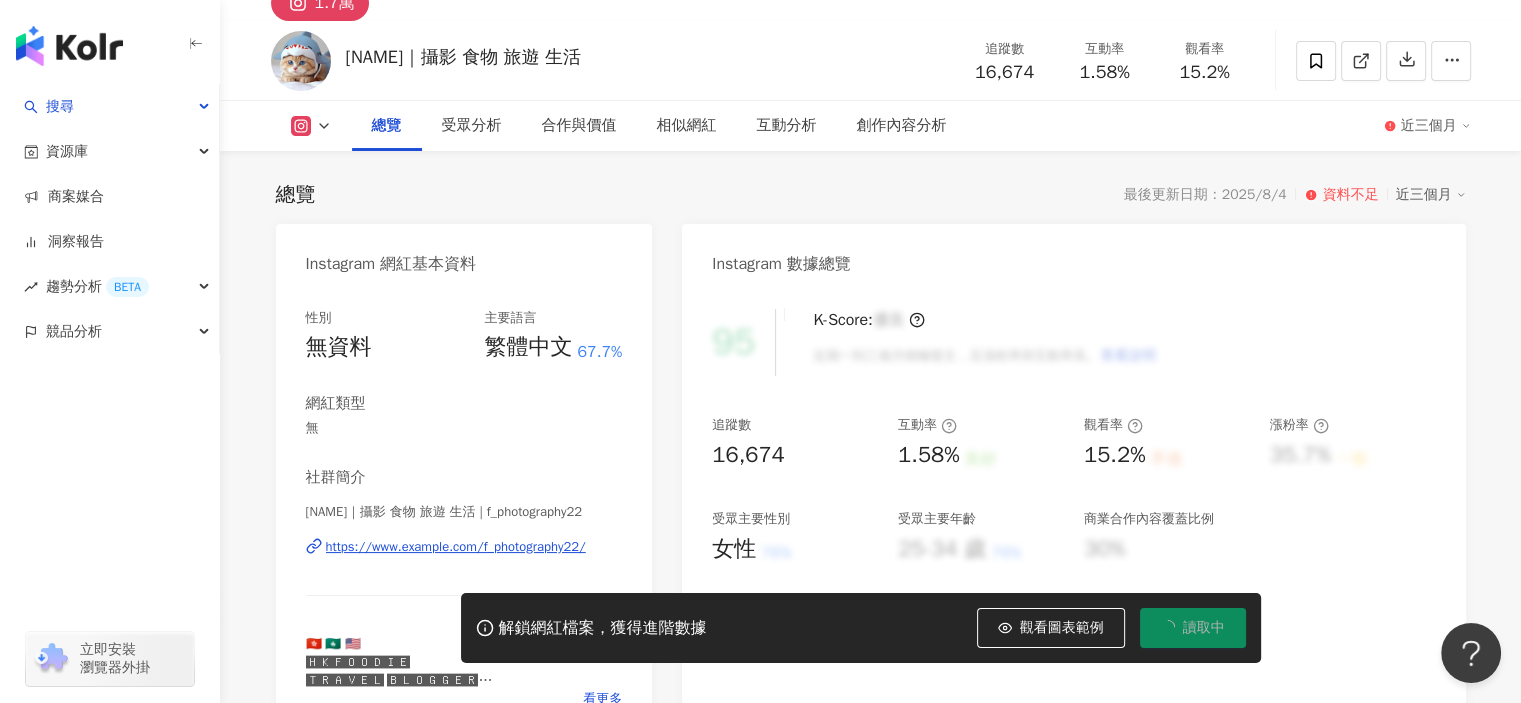 click on "https://www.example.com/f_photography22/" at bounding box center [456, 547] 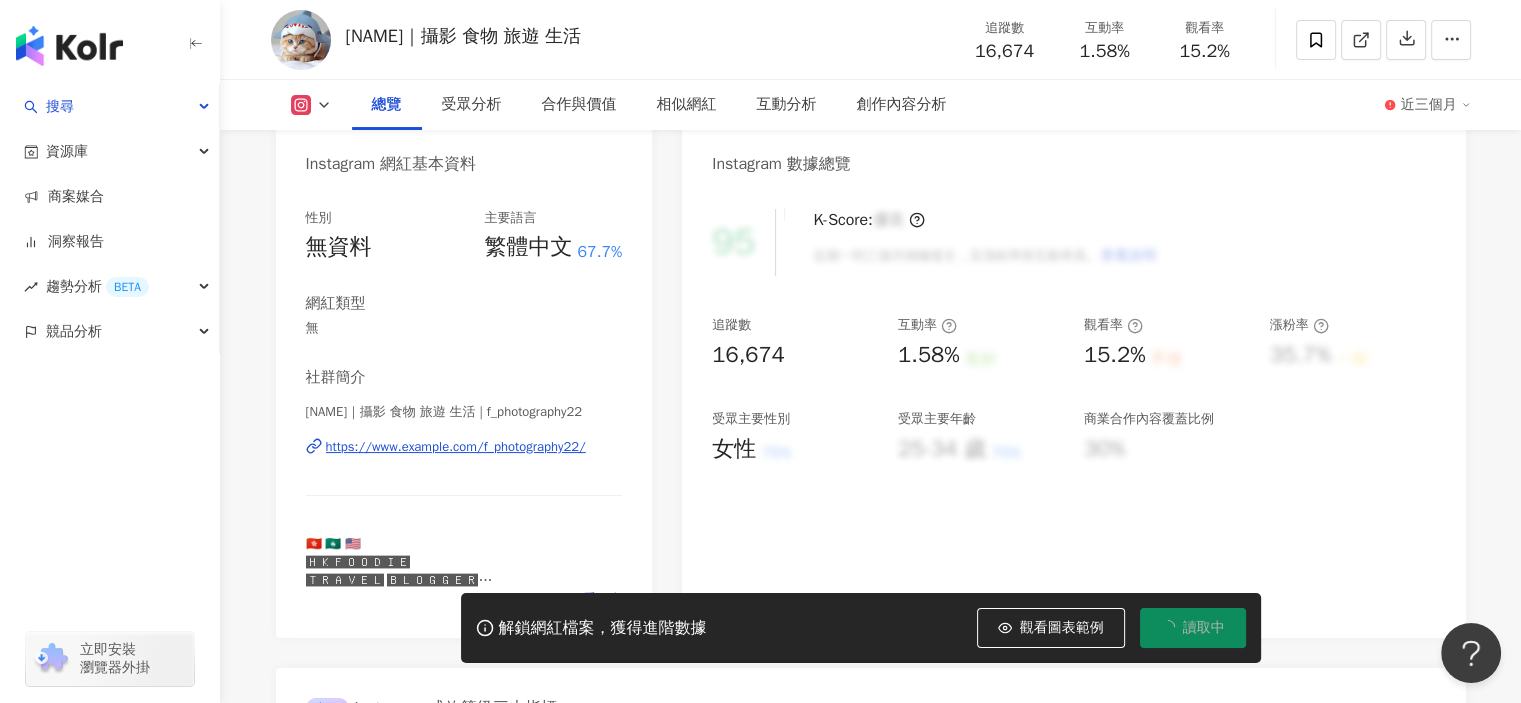 scroll, scrollTop: 0, scrollLeft: 0, axis: both 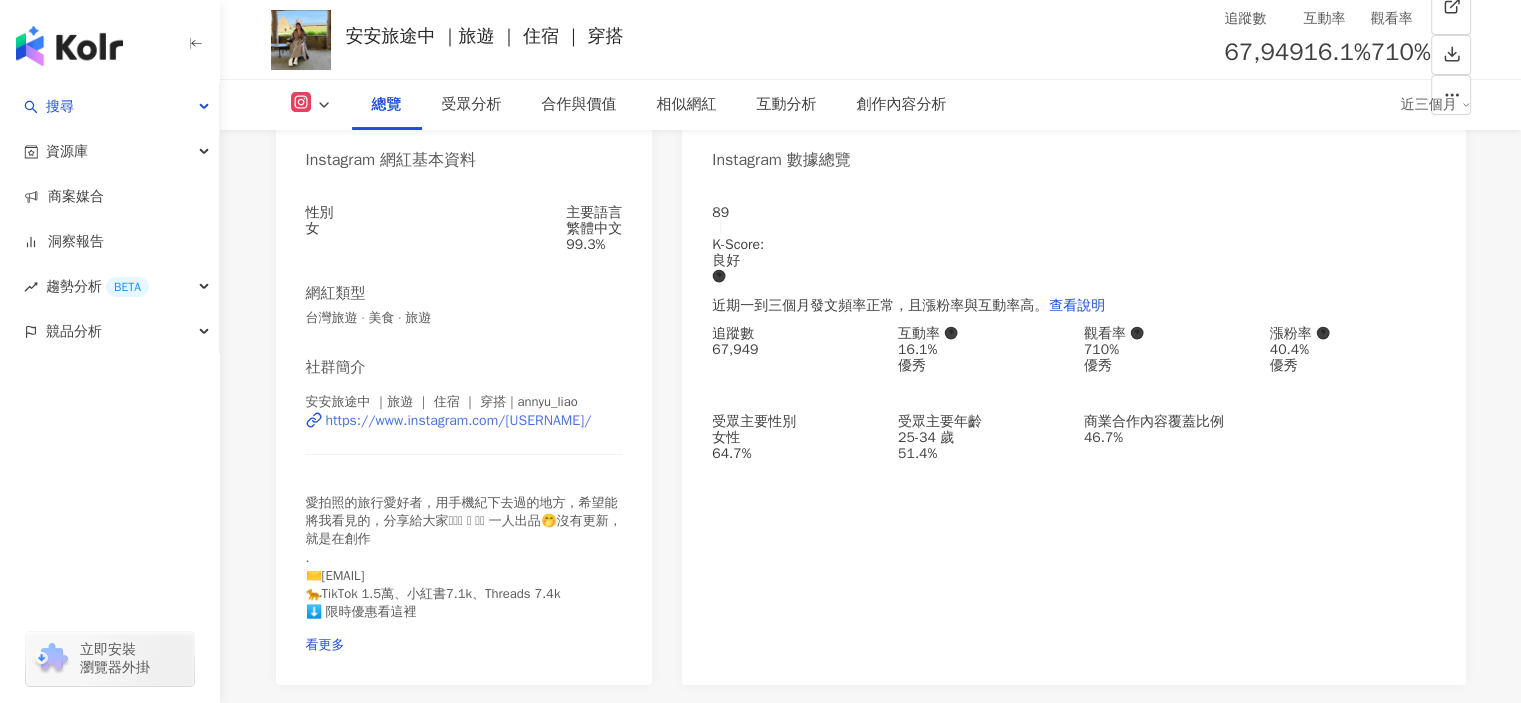 click on "https://www.instagram.com/[USERNAME]/" at bounding box center (459, 421) 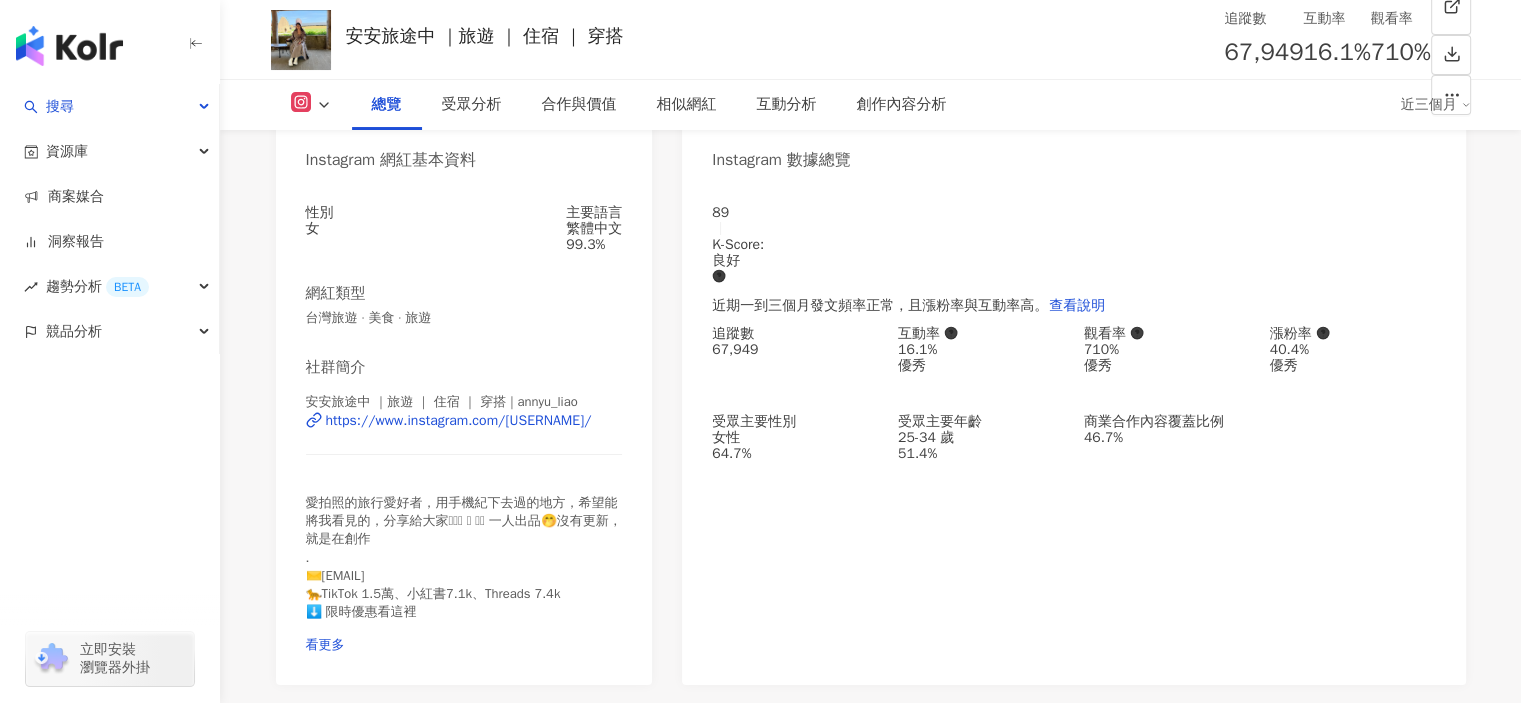scroll, scrollTop: 0, scrollLeft: 0, axis: both 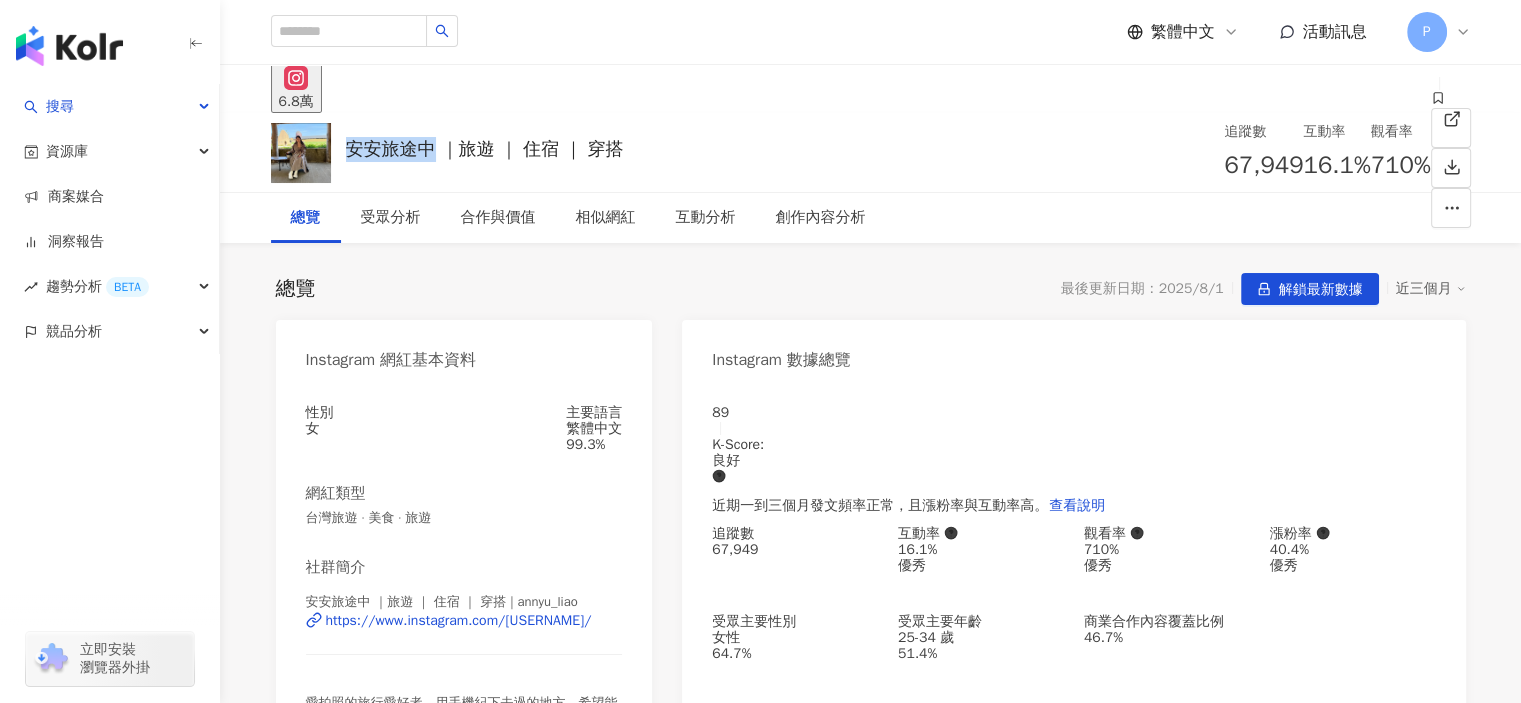 drag, startPoint x: 434, startPoint y: 151, endPoint x: 338, endPoint y: 150, distance: 96.00521 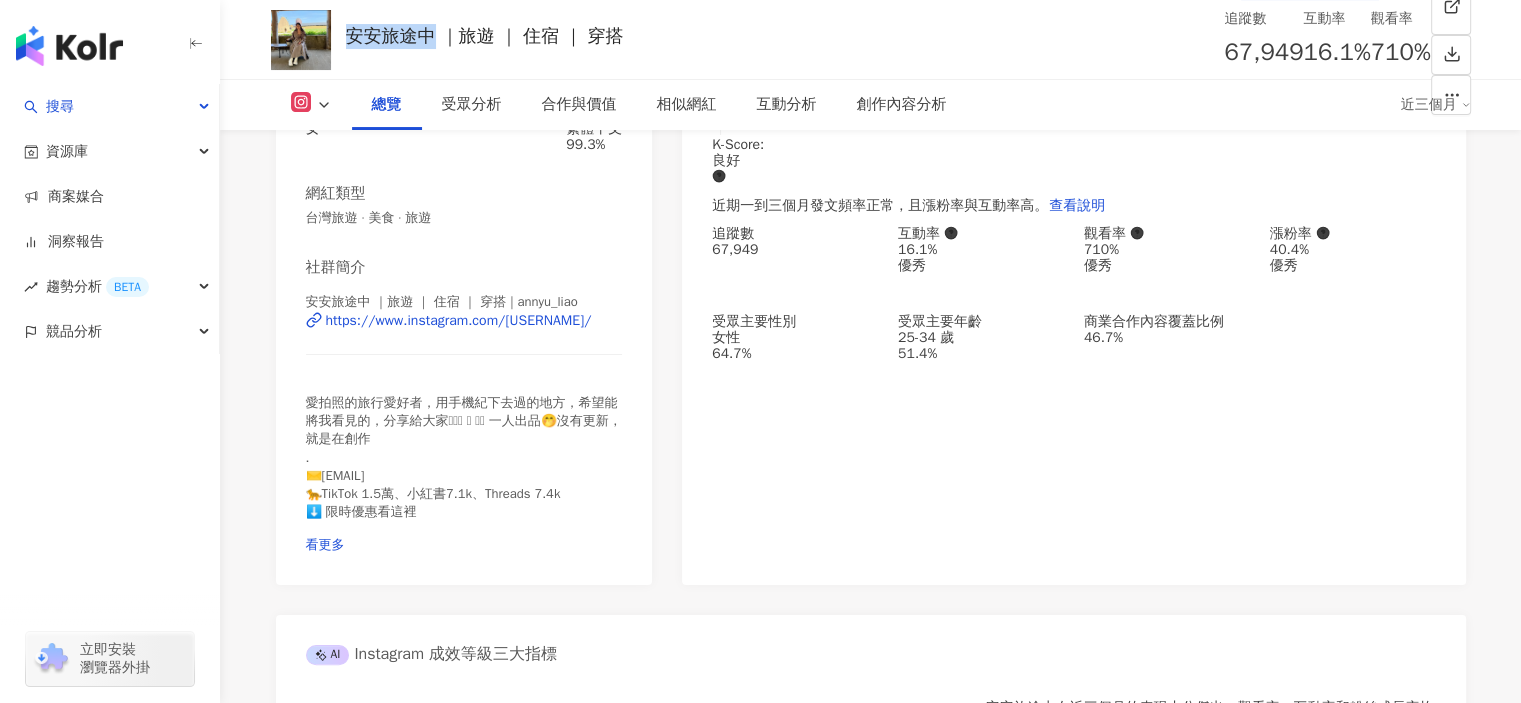 scroll, scrollTop: 200, scrollLeft: 0, axis: vertical 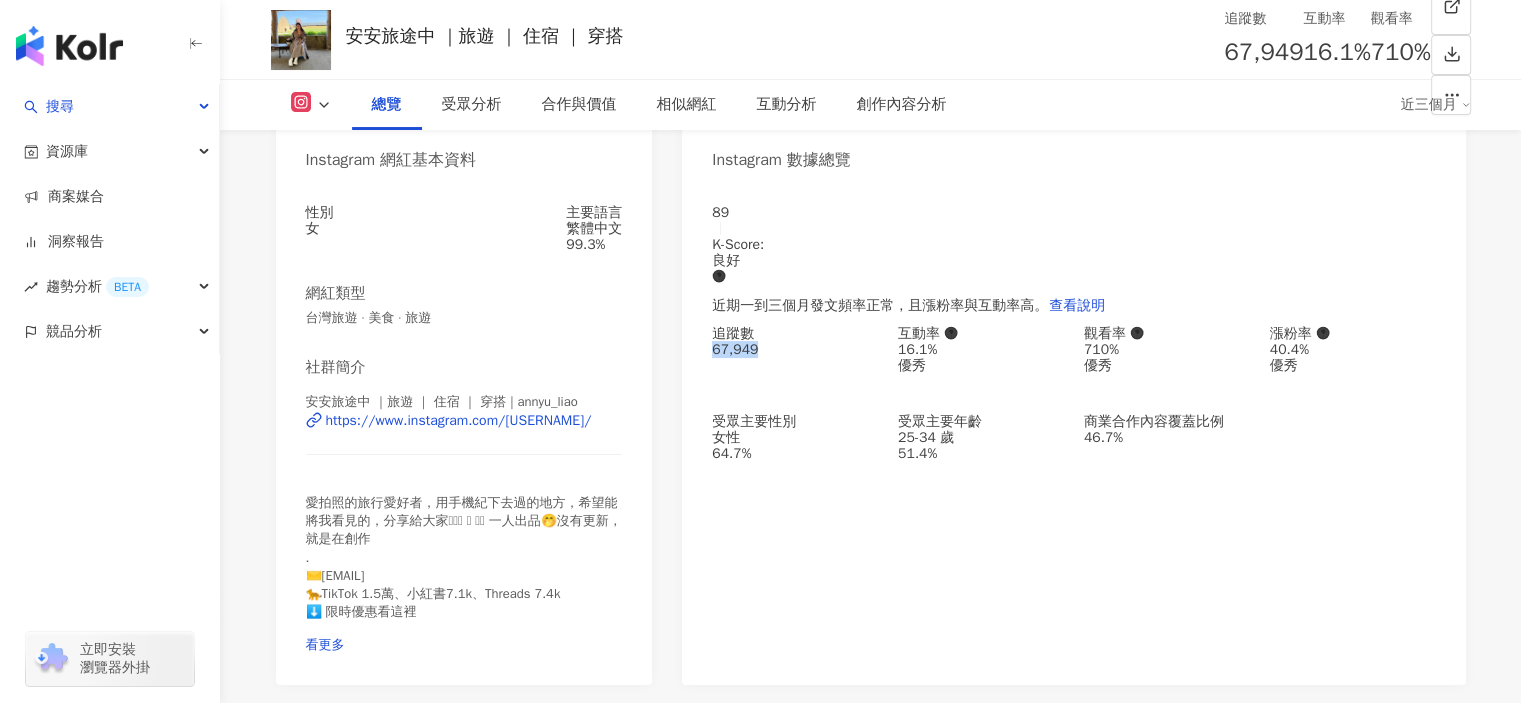 drag, startPoint x: 784, startPoint y: 352, endPoint x: 670, endPoint y: 347, distance: 114.1096 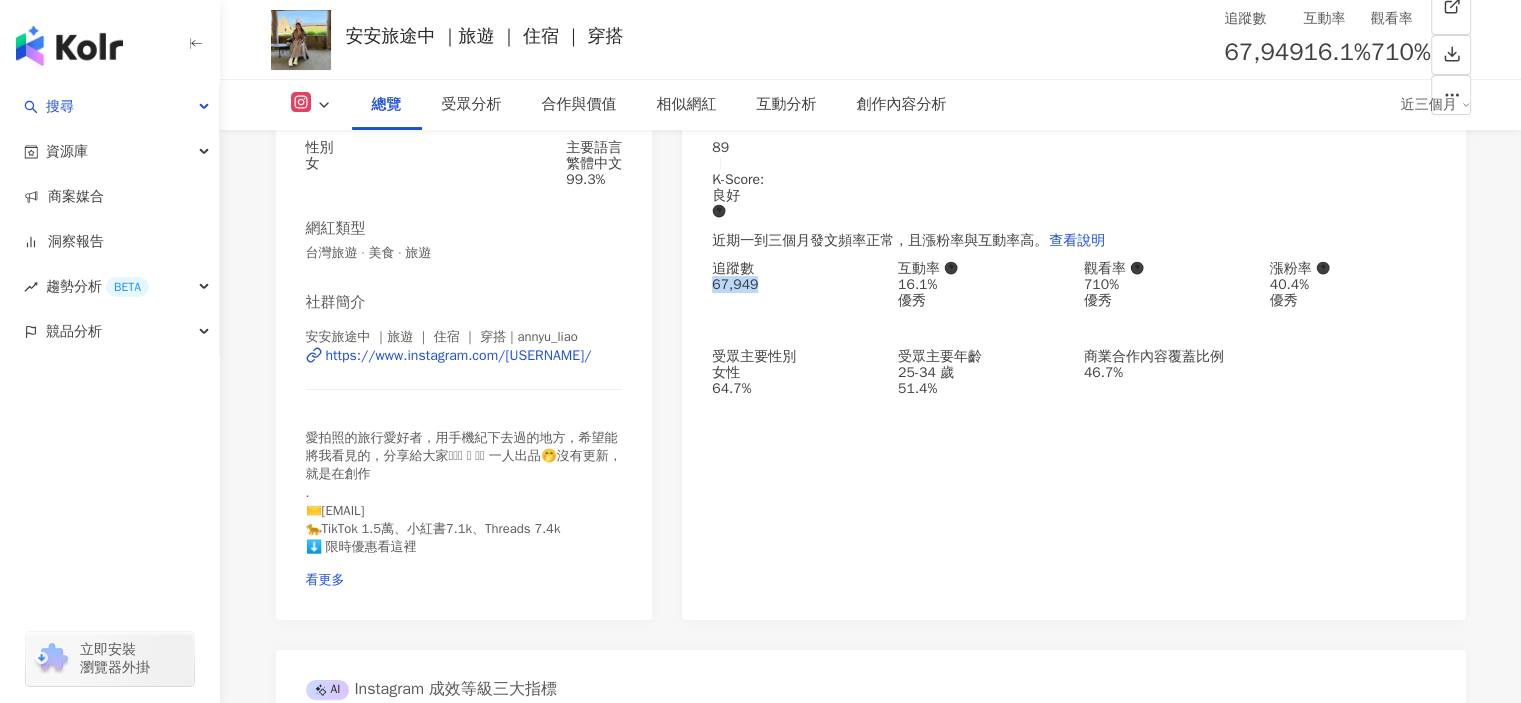 scroll, scrollTop: 300, scrollLeft: 0, axis: vertical 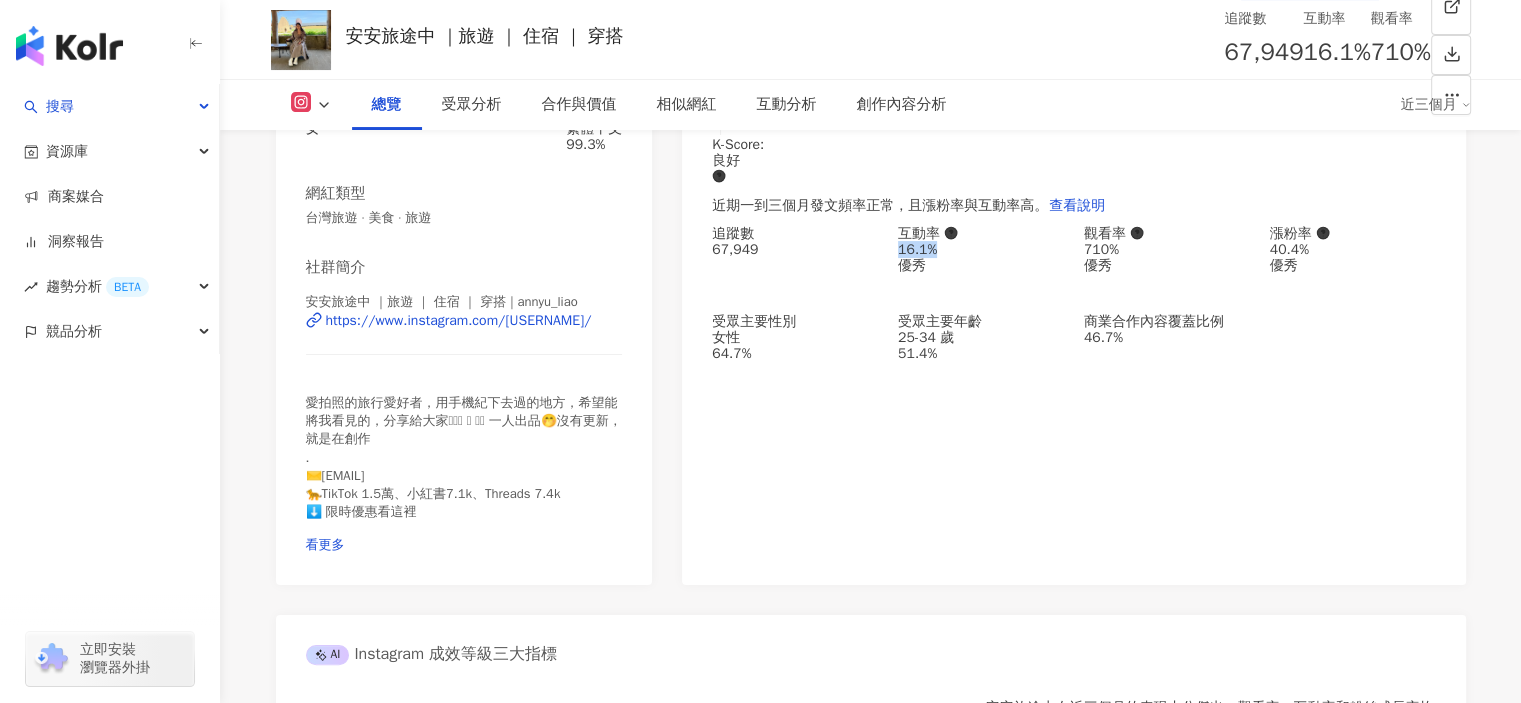 drag, startPoint x: 900, startPoint y: 251, endPoint x: 955, endPoint y: 243, distance: 55.578773 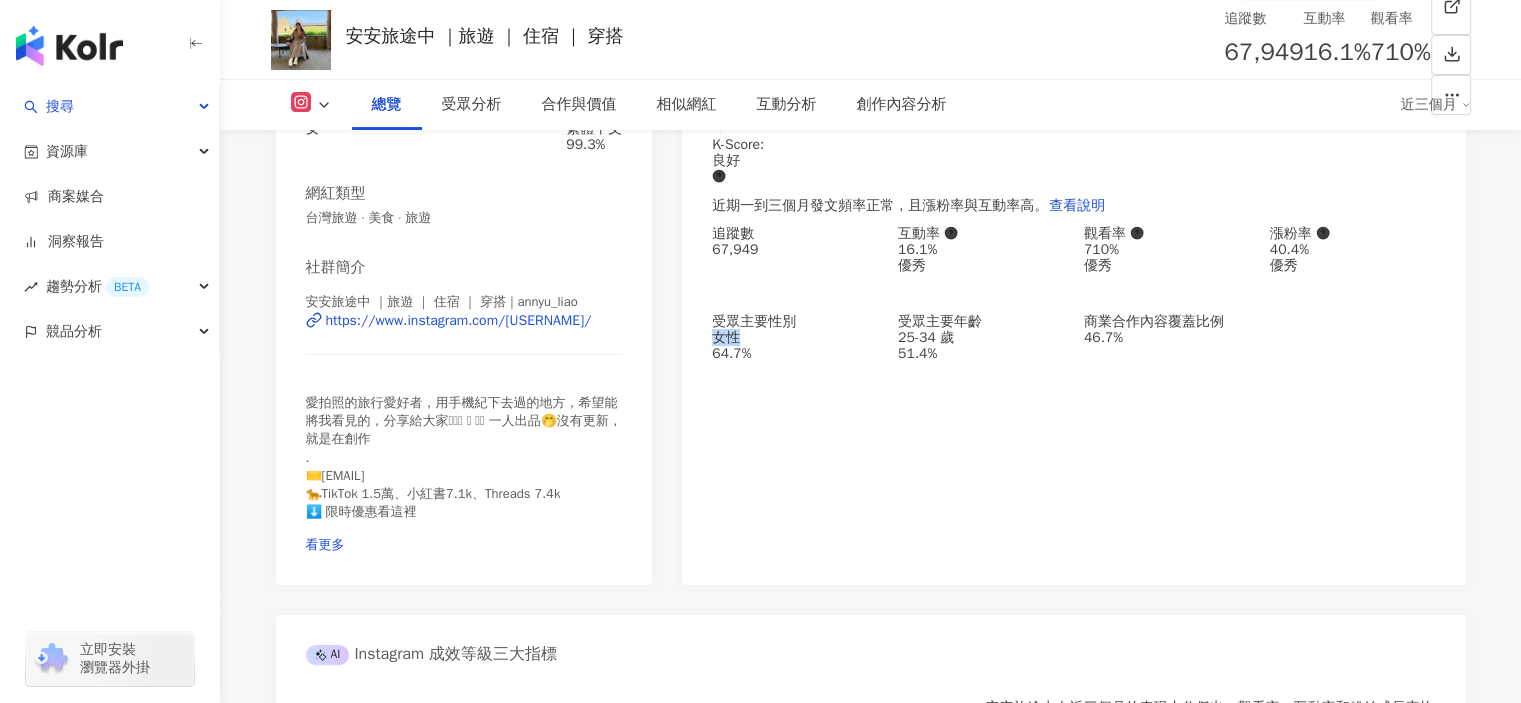 drag, startPoint x: 705, startPoint y: 349, endPoint x: 750, endPoint y: 338, distance: 46.32494 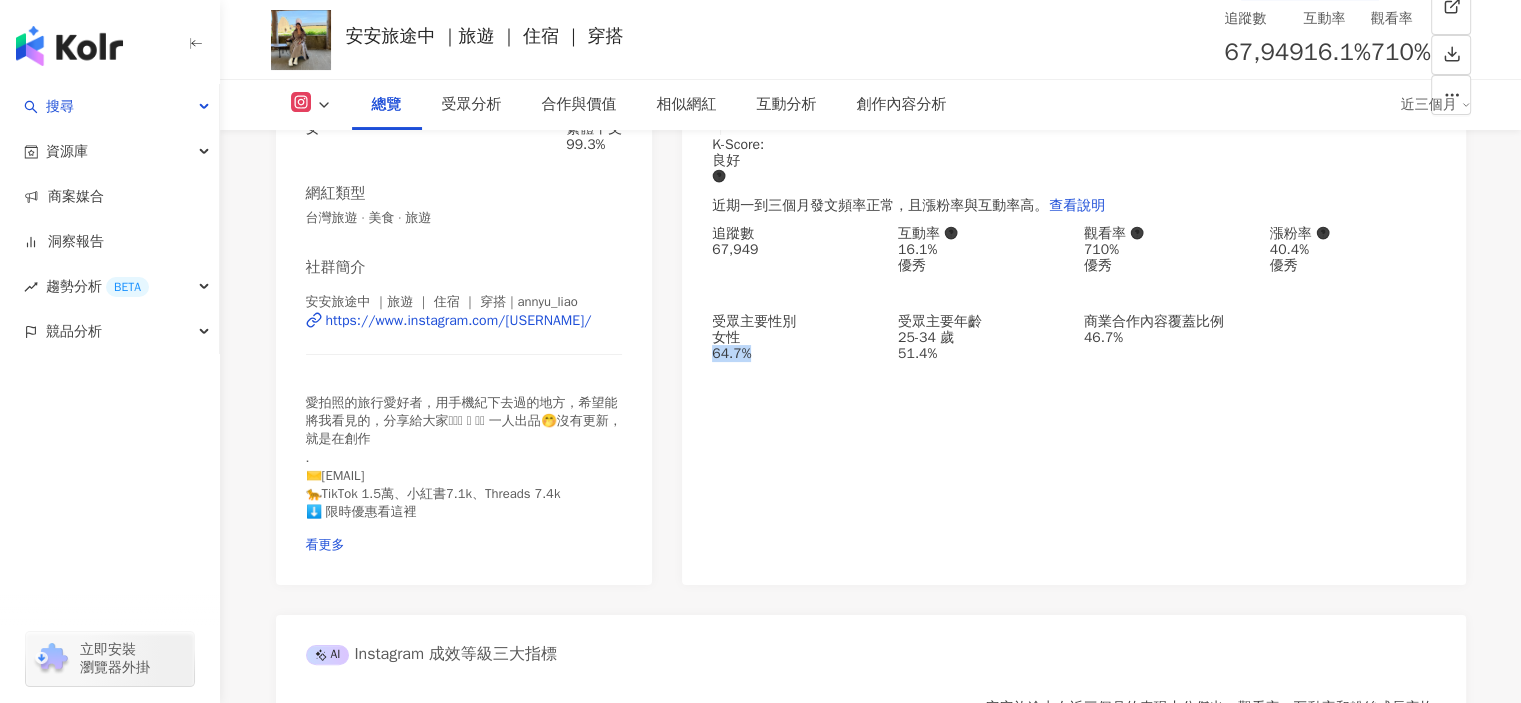 drag, startPoint x: 762, startPoint y: 348, endPoint x: 805, endPoint y: 347, distance: 43.011627 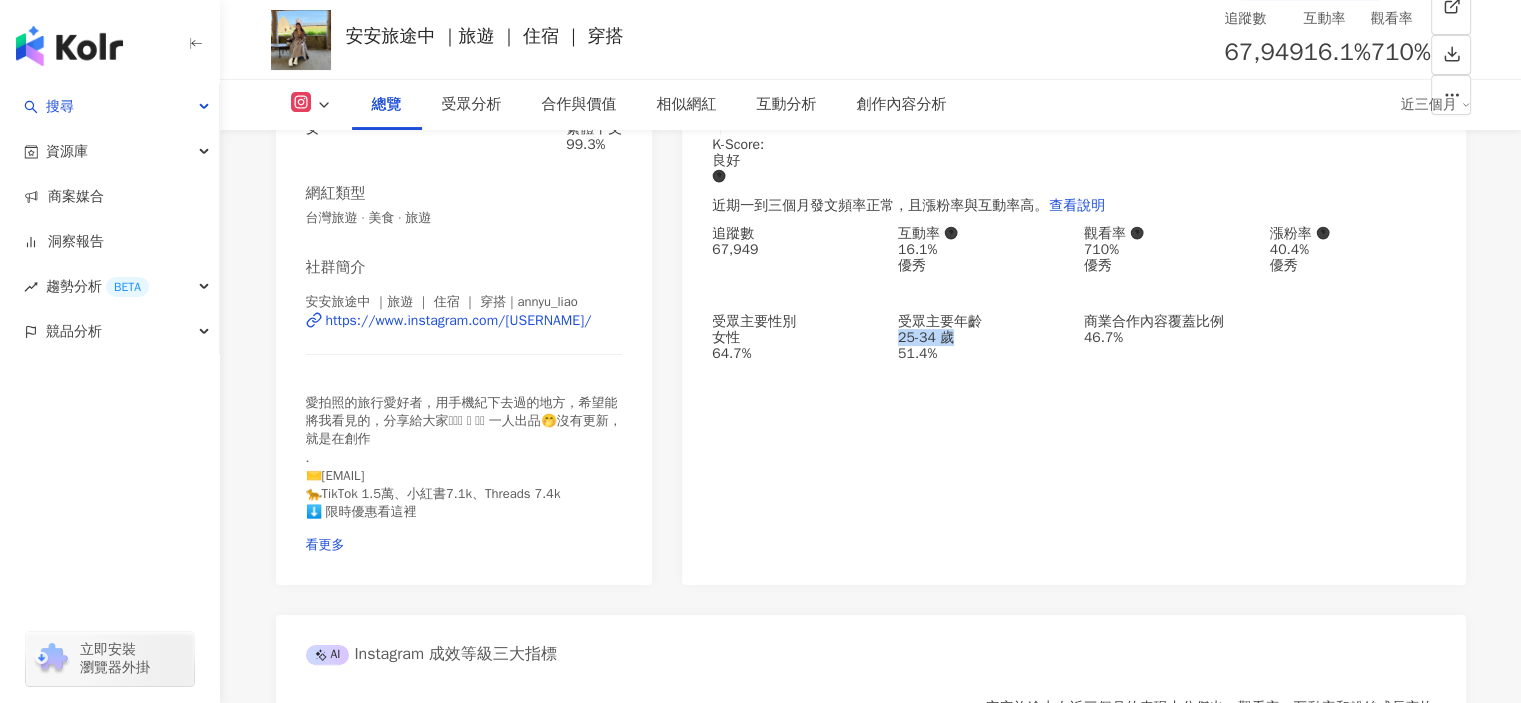 drag, startPoint x: 893, startPoint y: 347, endPoint x: 981, endPoint y: 344, distance: 88.051125 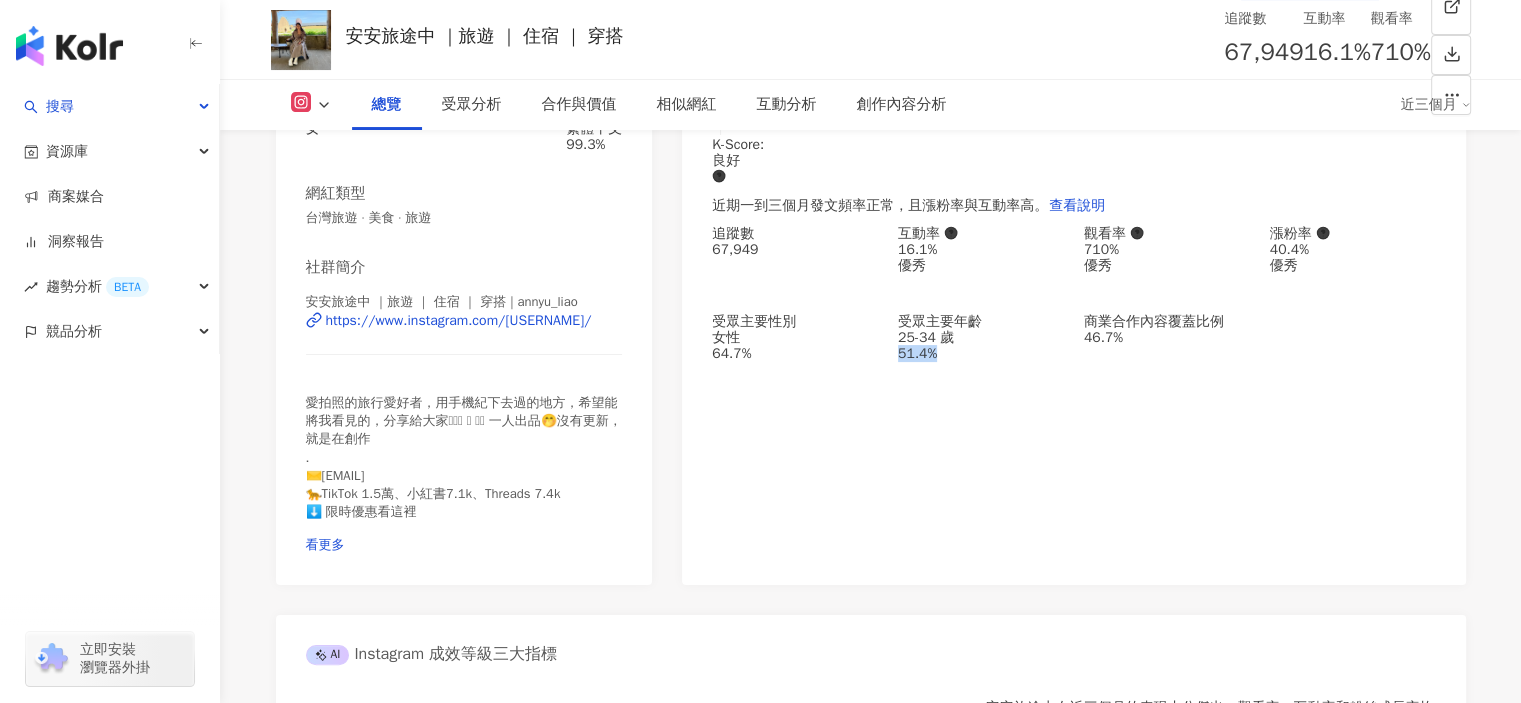 drag, startPoint x: 1042, startPoint y: 351, endPoint x: 989, endPoint y: 351, distance: 53 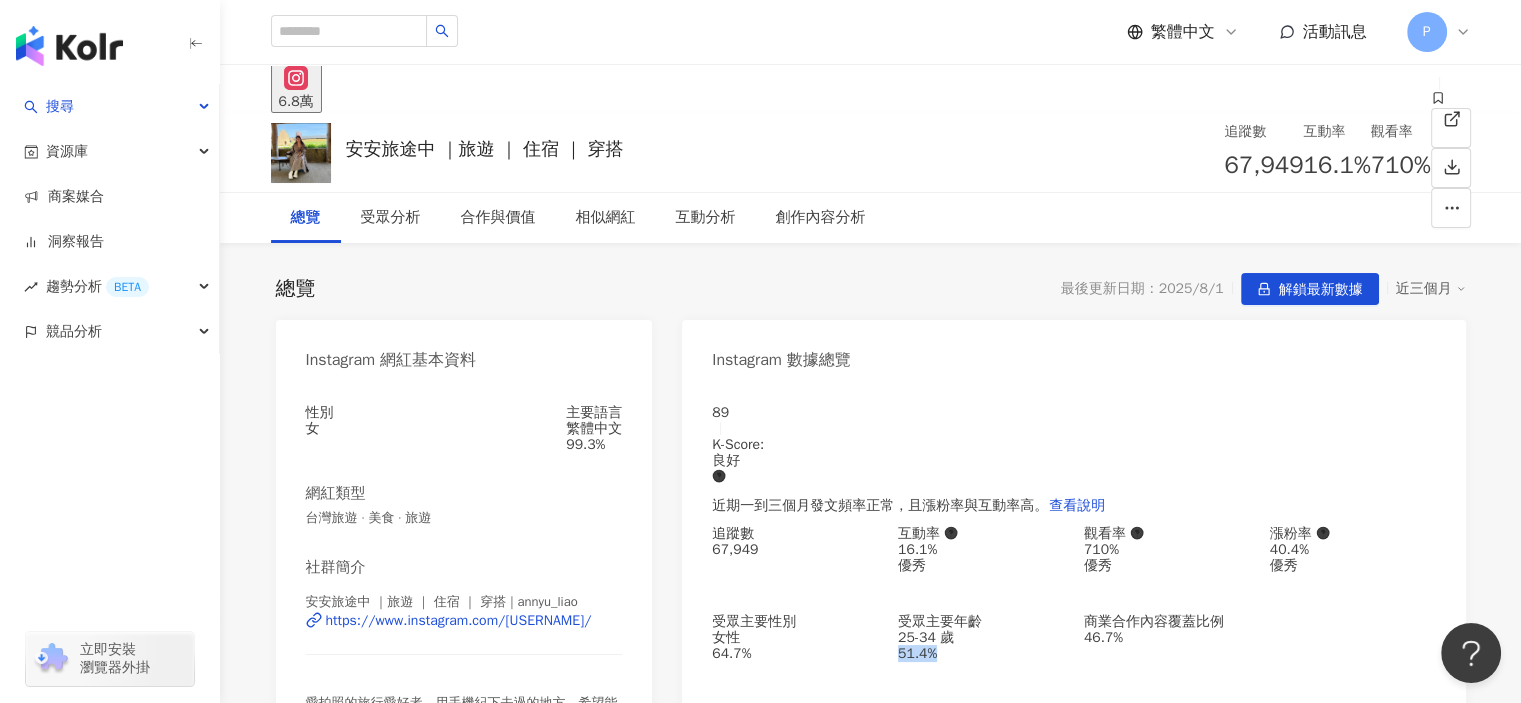 scroll, scrollTop: 0, scrollLeft: 0, axis: both 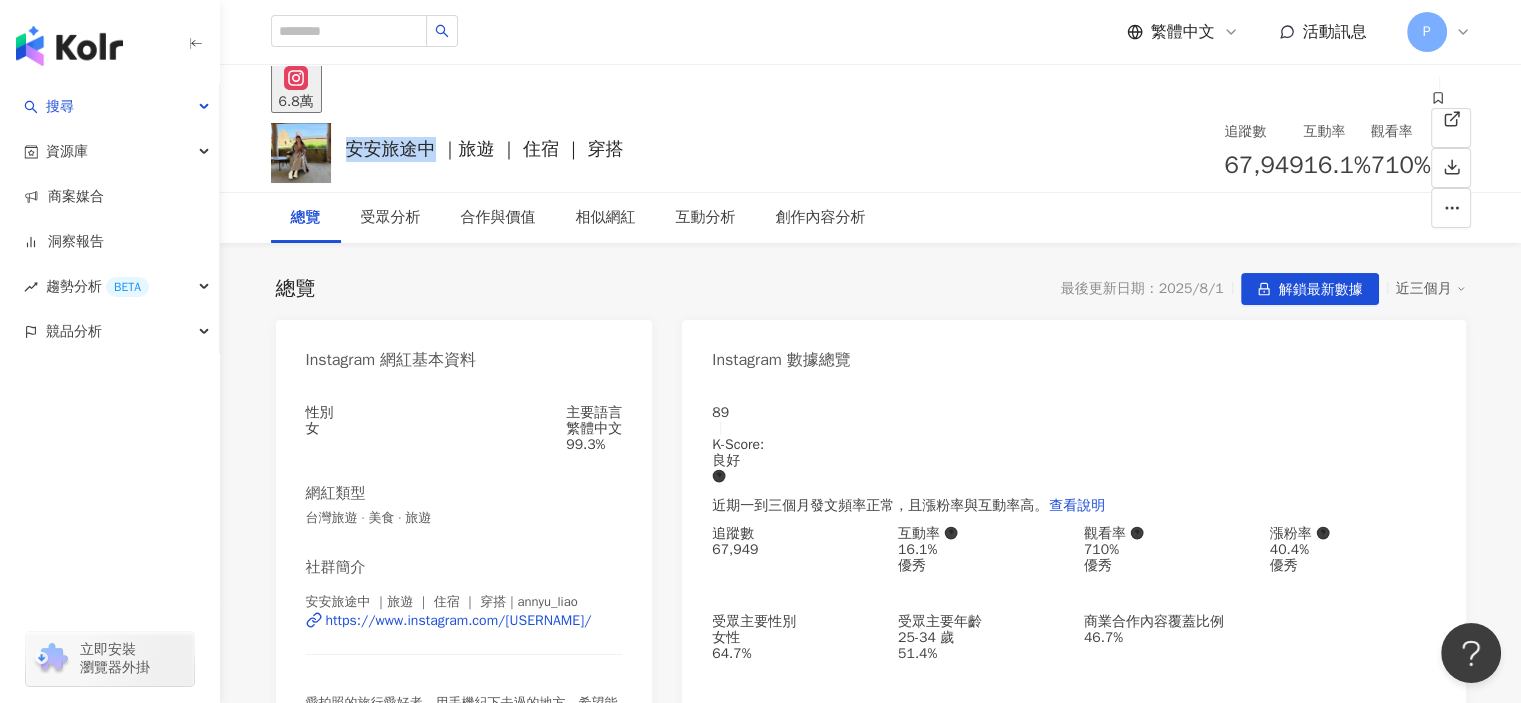 drag, startPoint x: 390, startPoint y: 153, endPoint x: 433, endPoint y: 157, distance: 43.185646 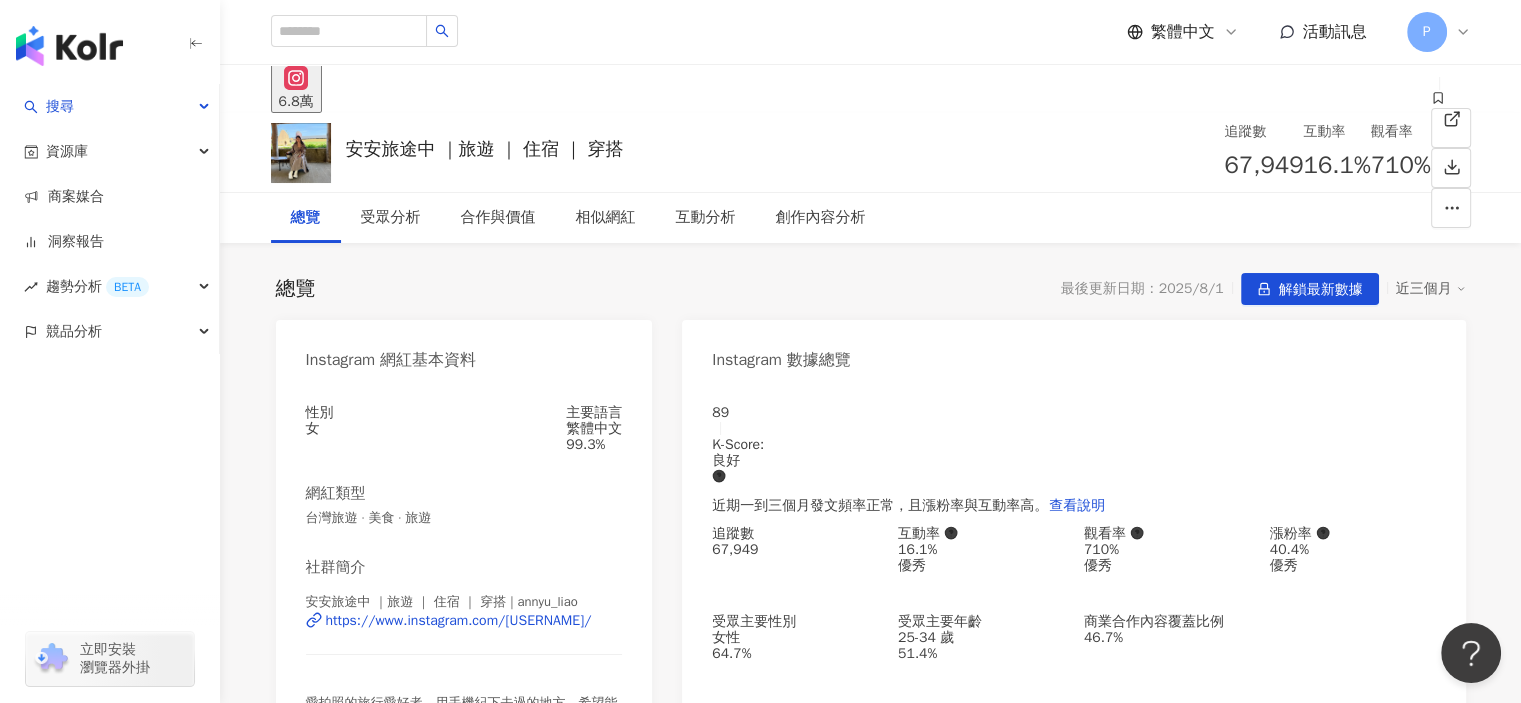 drag, startPoint x: 261, startPoint y: 327, endPoint x: 322, endPoint y: 279, distance: 77.62087 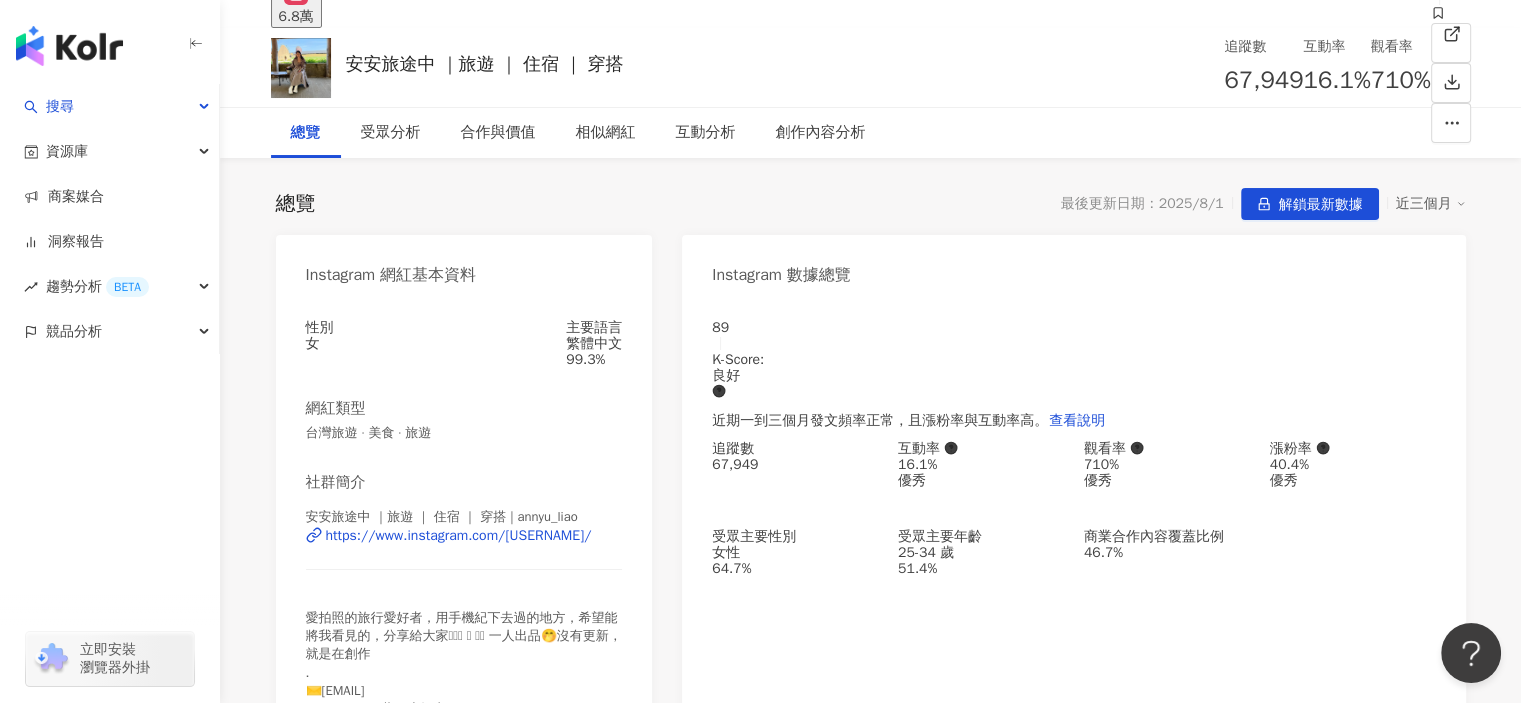 scroll, scrollTop: 0, scrollLeft: 0, axis: both 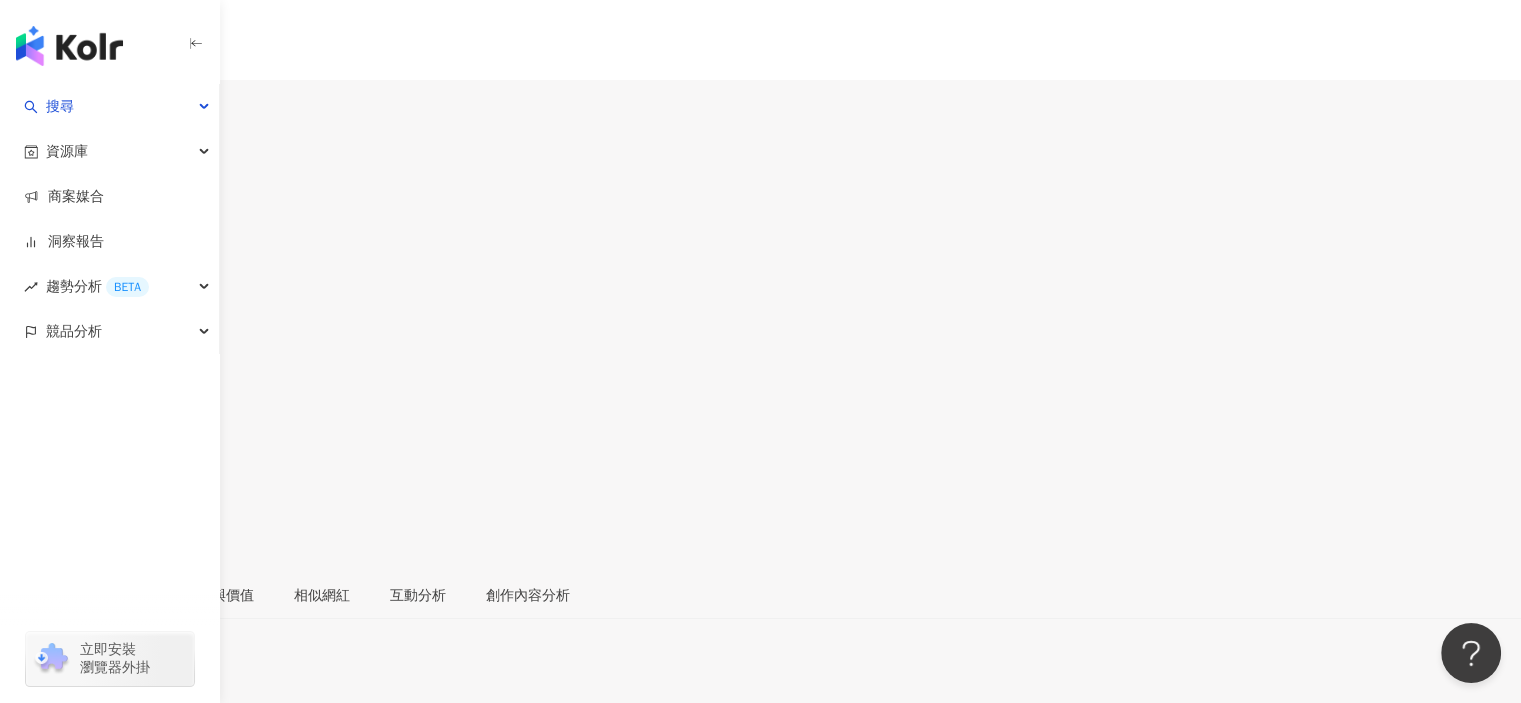 click on "[URL]" at bounding box center [36, 933] 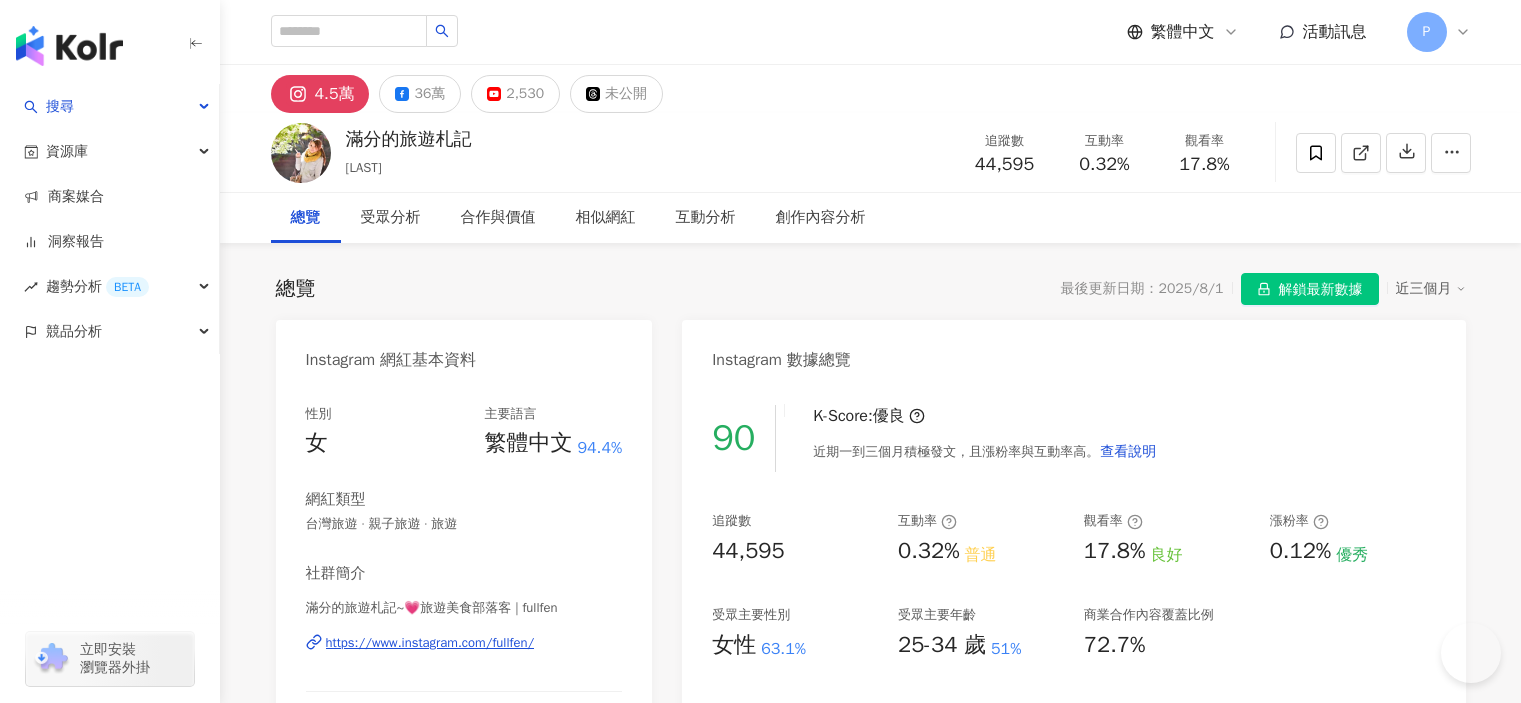 click 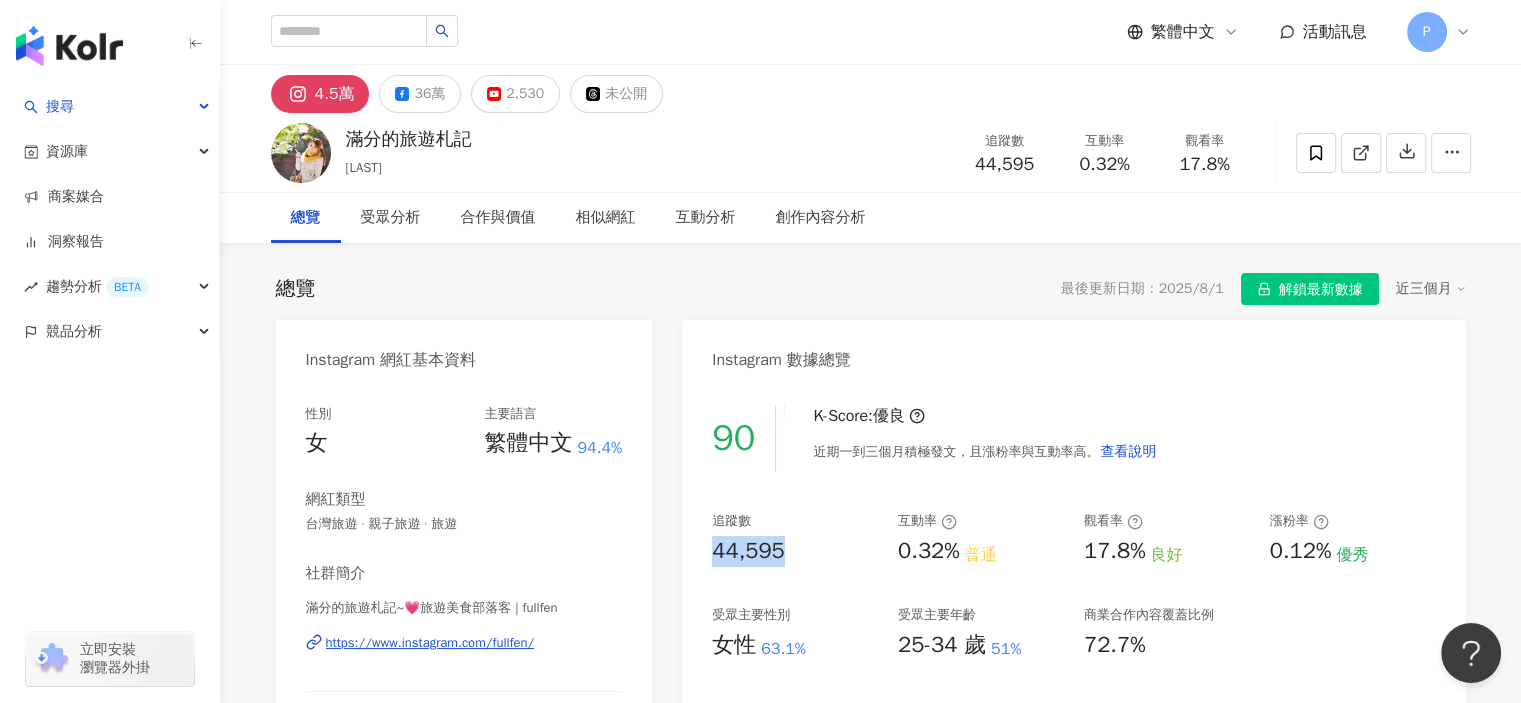 scroll, scrollTop: 0, scrollLeft: 0, axis: both 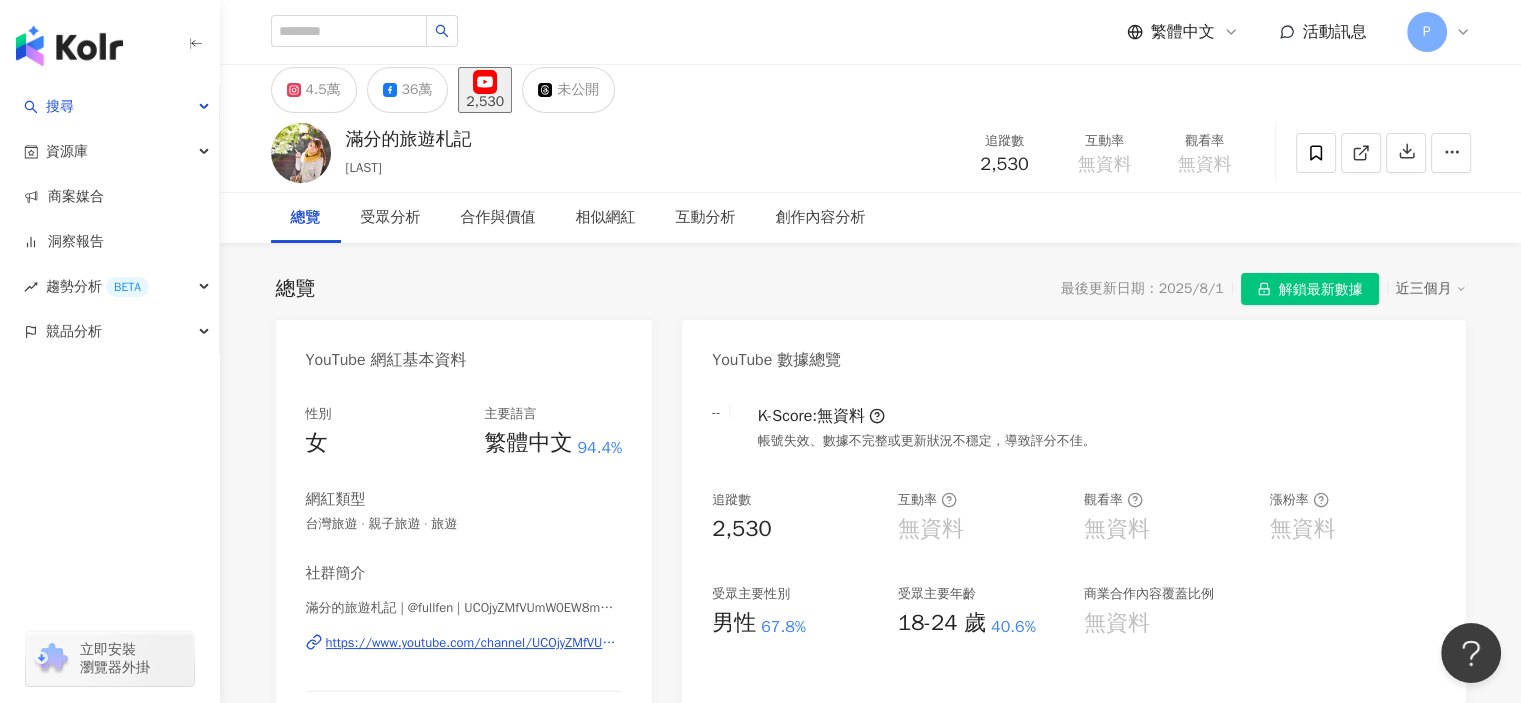 drag, startPoint x: 684, startPoint y: 529, endPoint x: 623, endPoint y: 315, distance: 222.52415 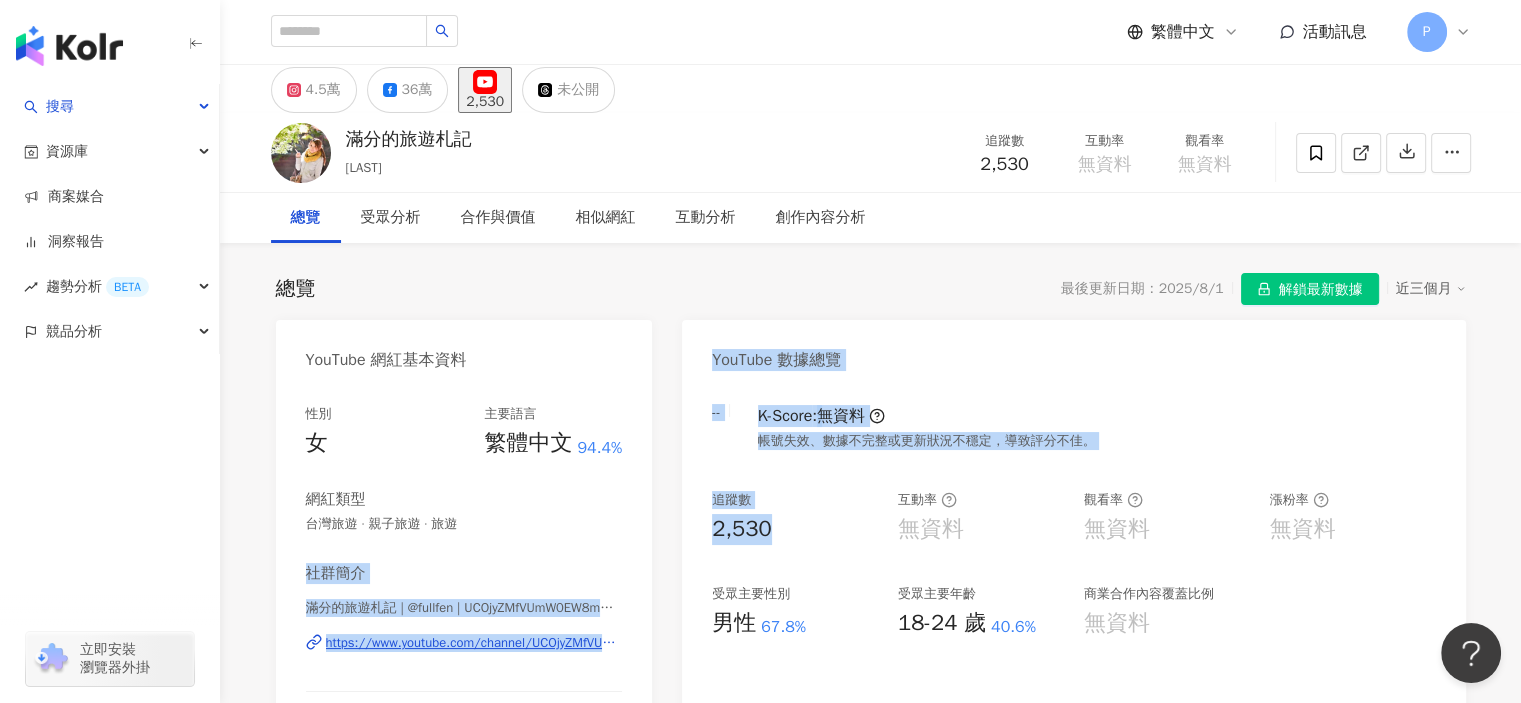click on "2,530" at bounding box center (795, 529) 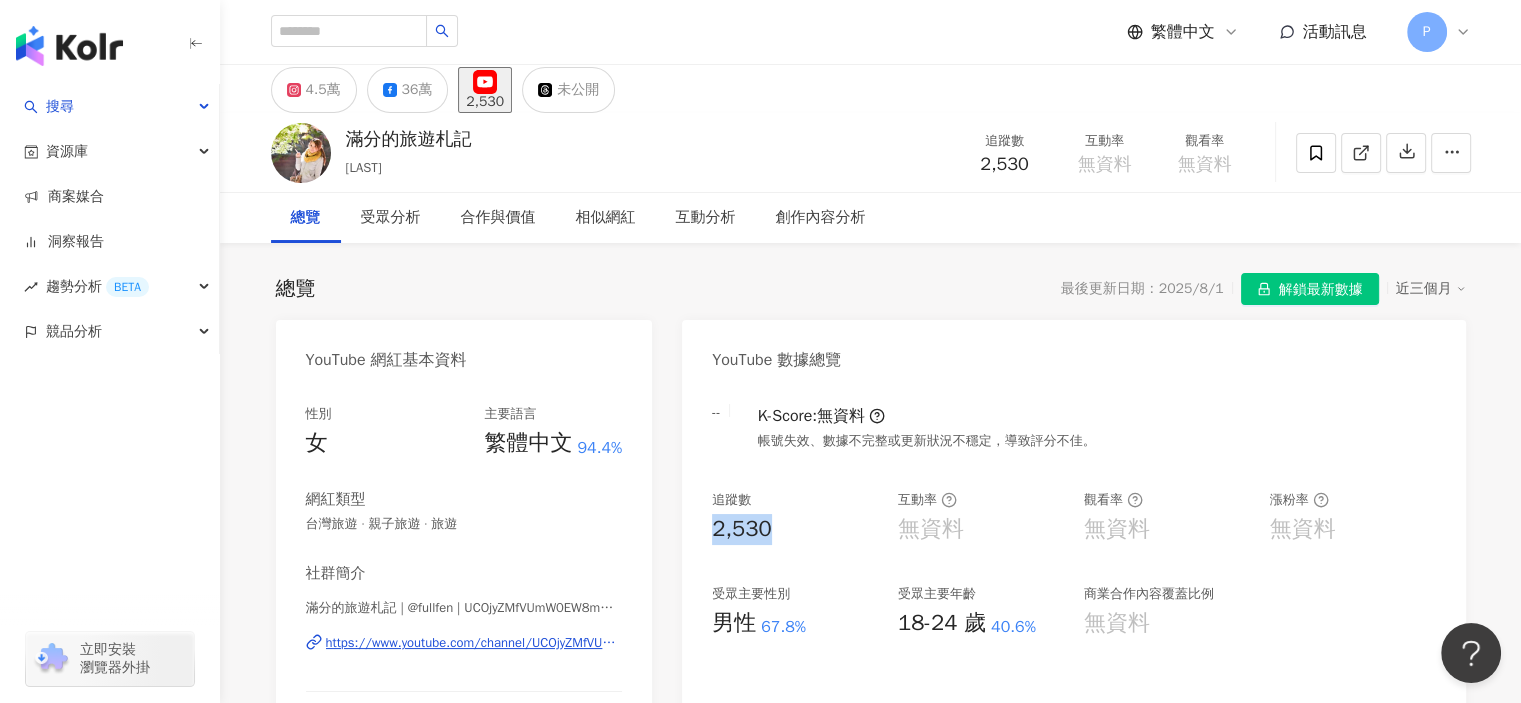 drag, startPoint x: 787, startPoint y: 527, endPoint x: 710, endPoint y: 531, distance: 77.10383 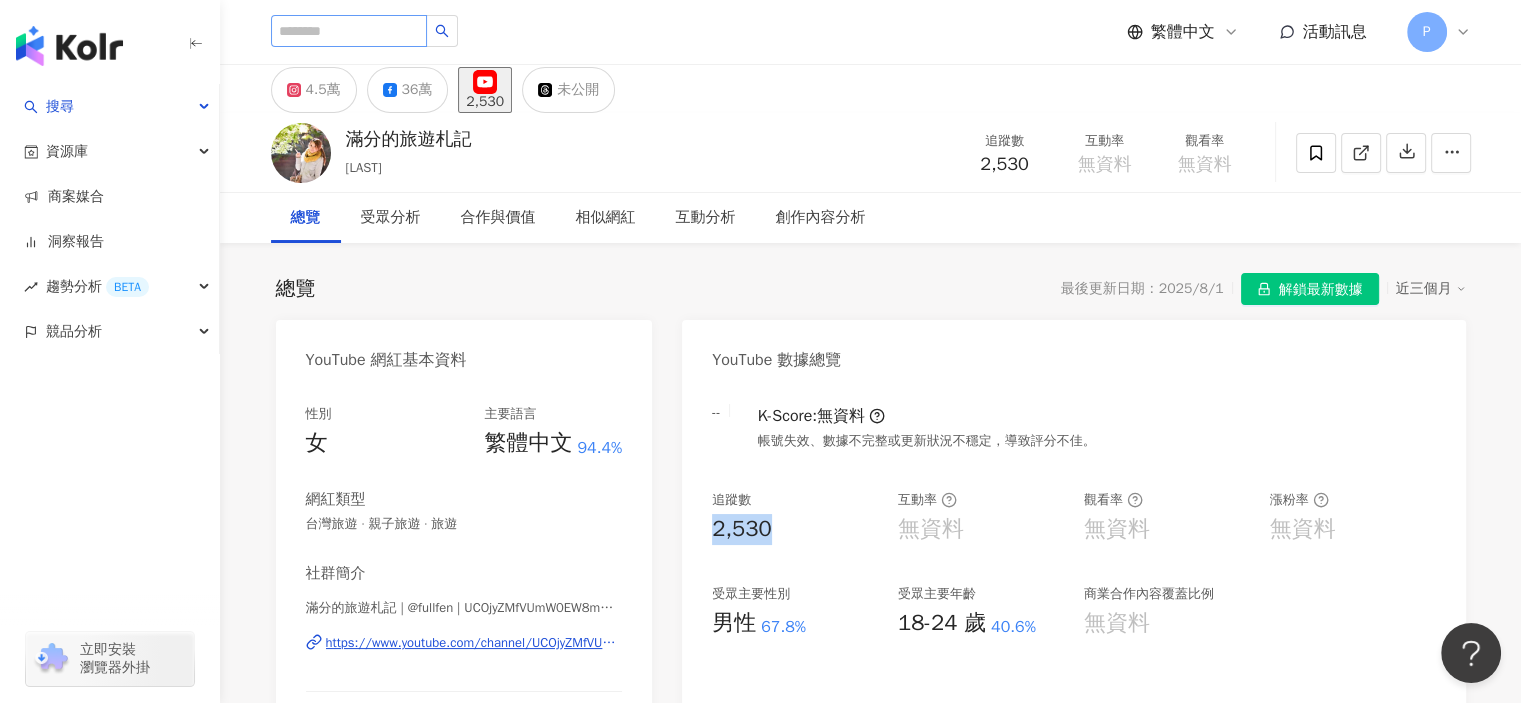 copy on "2,530" 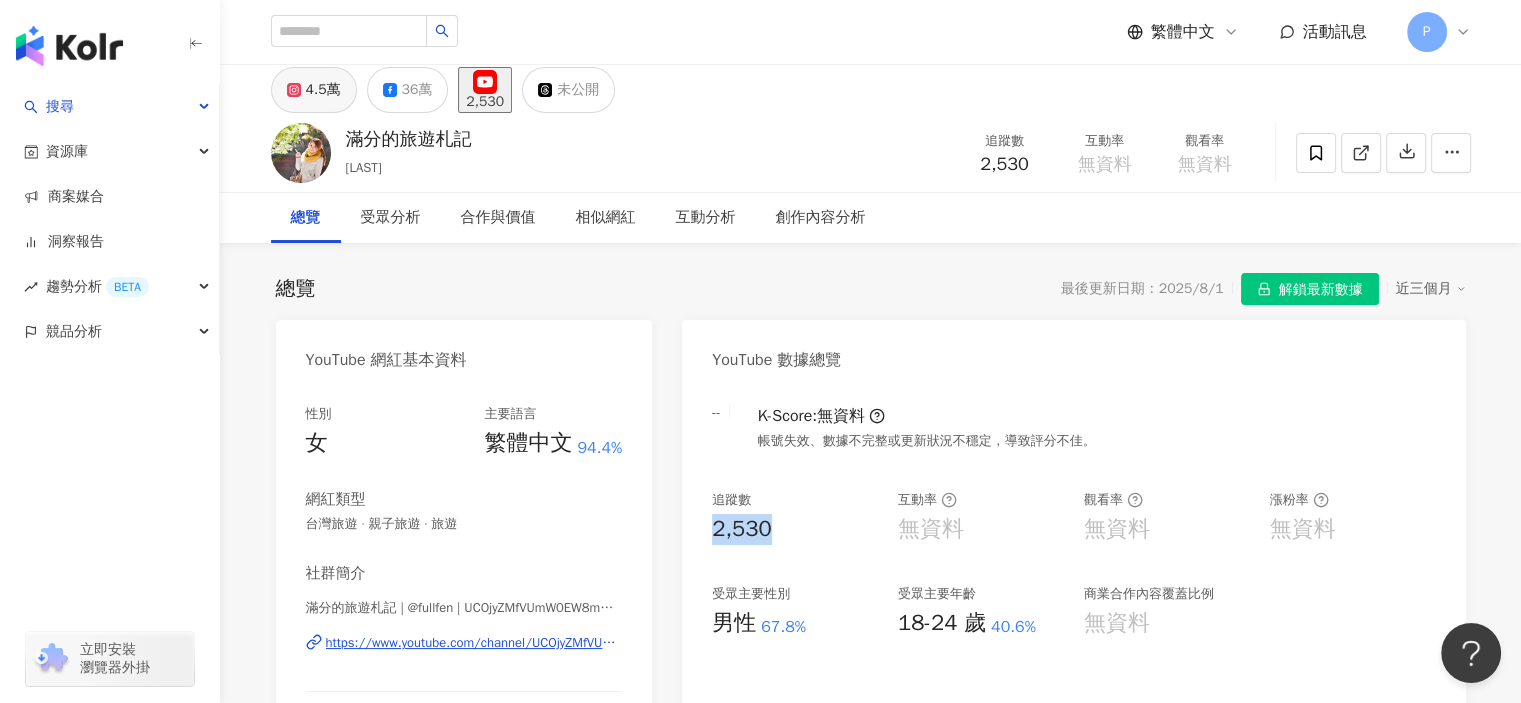 click on "4.5萬" at bounding box center (323, 90) 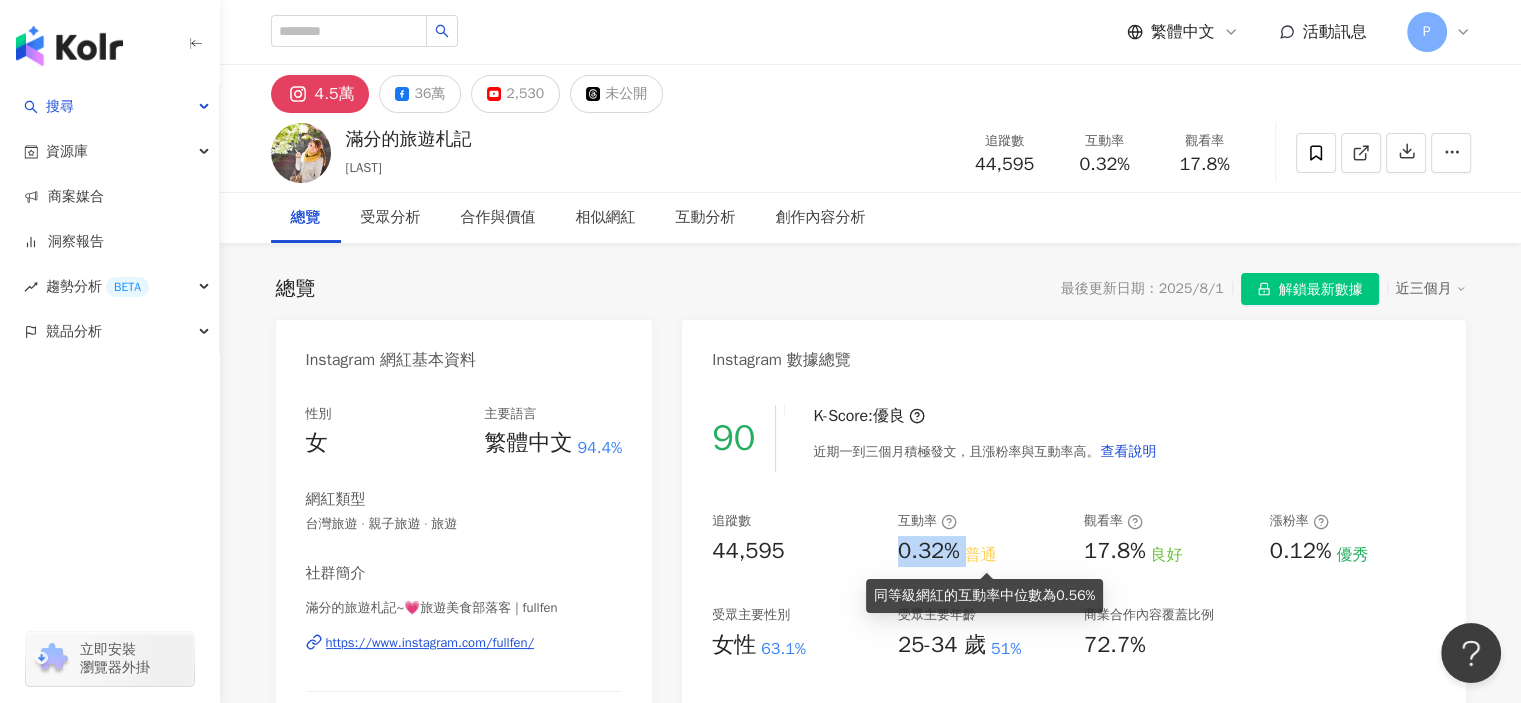 drag, startPoint x: 891, startPoint y: 554, endPoint x: 968, endPoint y: 561, distance: 77.31753 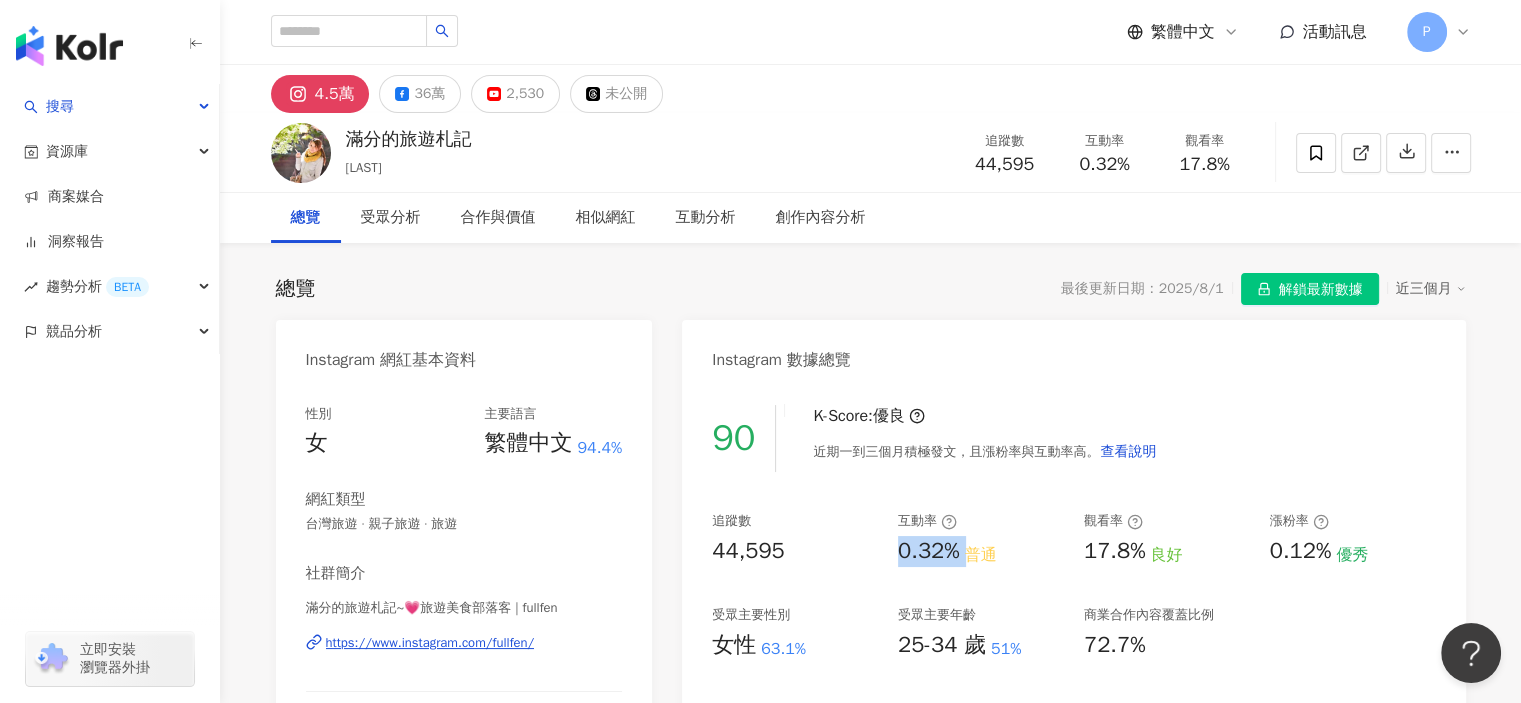 copy on "0.32%" 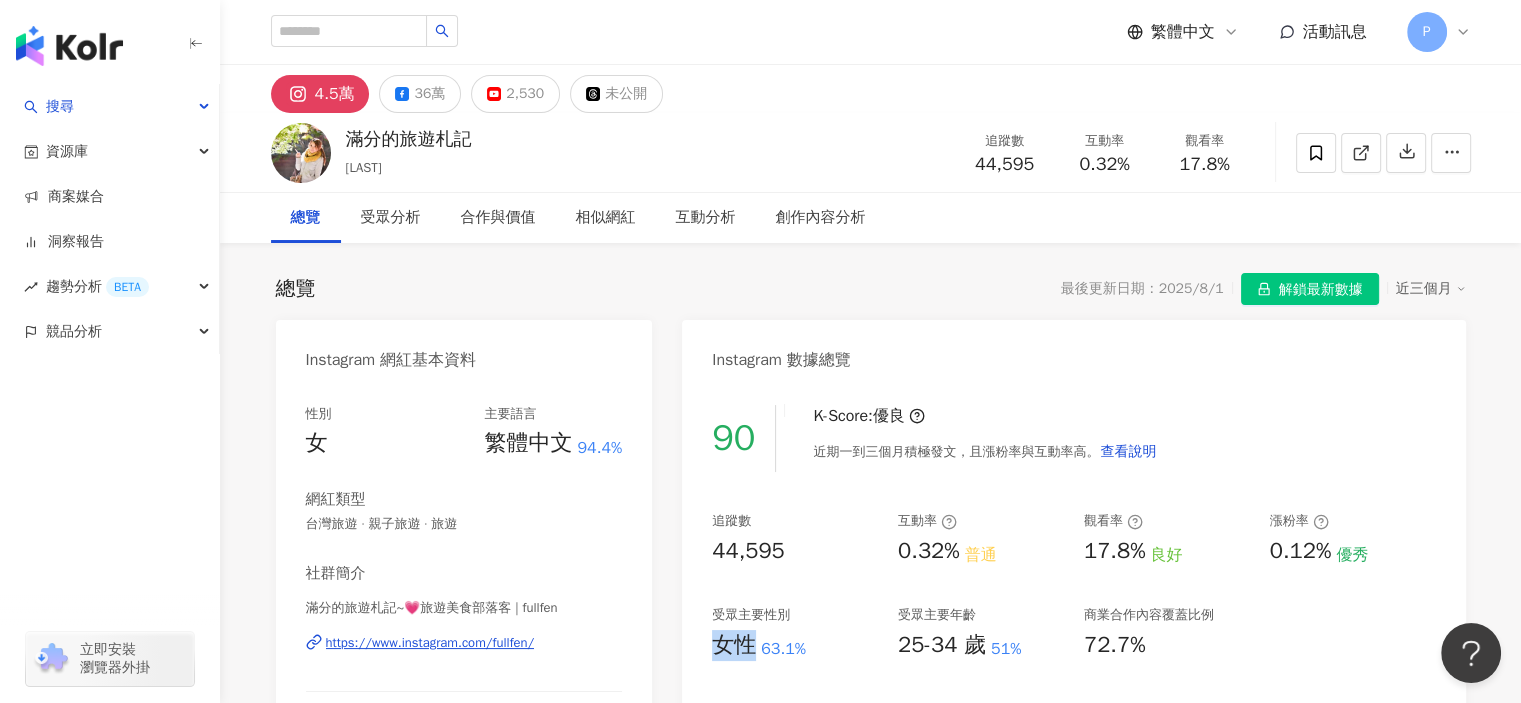 drag, startPoint x: 715, startPoint y: 651, endPoint x: 756, endPoint y: 648, distance: 41.109608 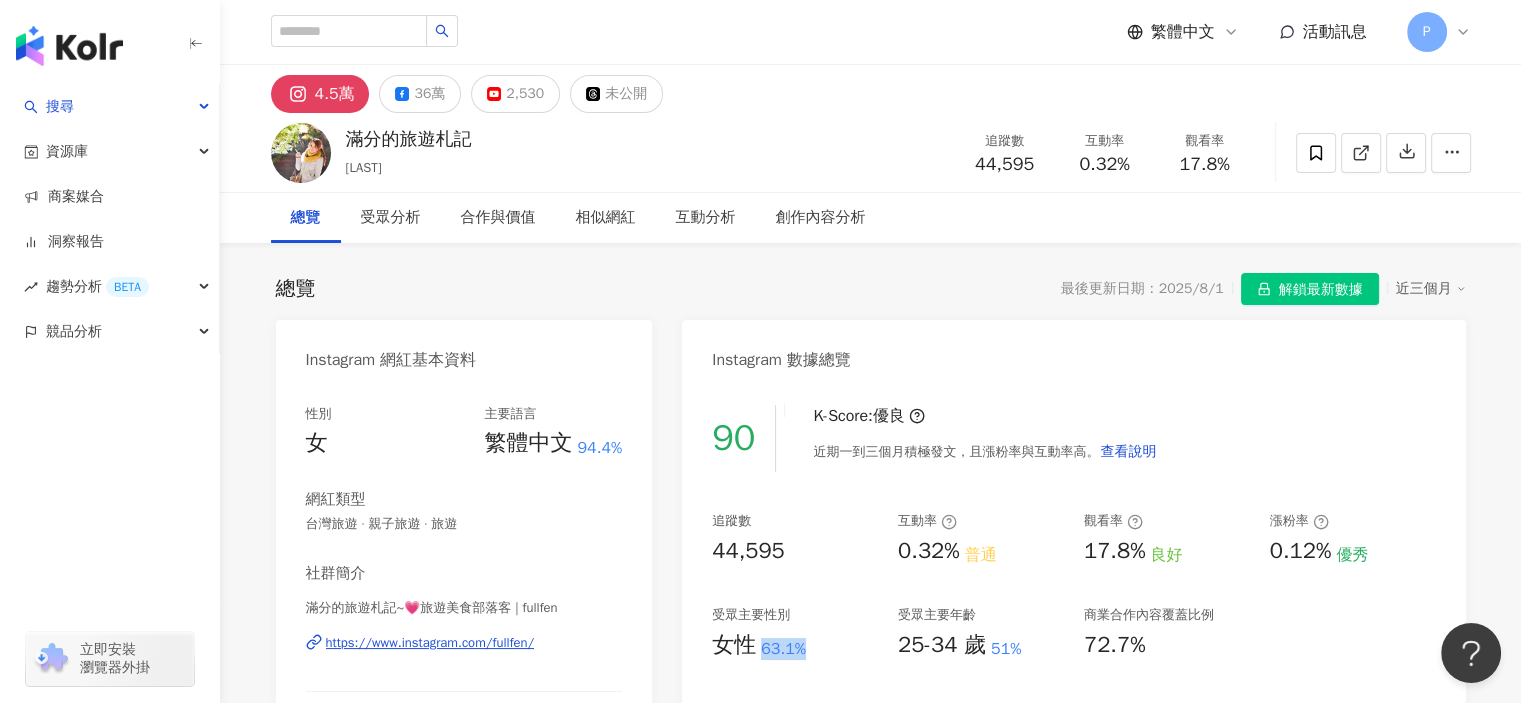 drag, startPoint x: 761, startPoint y: 649, endPoint x: 812, endPoint y: 649, distance: 51 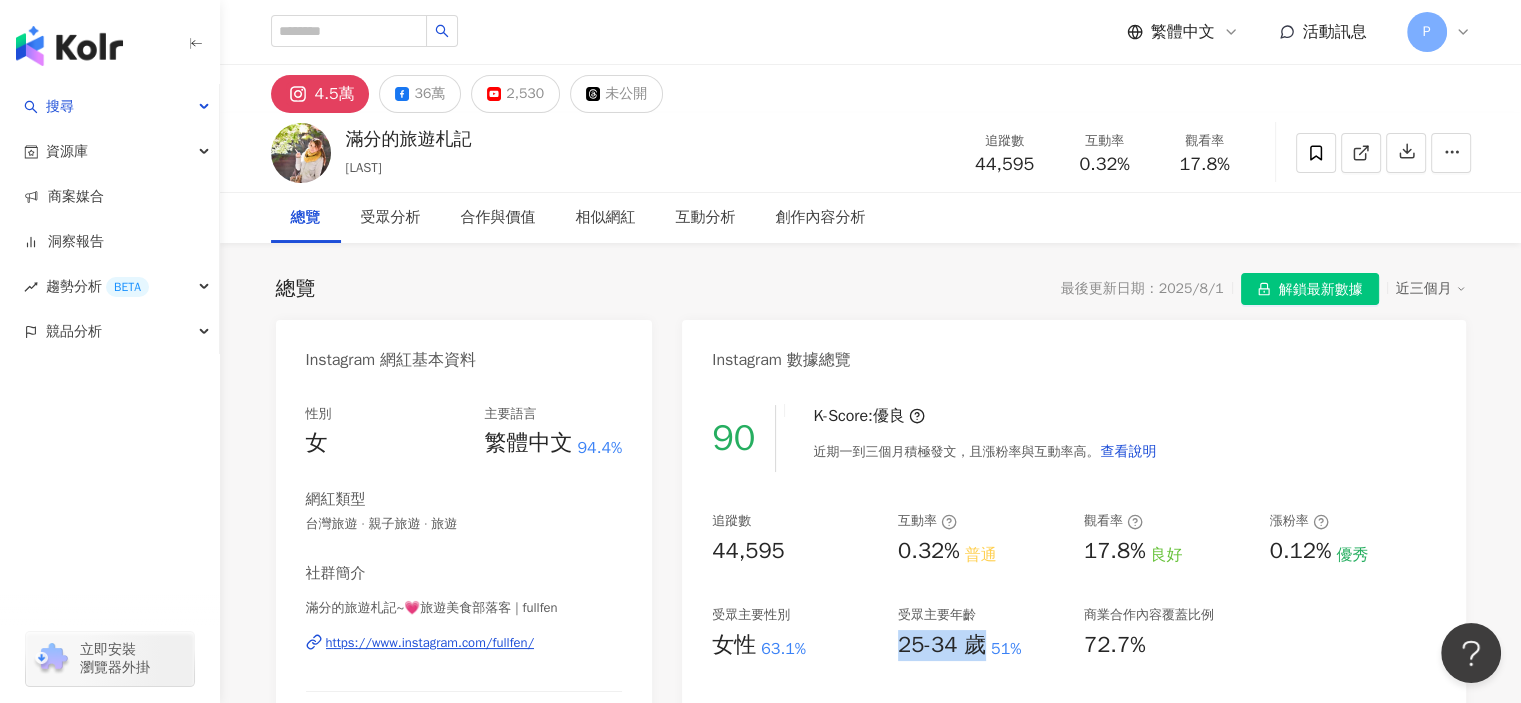 drag, startPoint x: 894, startPoint y: 651, endPoint x: 985, endPoint y: 648, distance: 91.04944 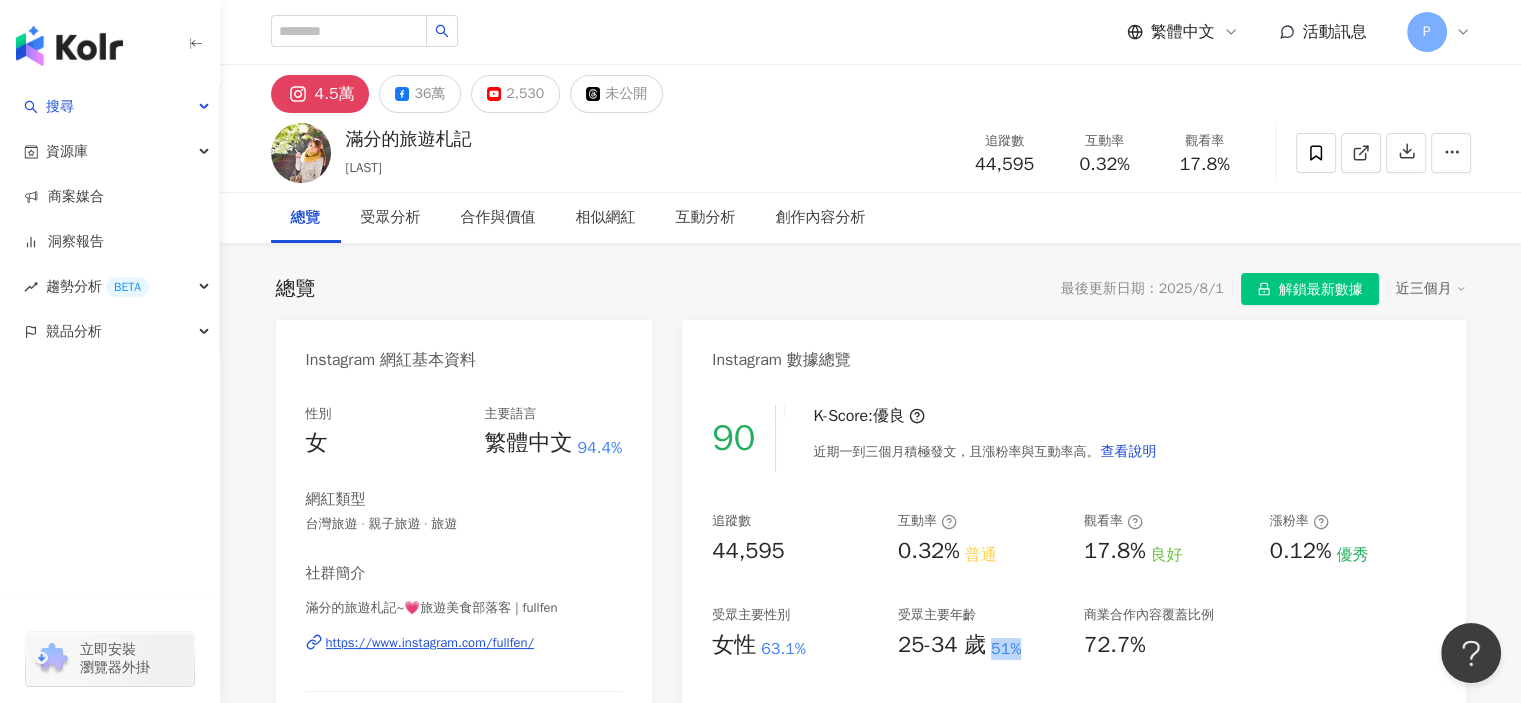 drag, startPoint x: 1008, startPoint y: 651, endPoint x: 1024, endPoint y: 651, distance: 16 